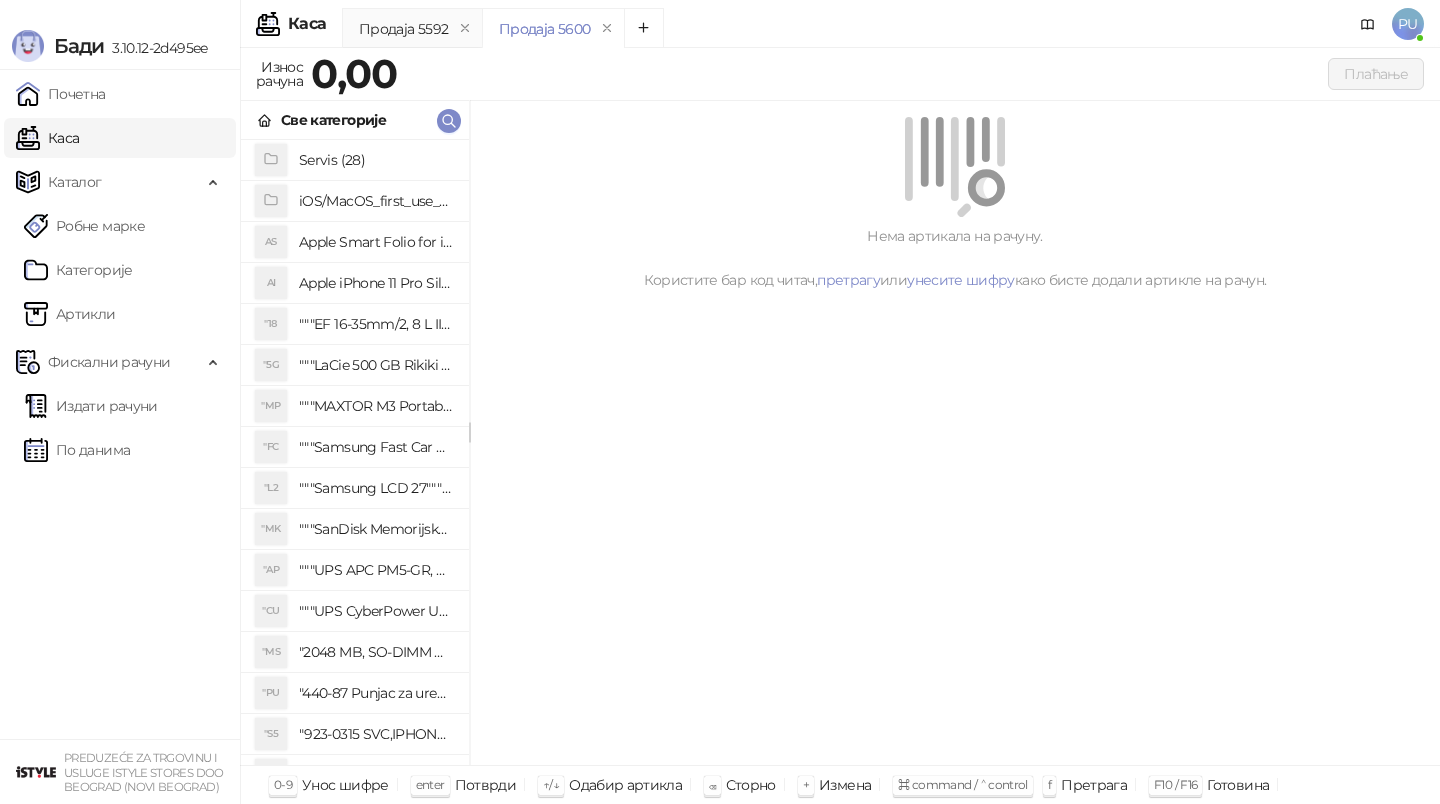 scroll, scrollTop: 0, scrollLeft: 0, axis: both 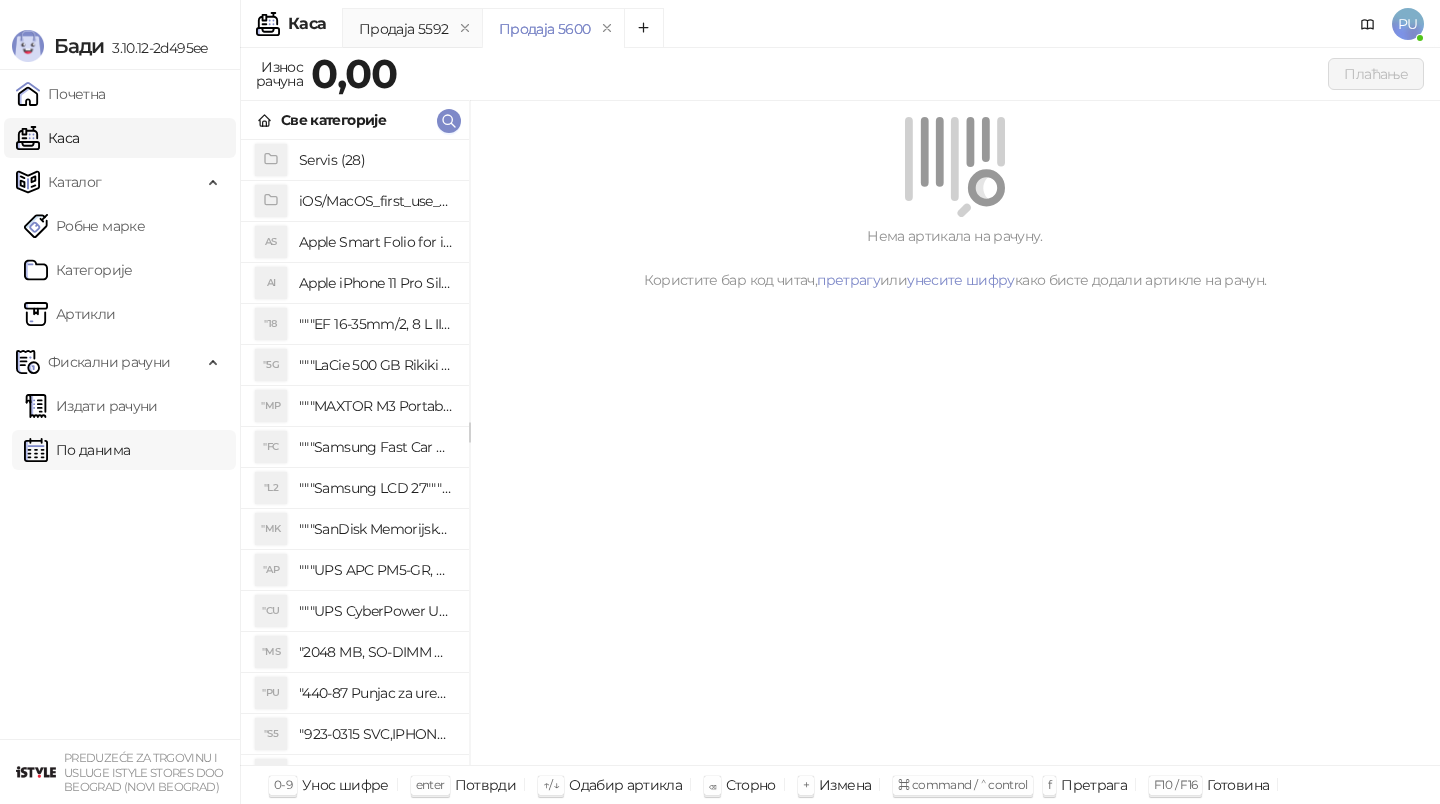 click on "По данима" at bounding box center (77, 450) 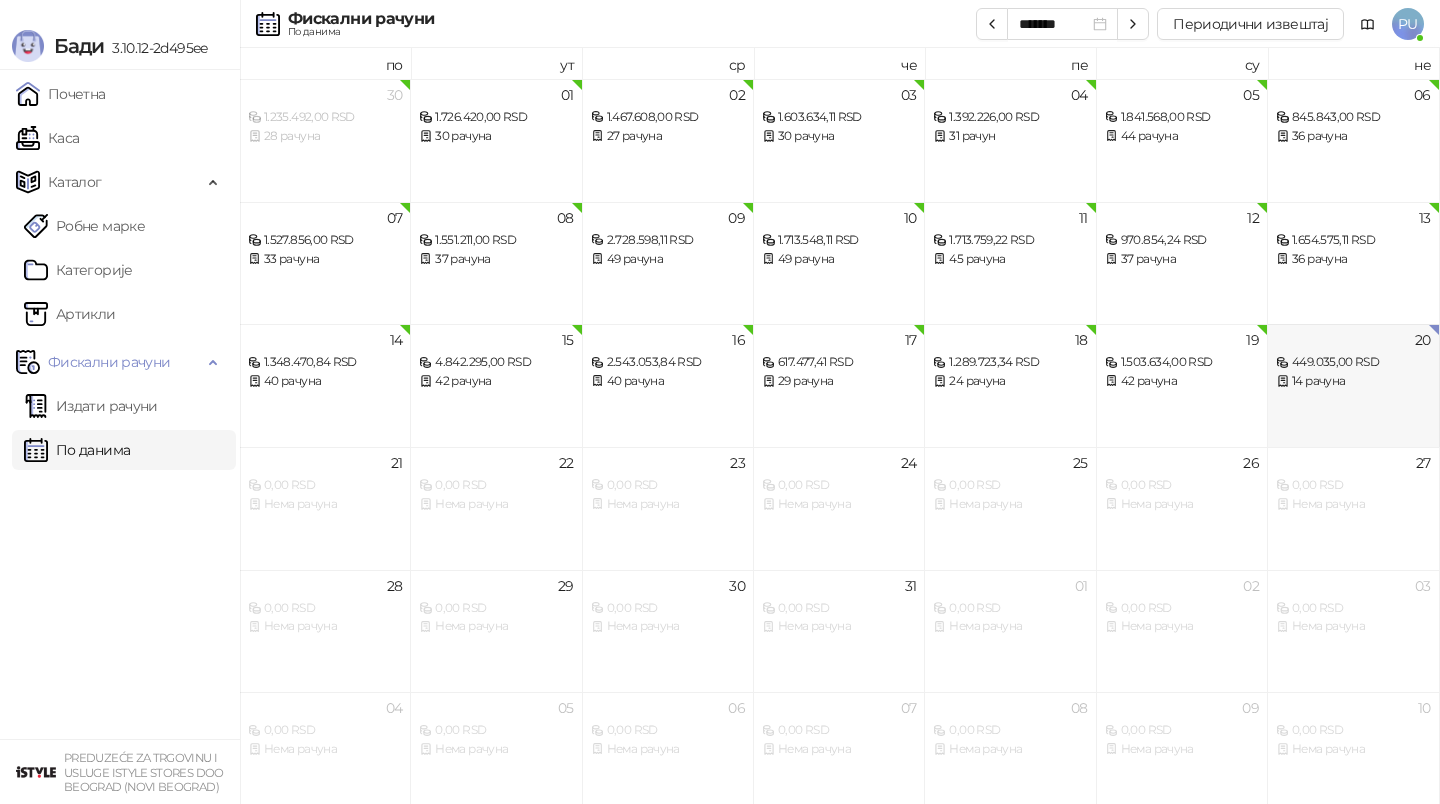 click on "14 рачуна" at bounding box center [1353, 381] 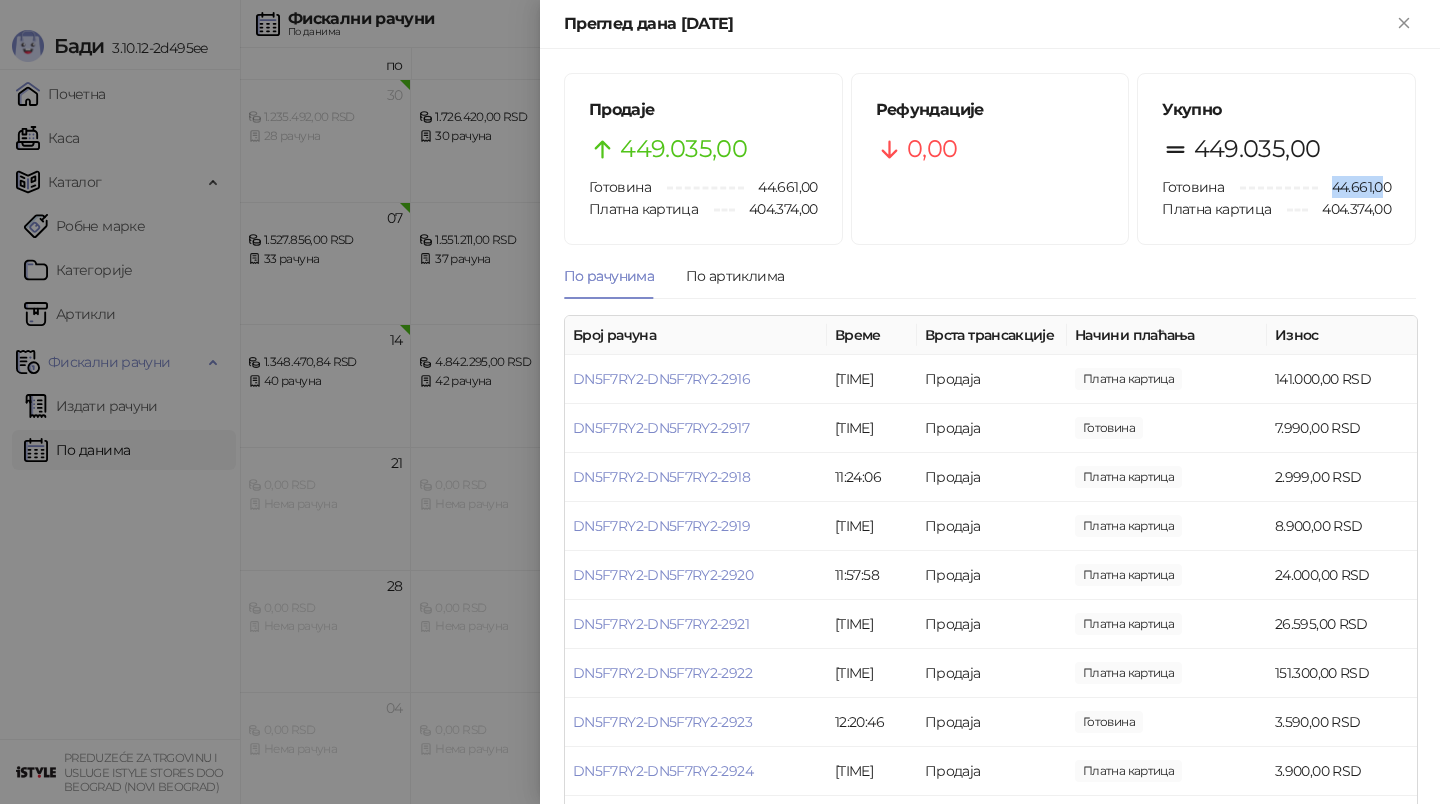 drag, startPoint x: 1335, startPoint y: 190, endPoint x: 1379, endPoint y: 187, distance: 44.102154 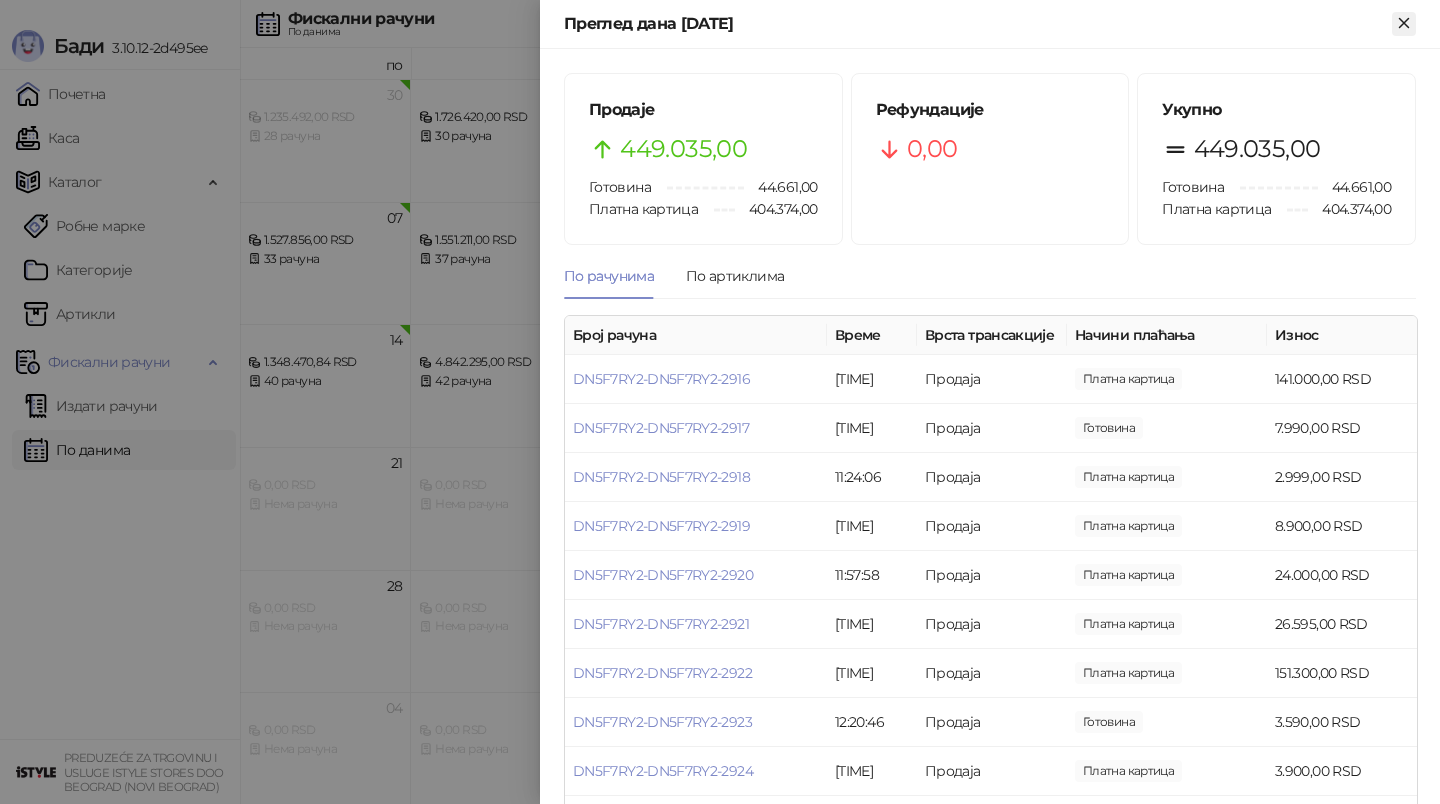 click 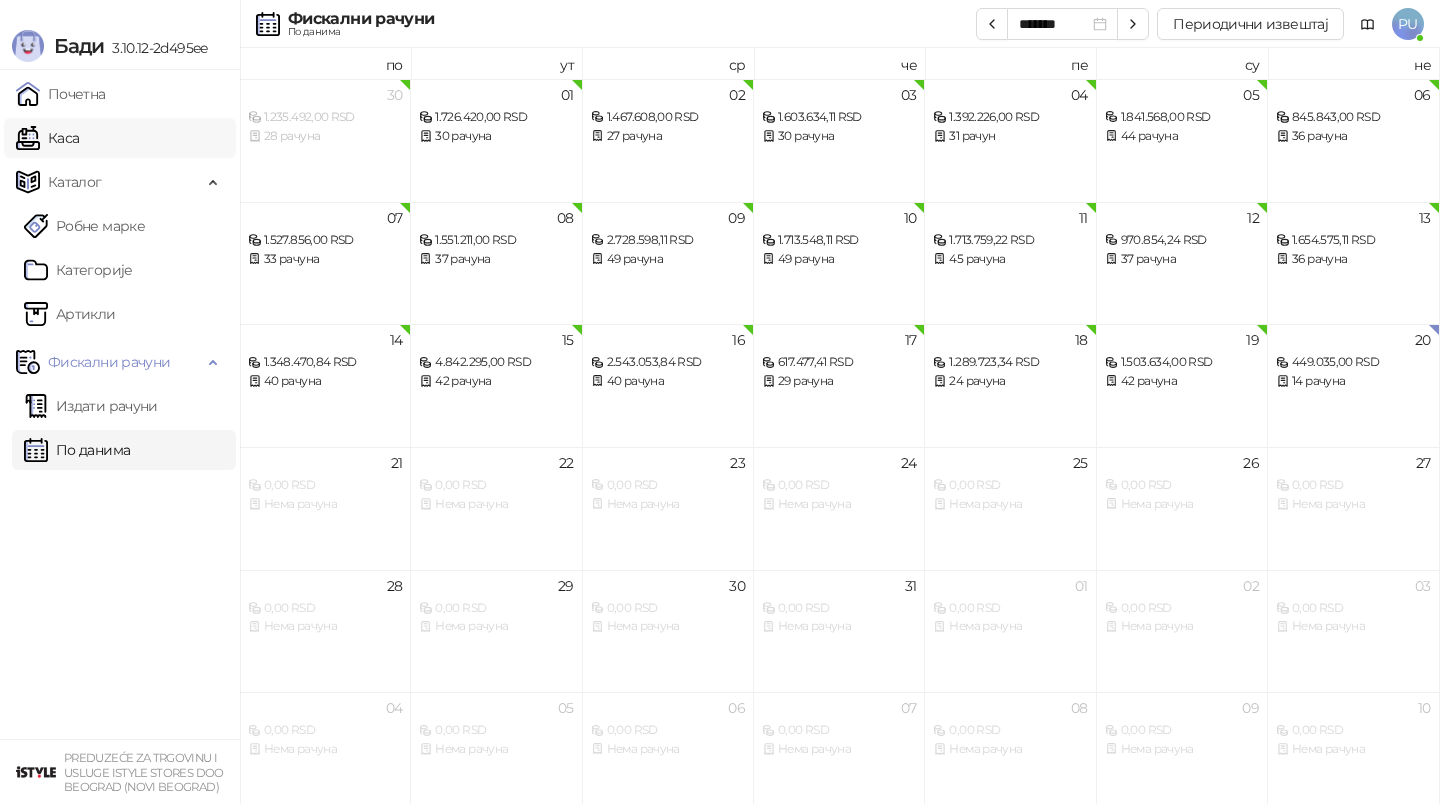 click on "Каса" at bounding box center (47, 138) 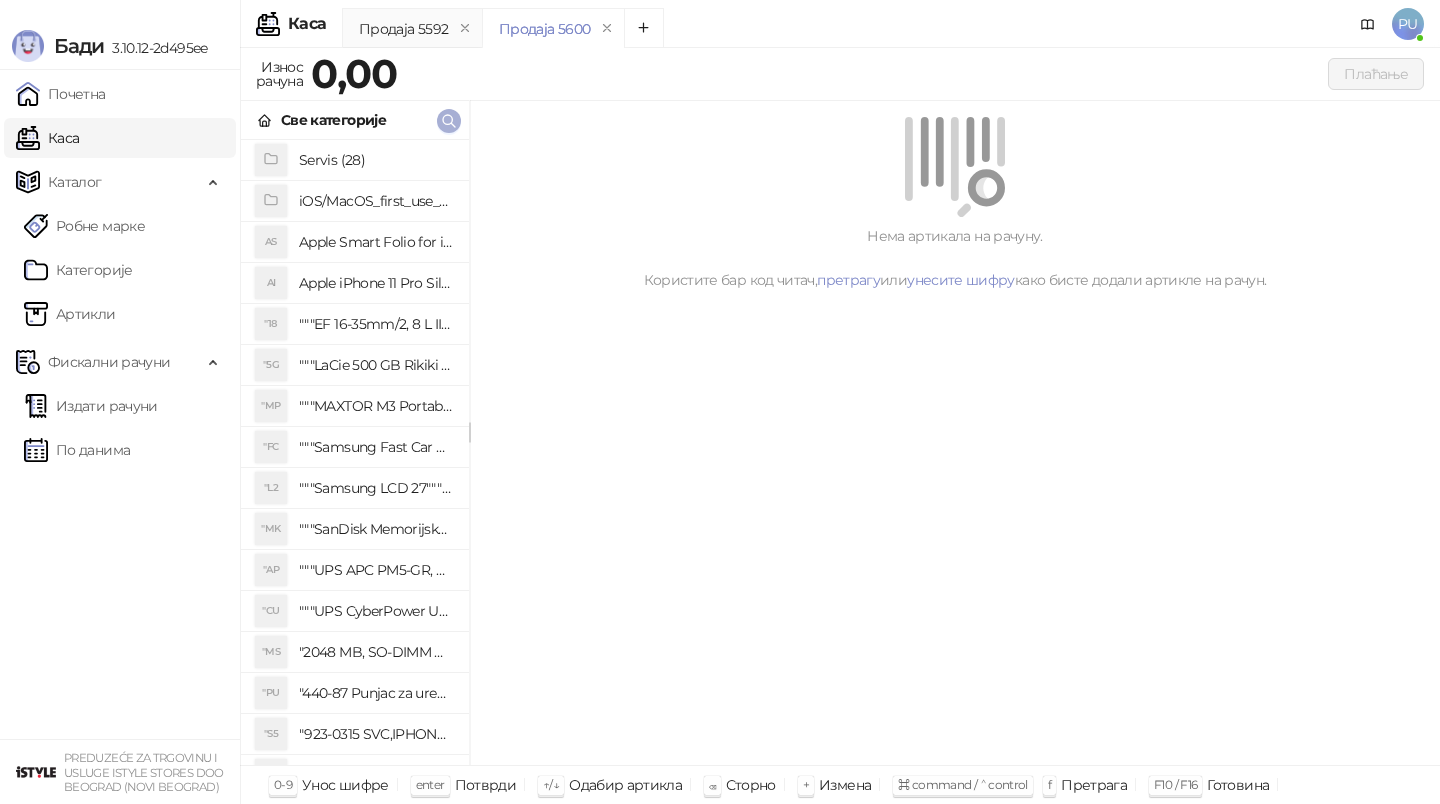 click 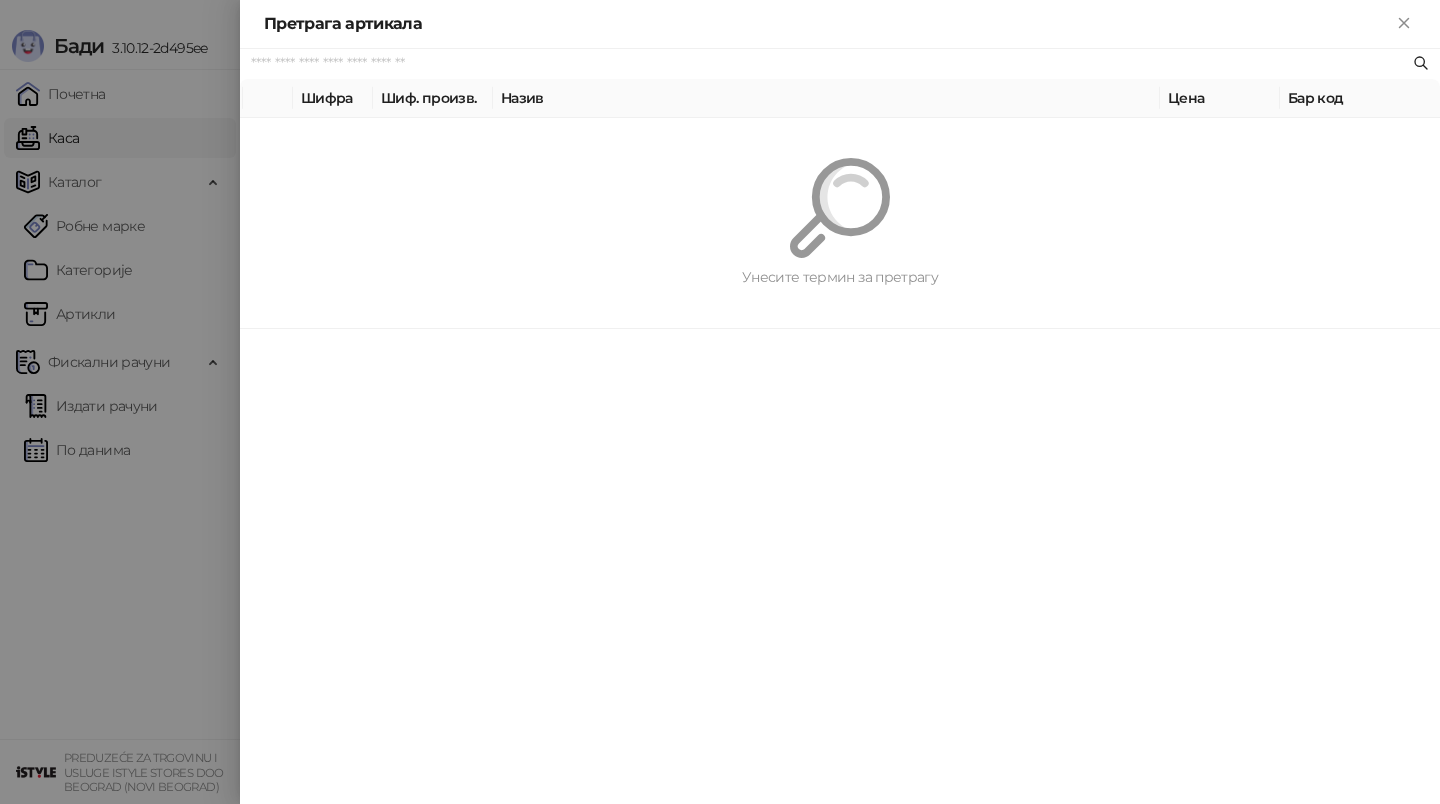 paste on "*********" 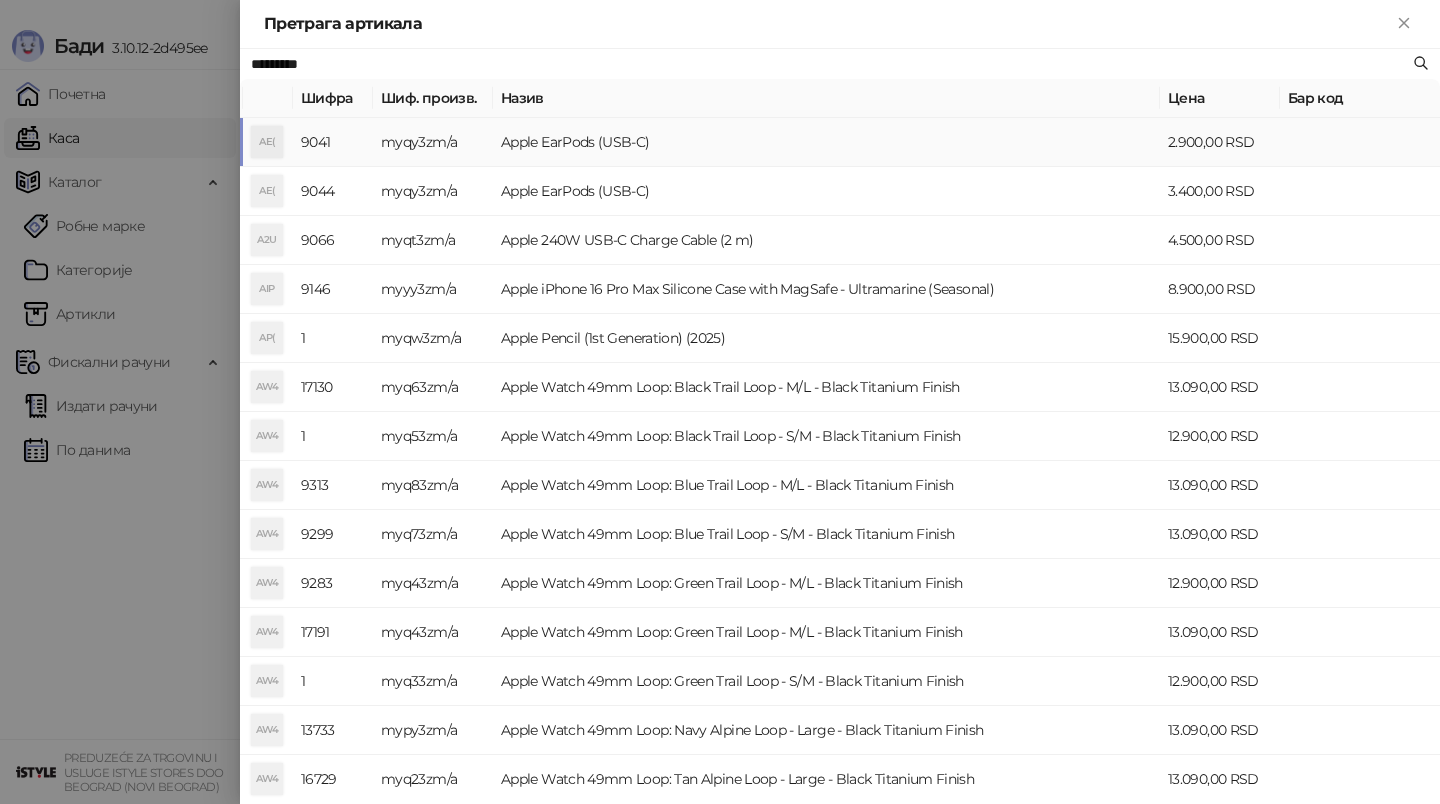 click on "Apple EarPods (USB-C)" at bounding box center [826, 142] 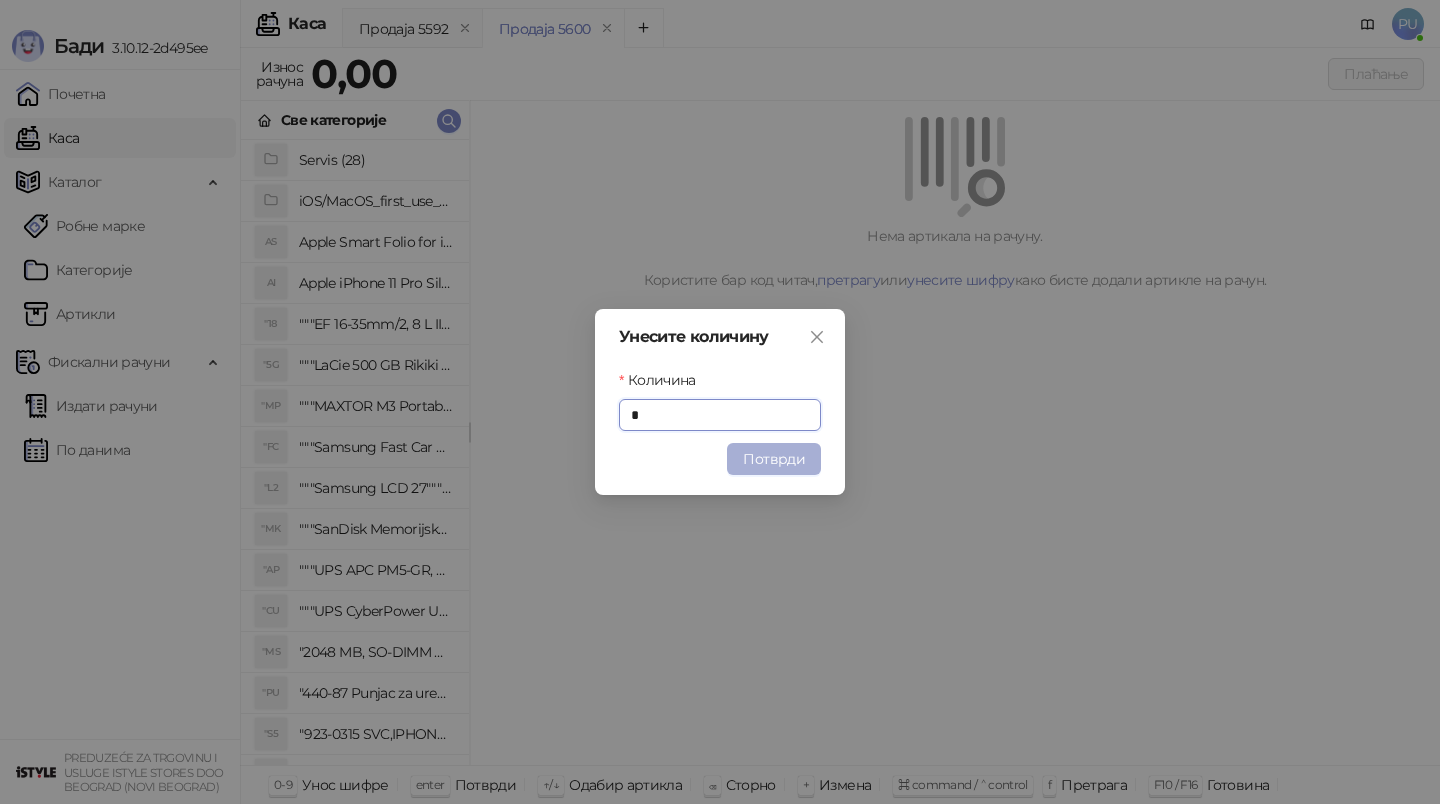 click on "Потврди" at bounding box center [774, 459] 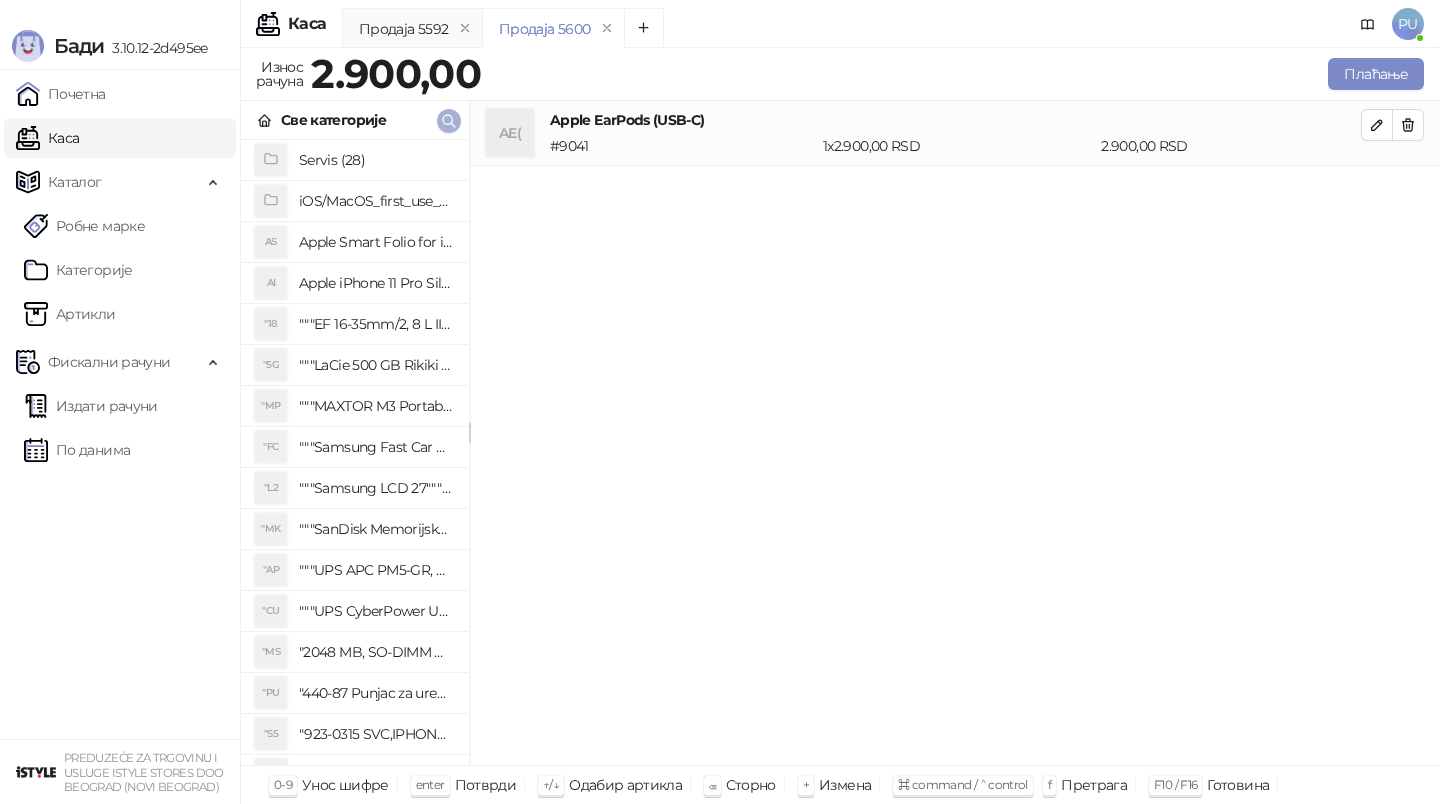 click at bounding box center (449, 120) 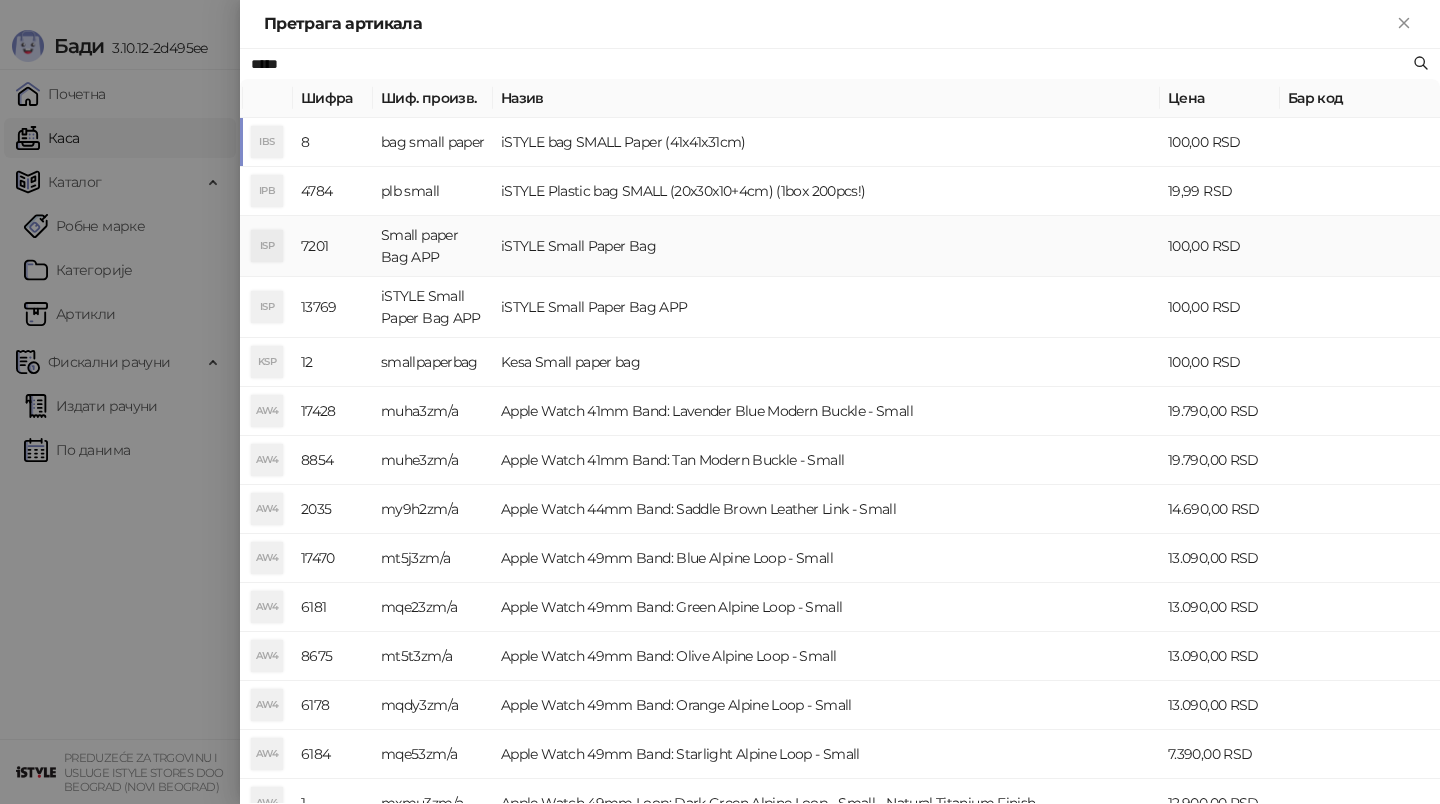 type on "*****" 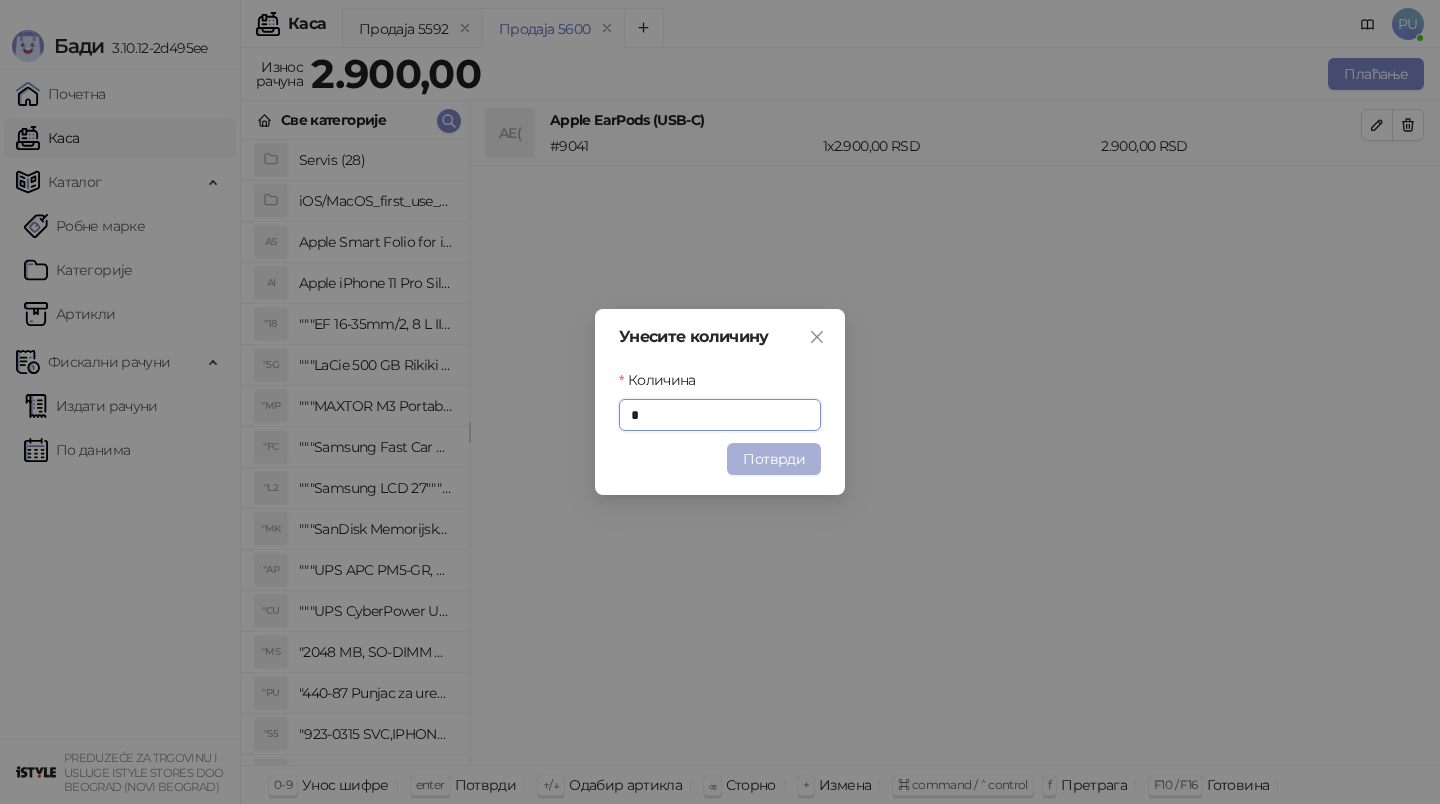 click on "Потврди" at bounding box center [774, 459] 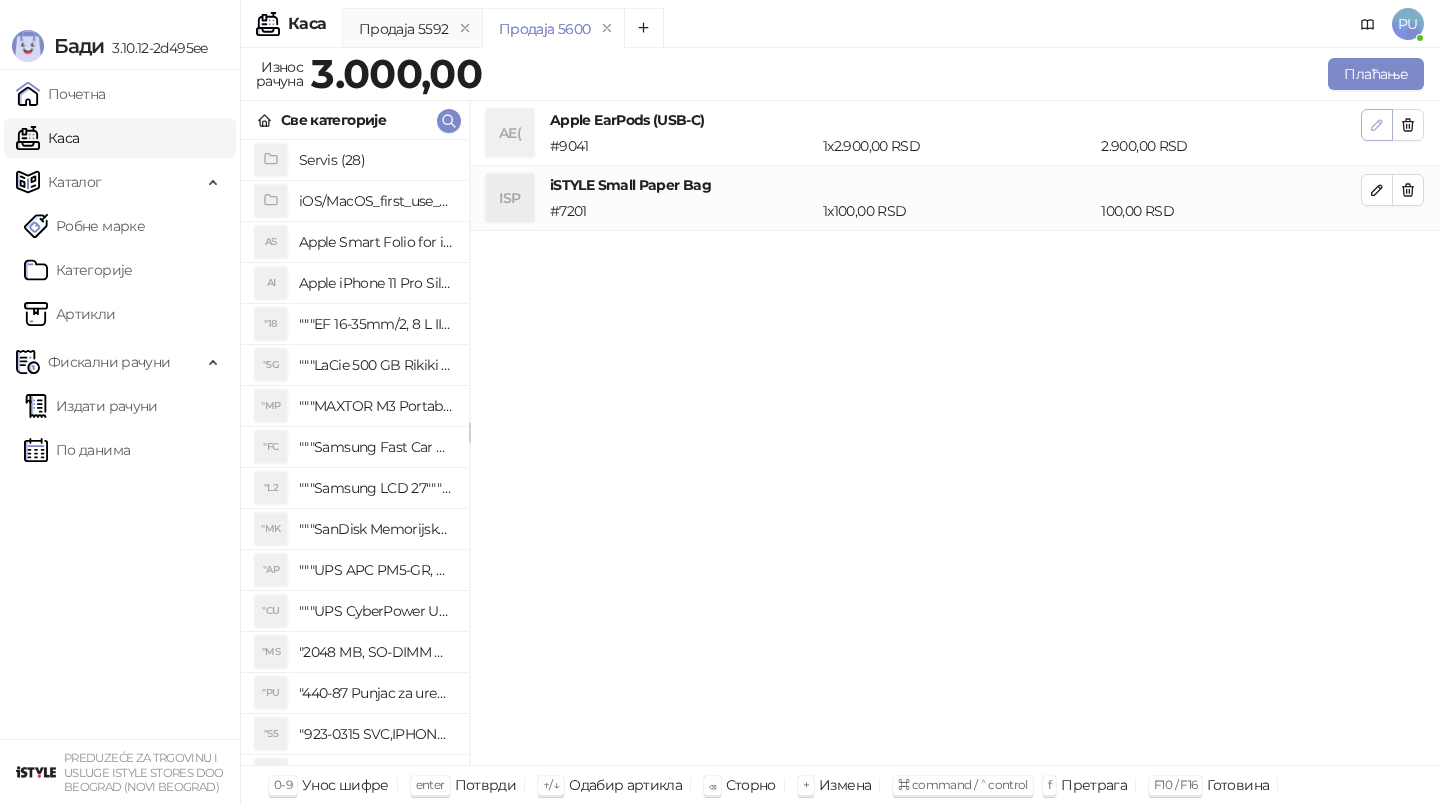 click 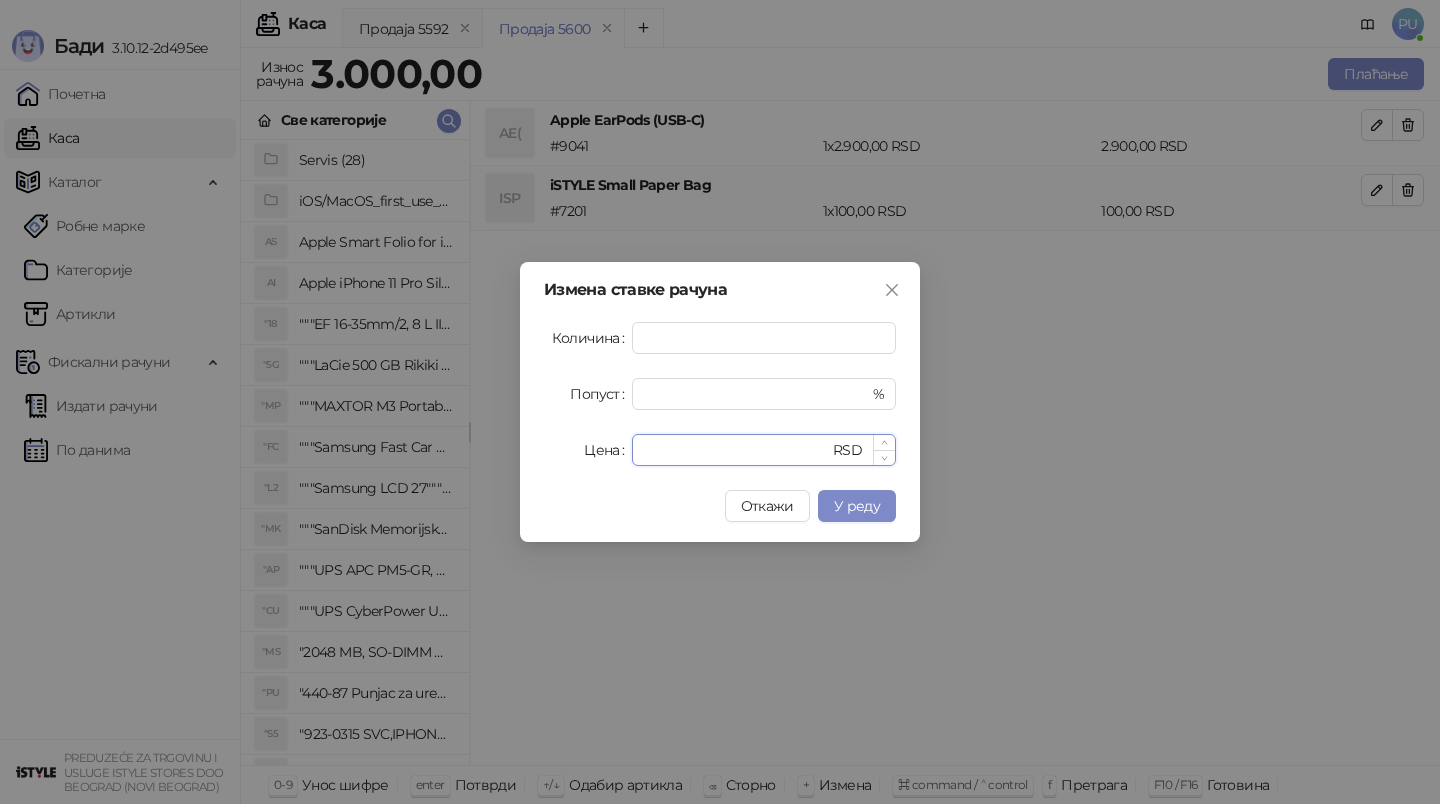click on "****" at bounding box center (736, 450) 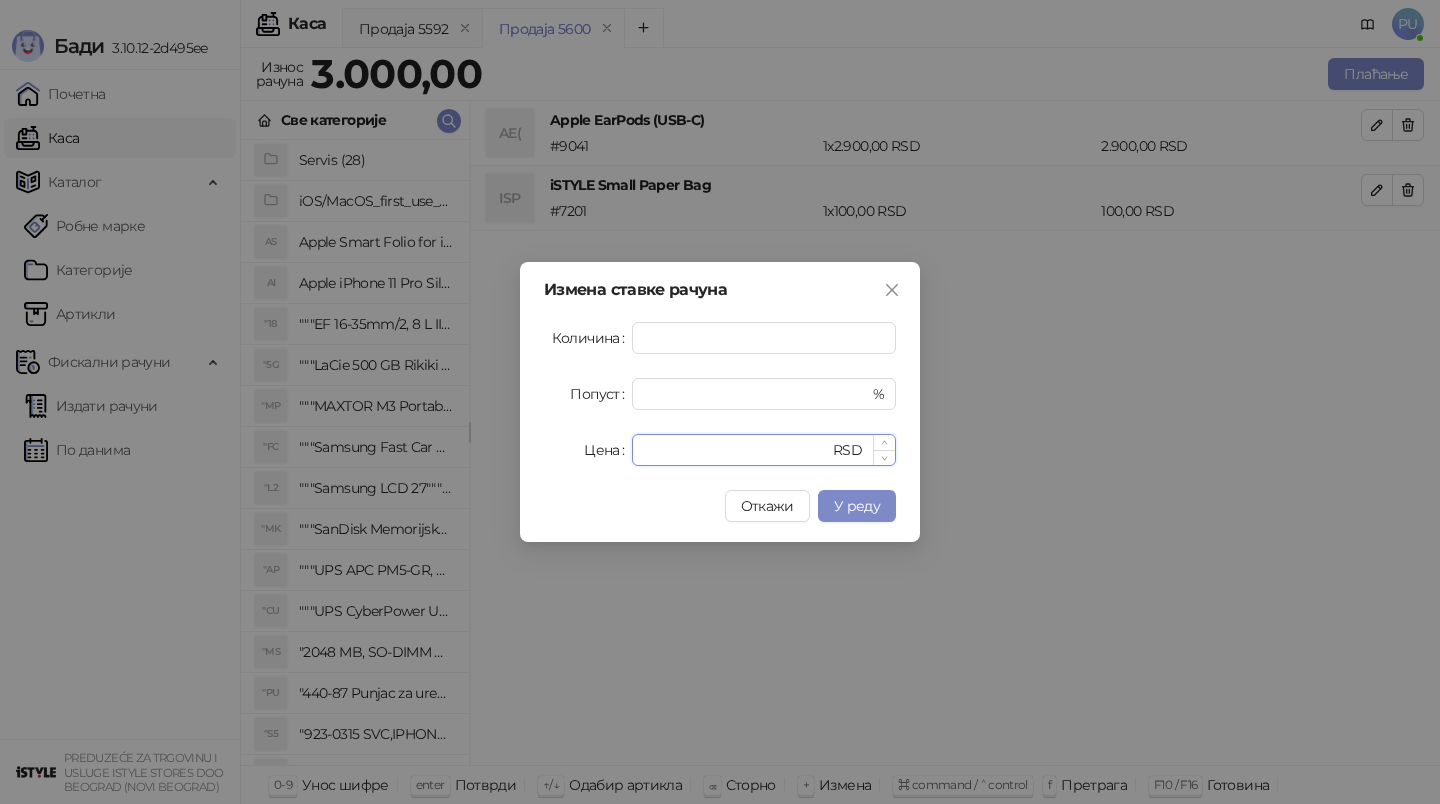 type on "****" 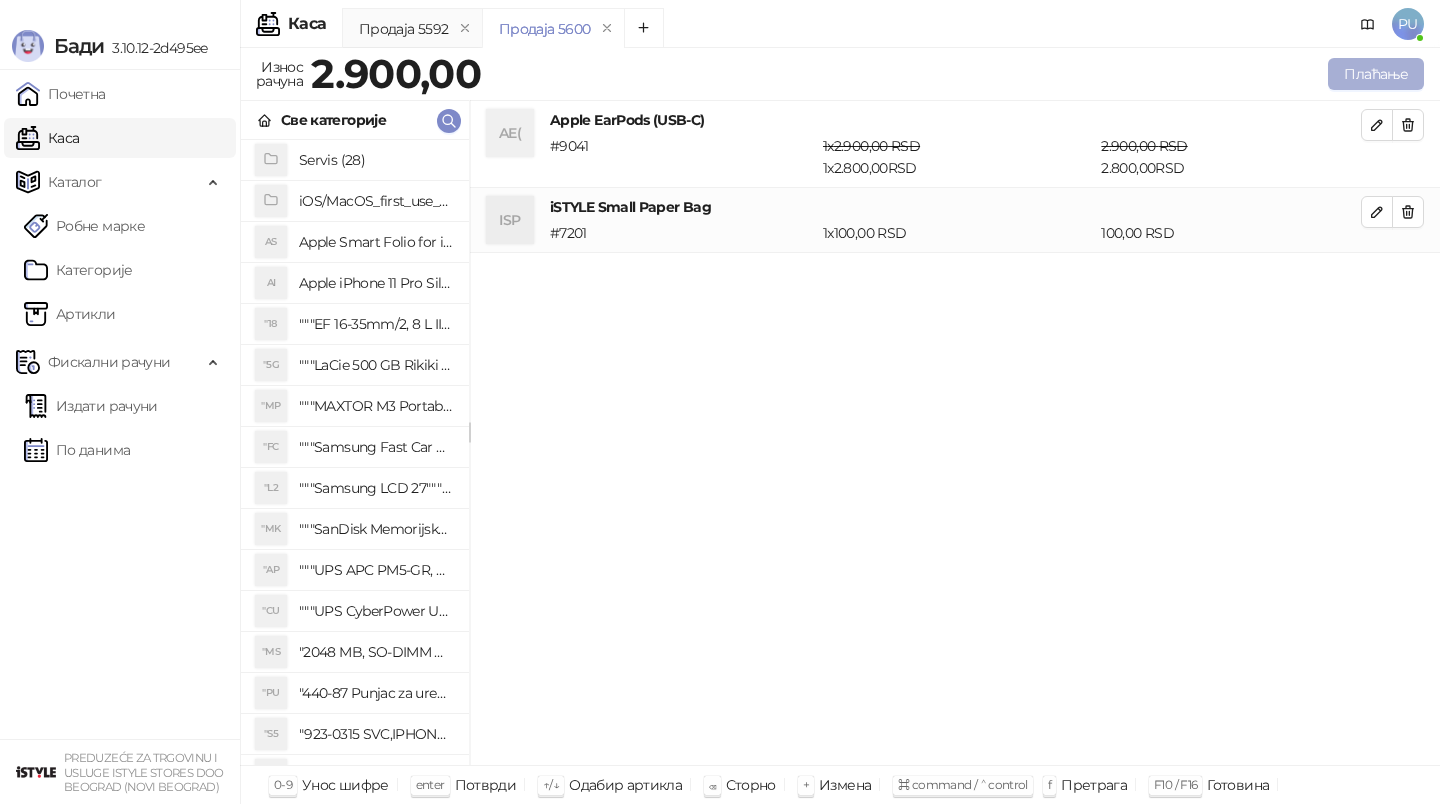 click on "Плаћање" at bounding box center [1376, 74] 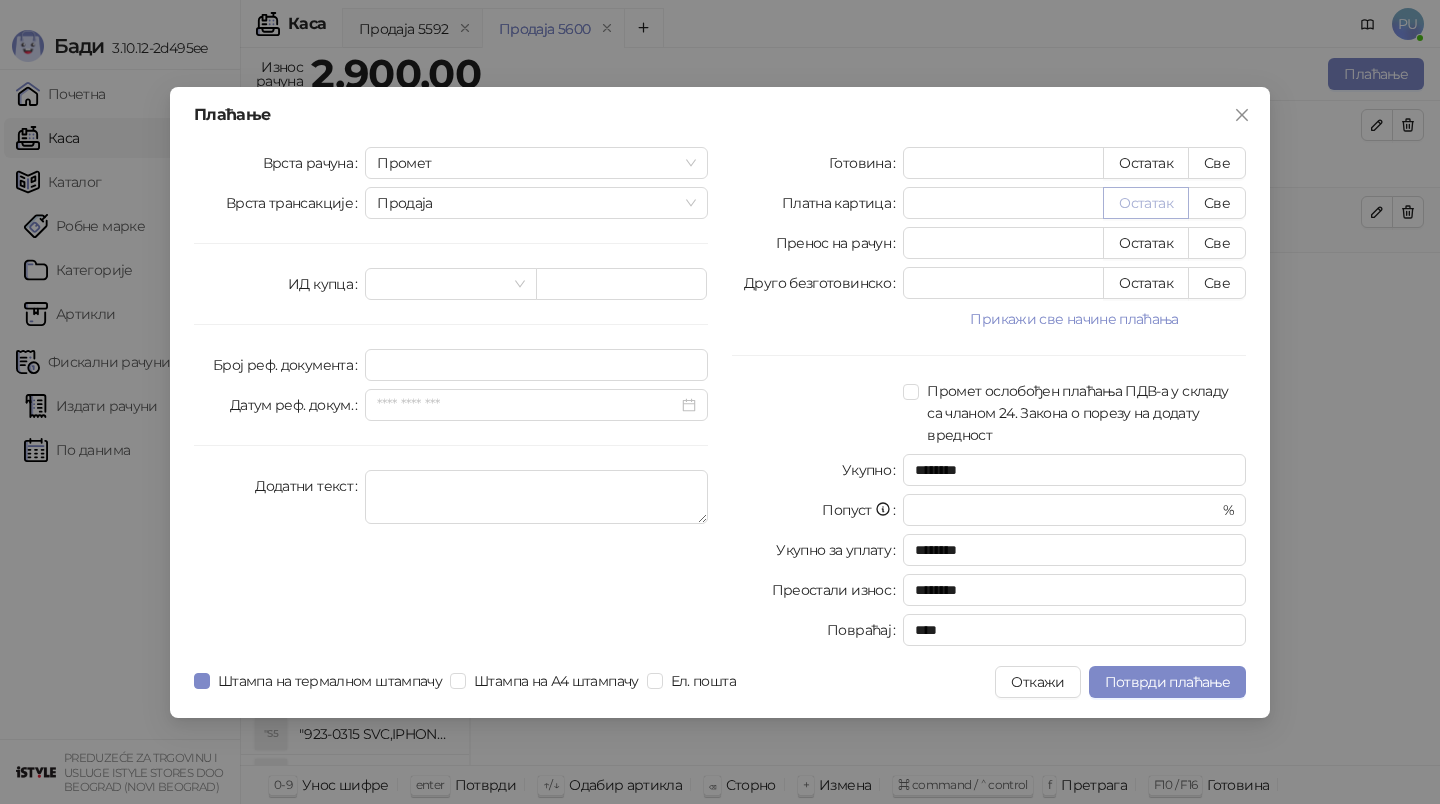 click on "Остатак" at bounding box center [1146, 203] 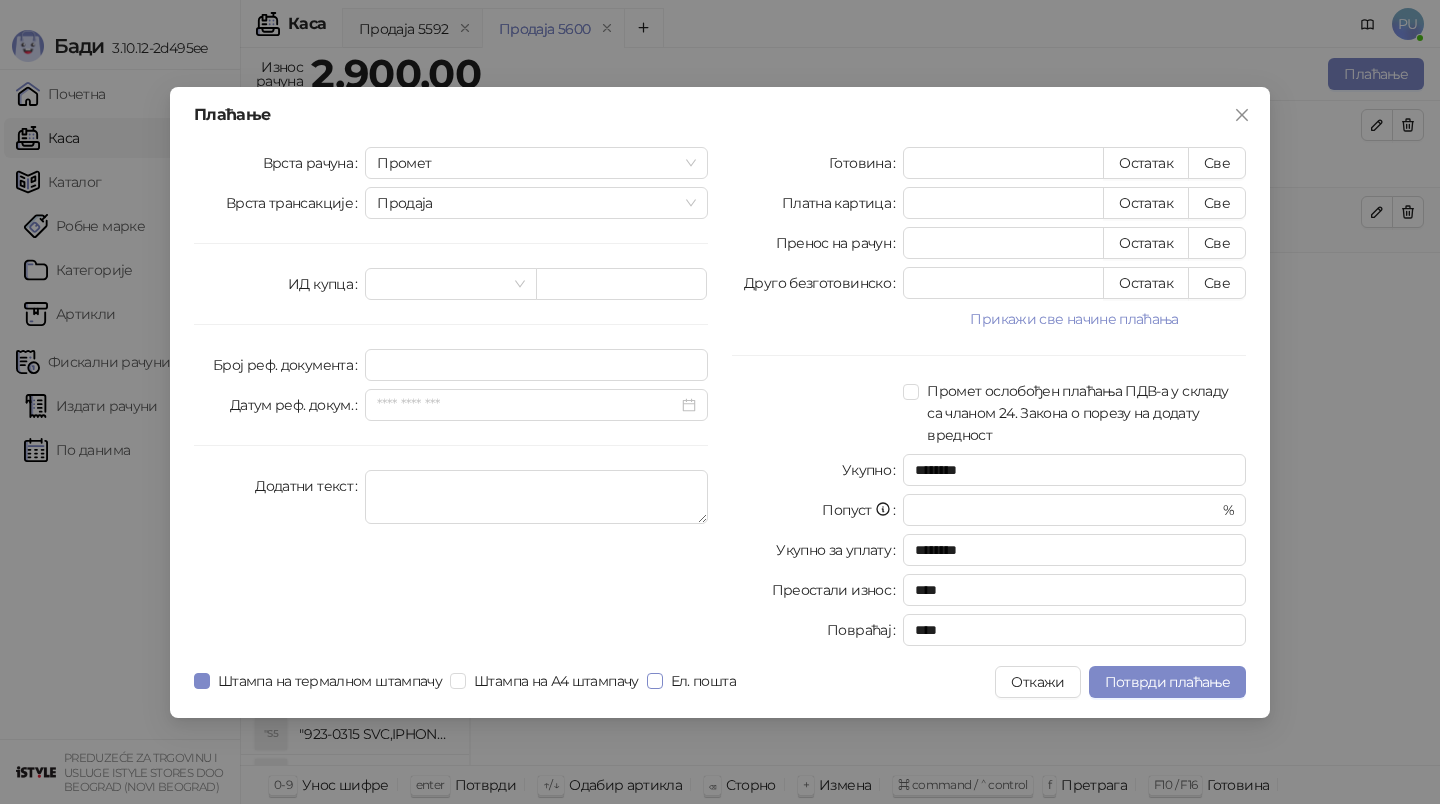 click on "Ел. пошта" at bounding box center [703, 681] 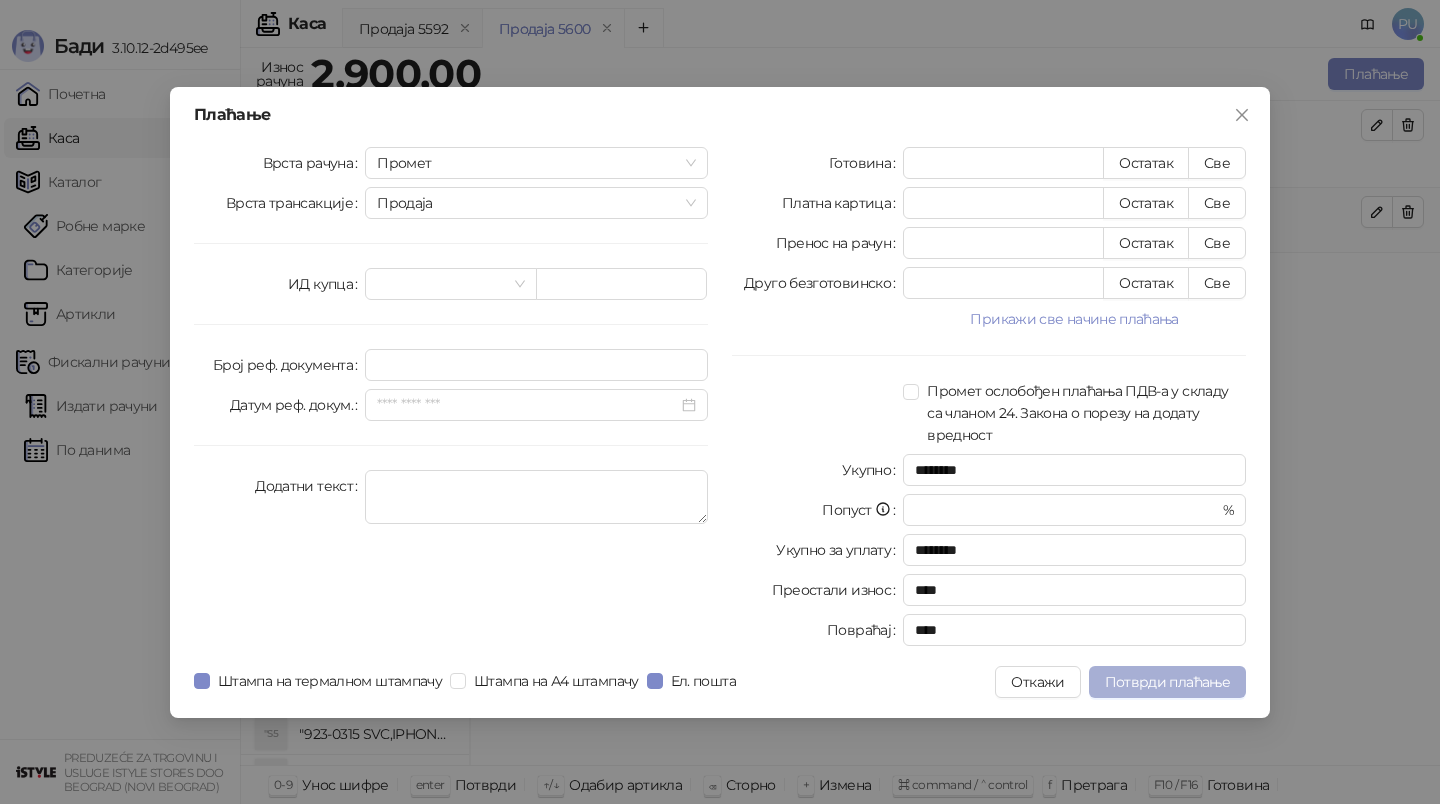 click on "Потврди плаћање" at bounding box center [1167, 682] 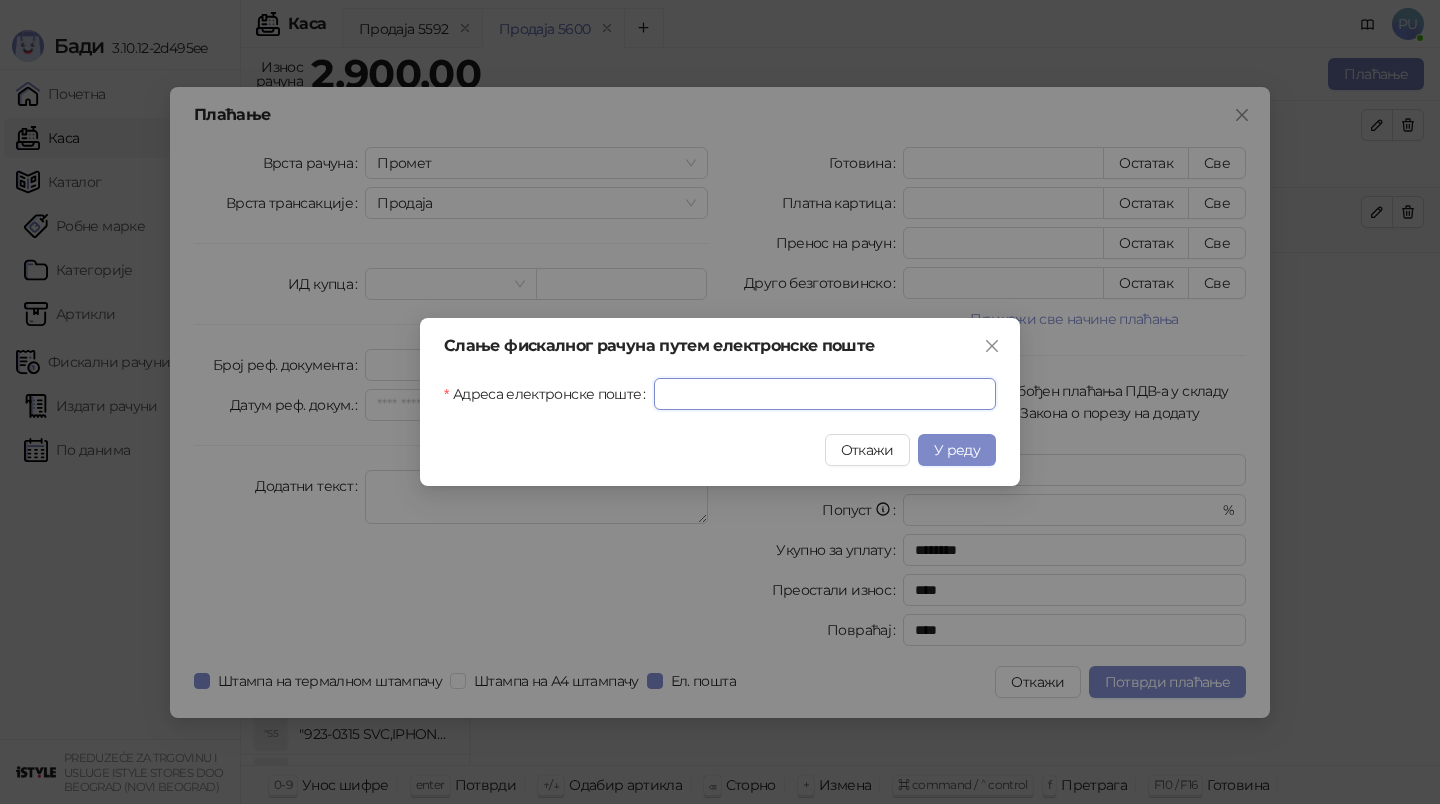 click on "Адреса електронске поште" at bounding box center (825, 394) 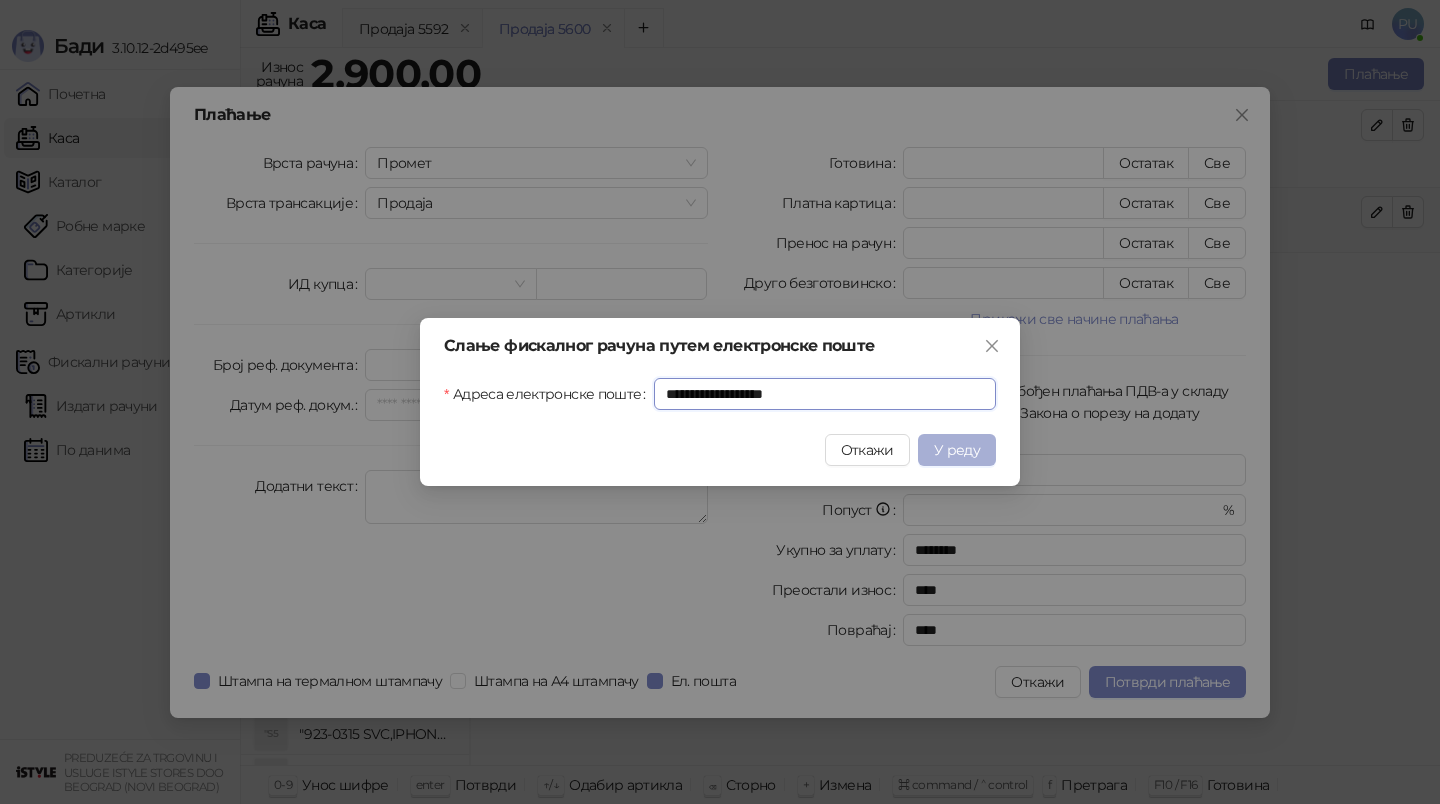 type on "**********" 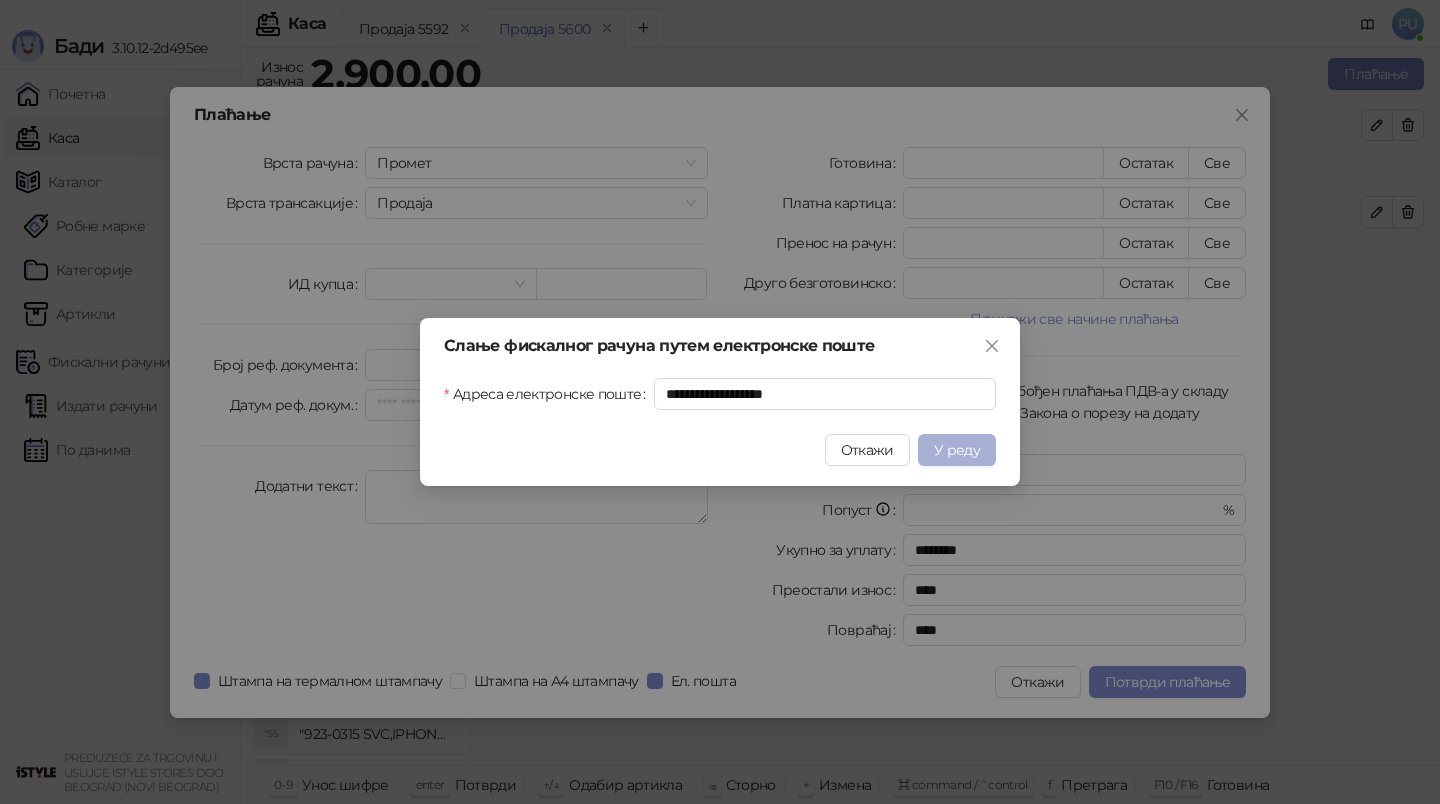 click on "У реду" at bounding box center (957, 450) 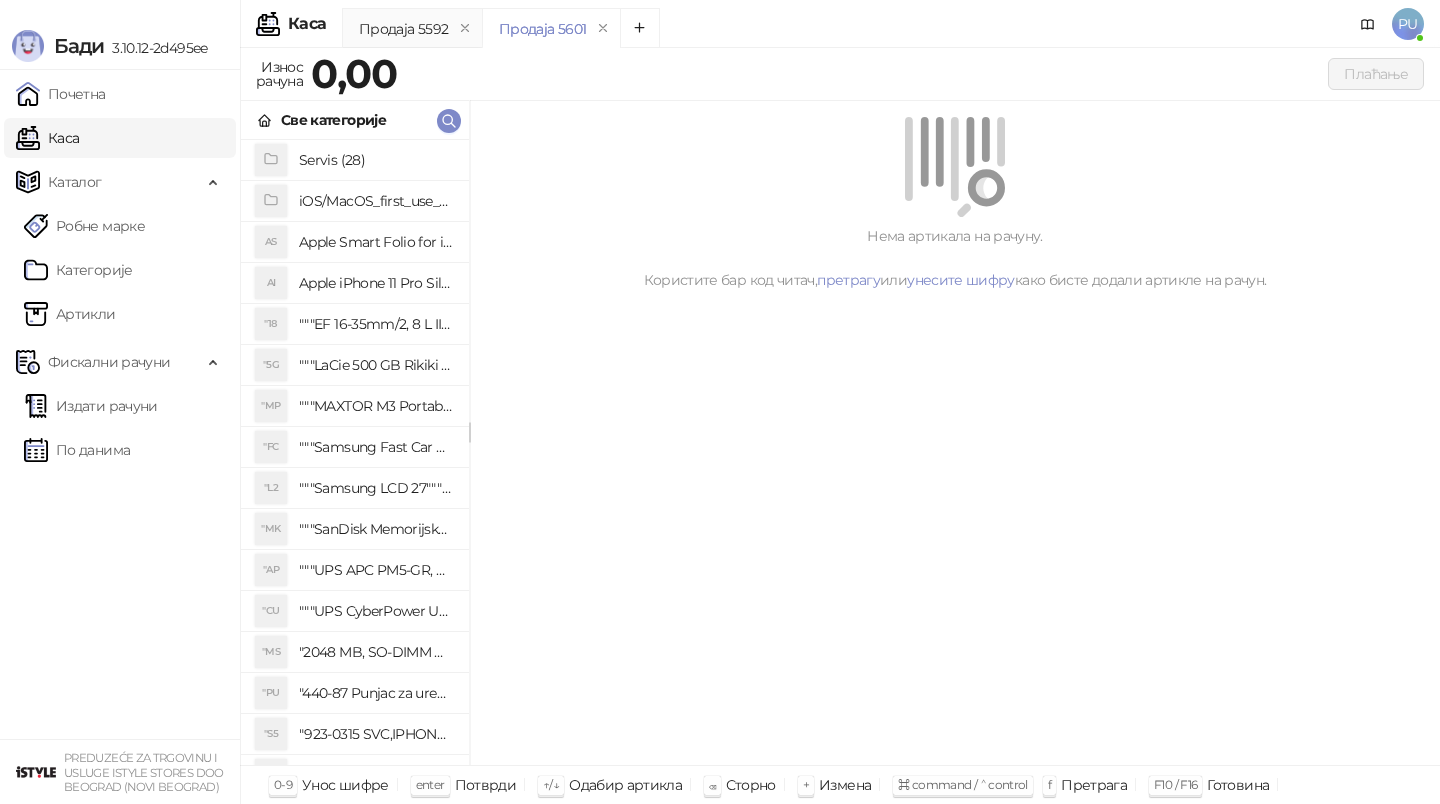 click on "Све категорије" at bounding box center (355, 120) 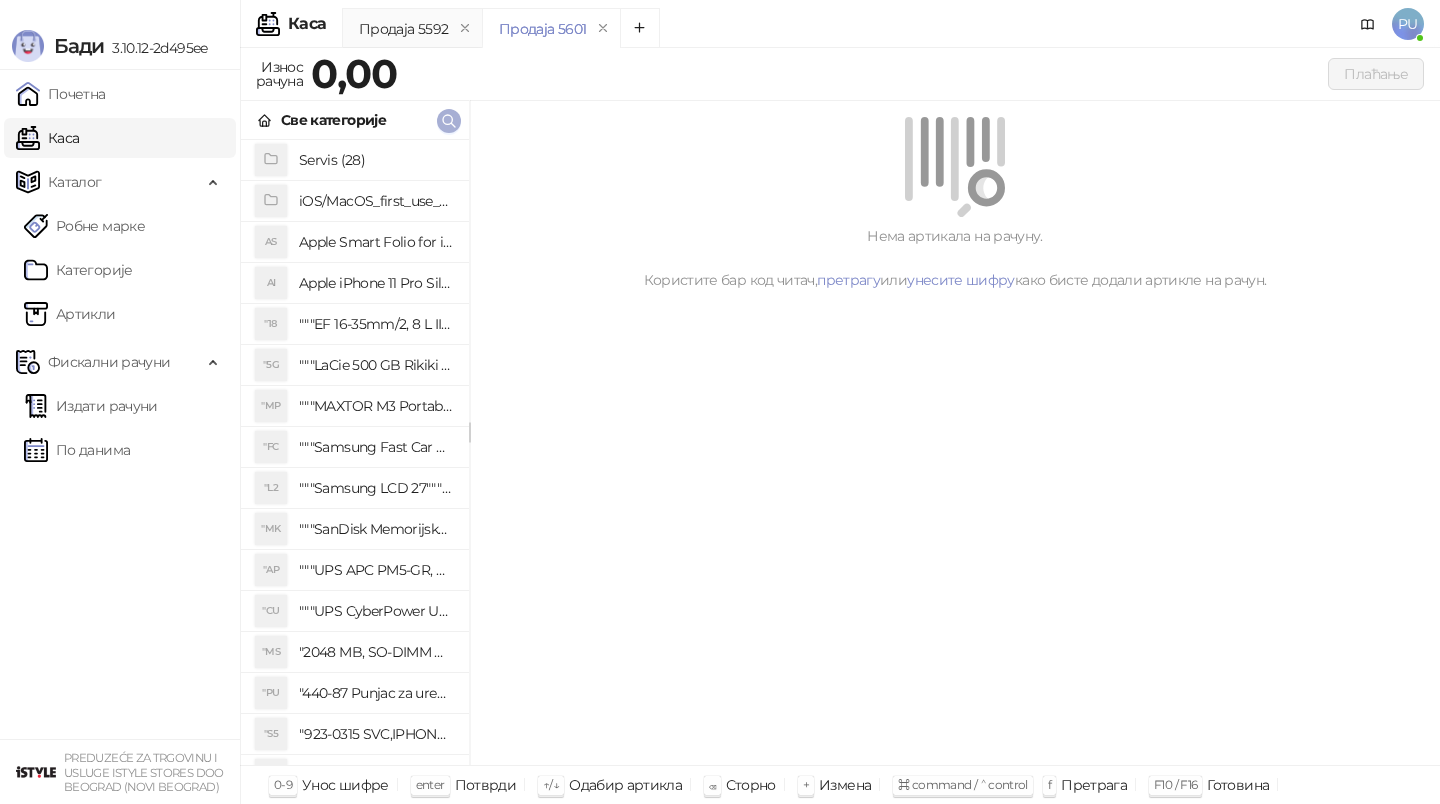 click 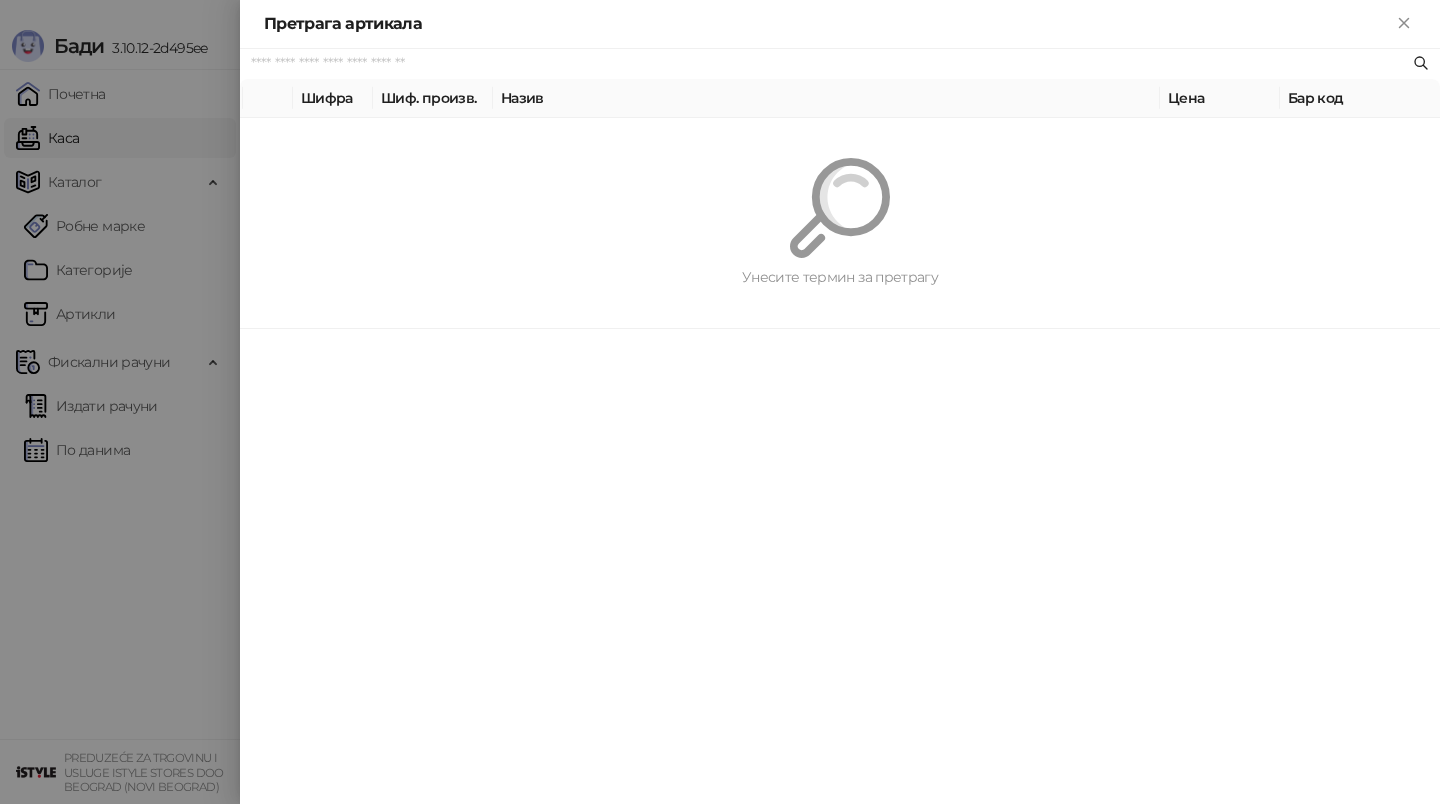 paste on "*********" 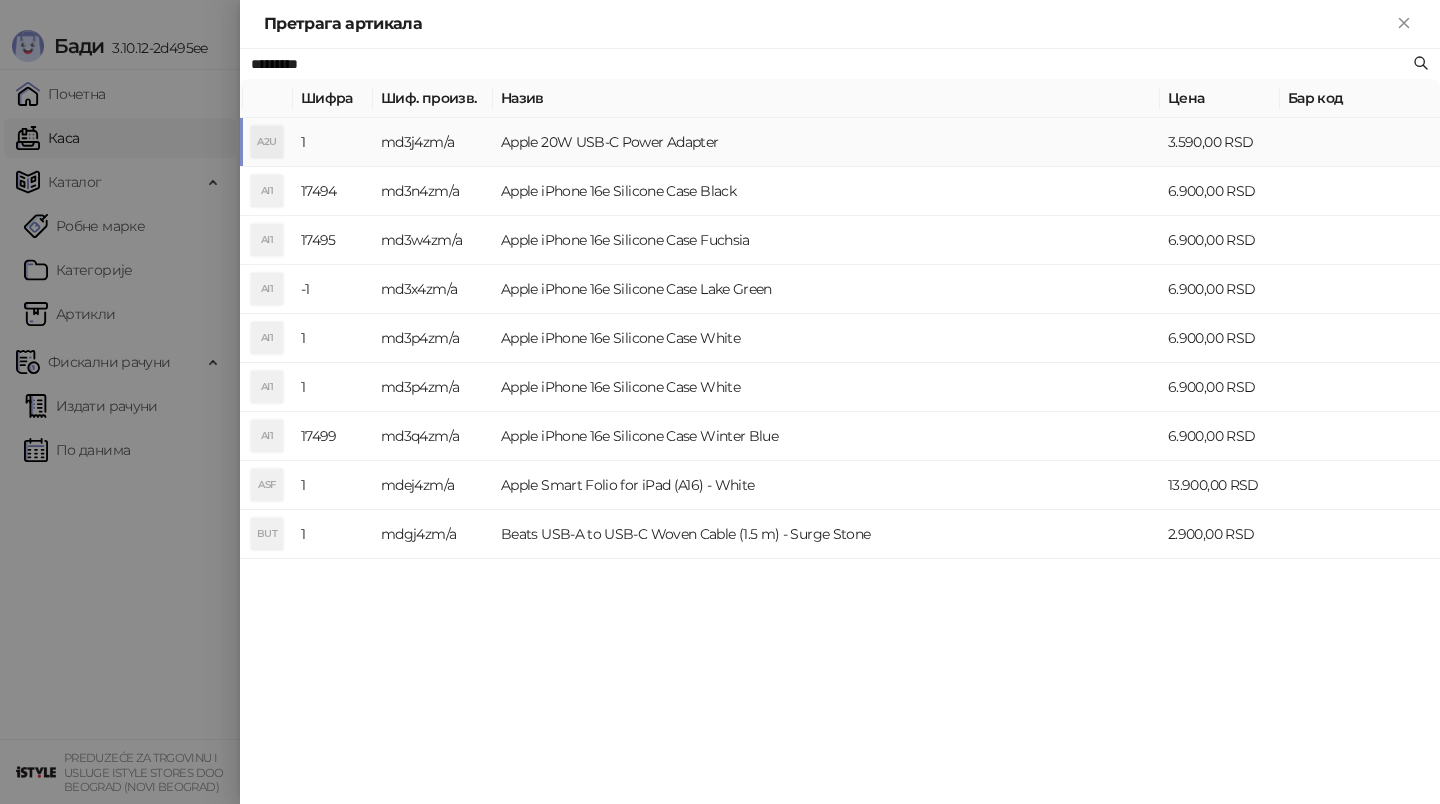 click on "Apple 20W USB-C Power Adapter" at bounding box center (826, 142) 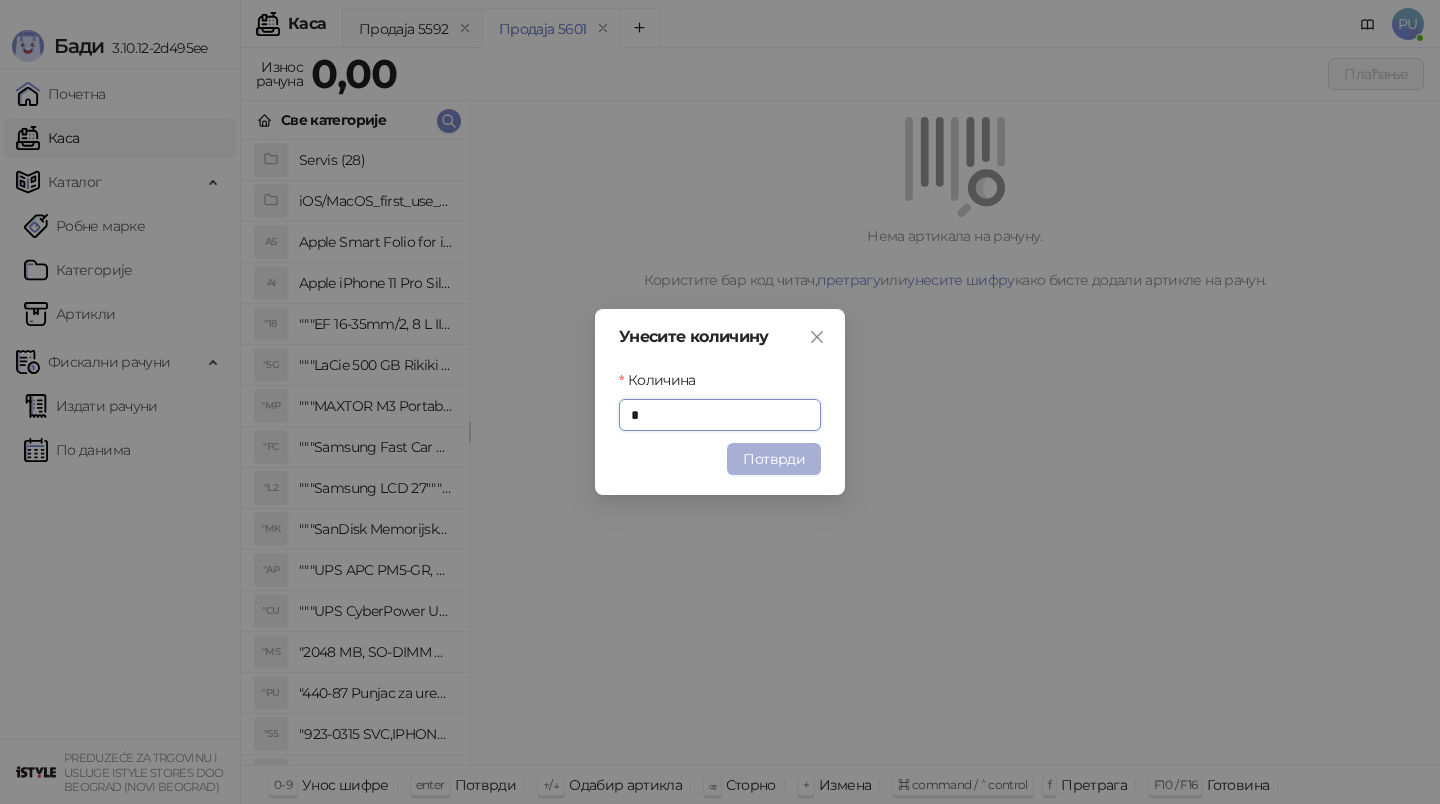 click on "Потврди" at bounding box center [774, 459] 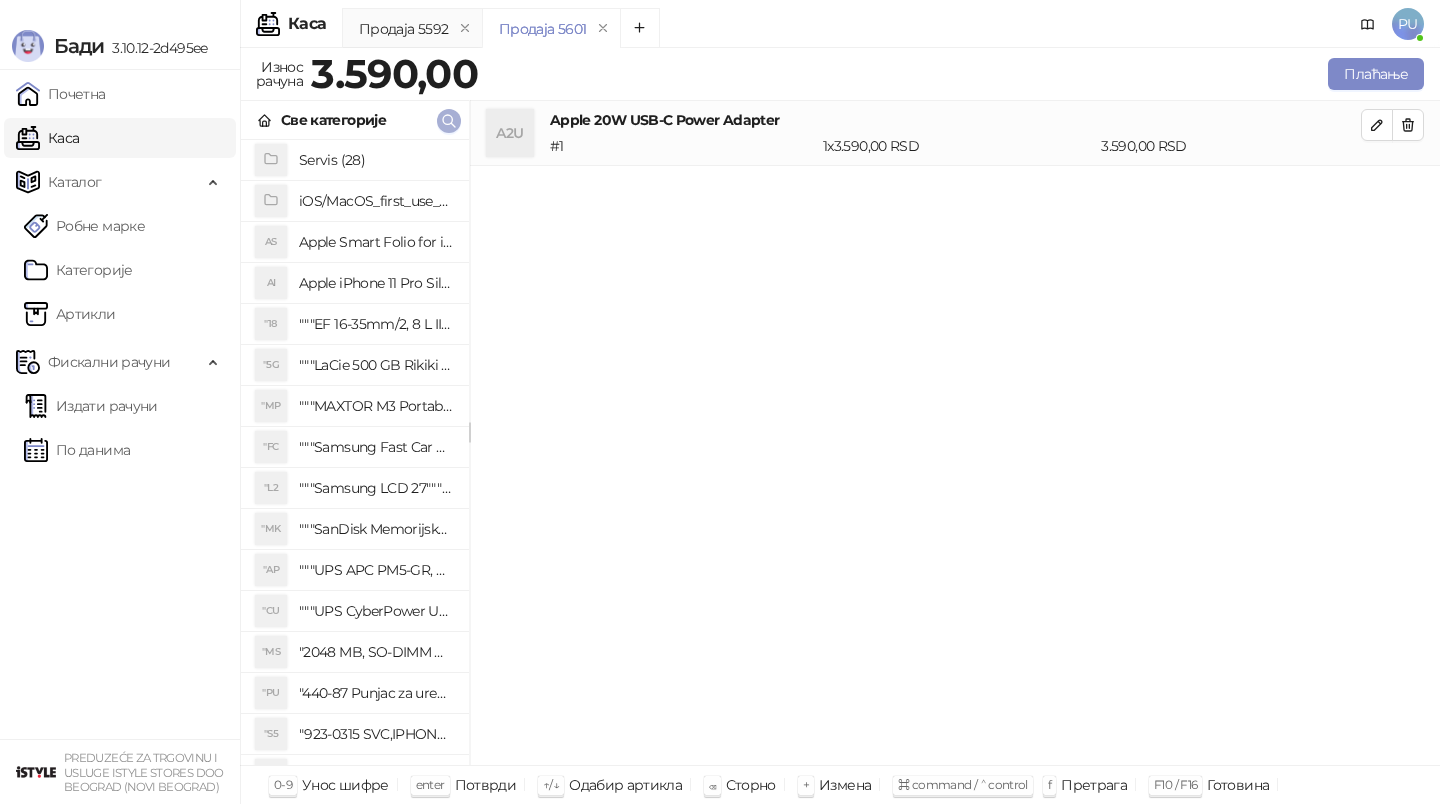 click 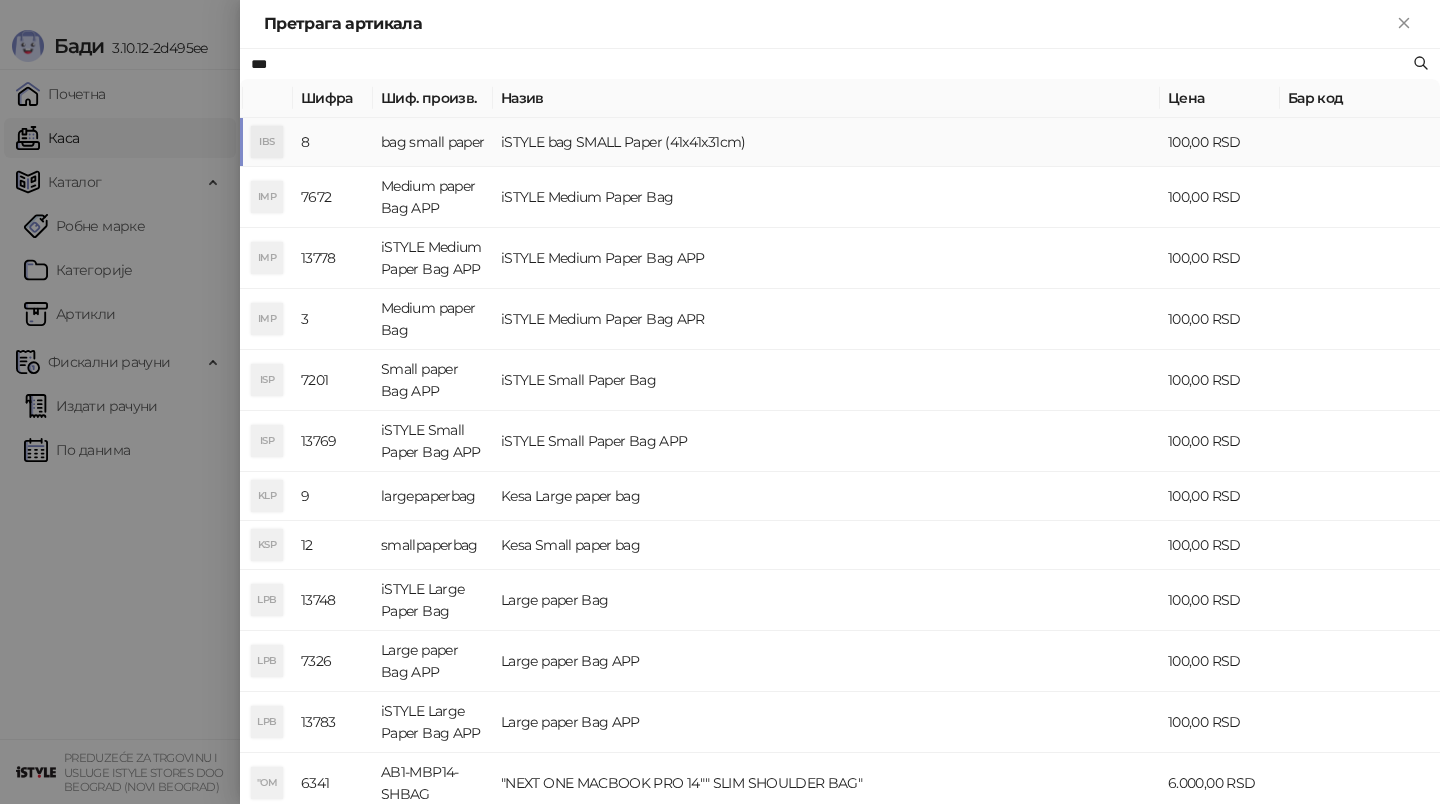type on "***" 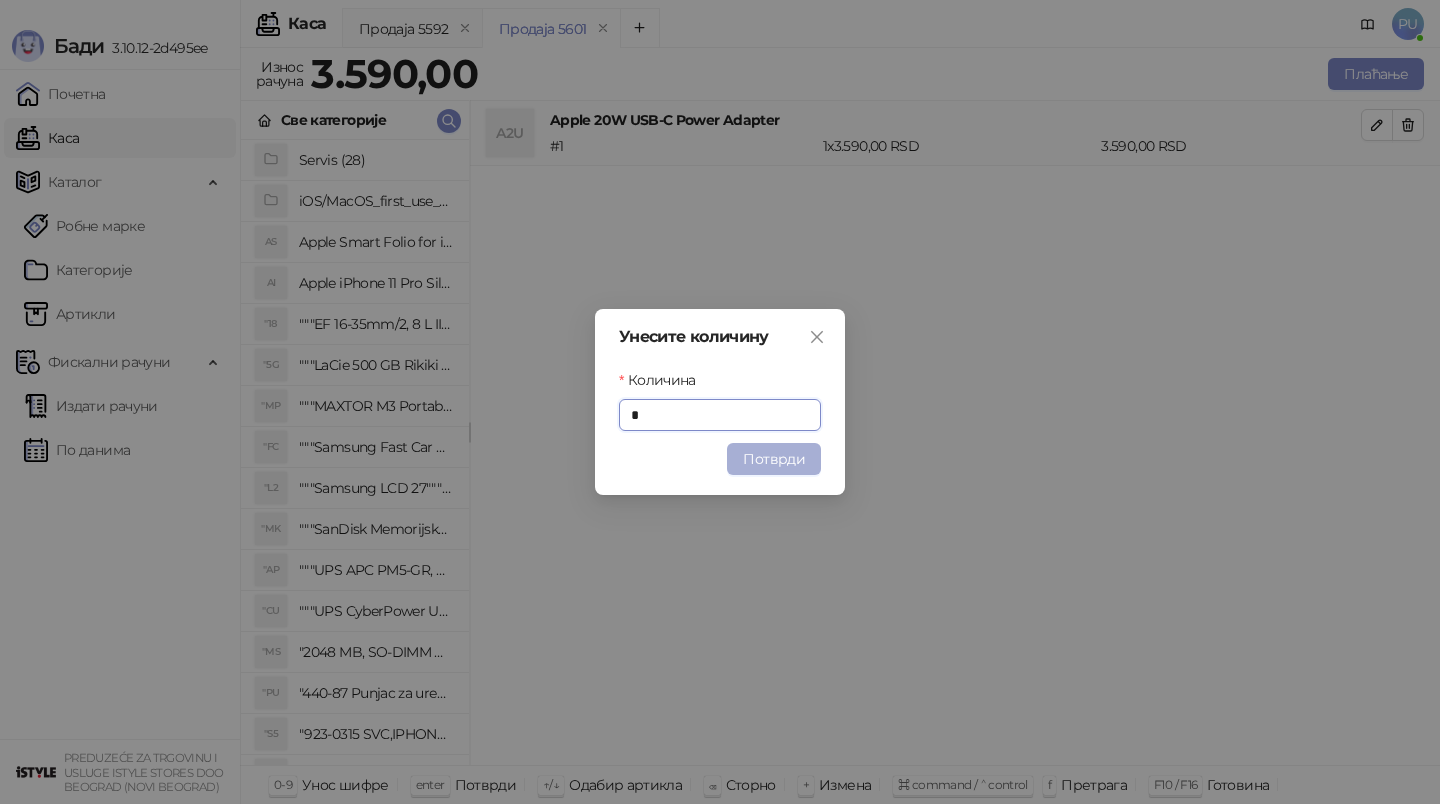 click on "Потврди" at bounding box center (774, 459) 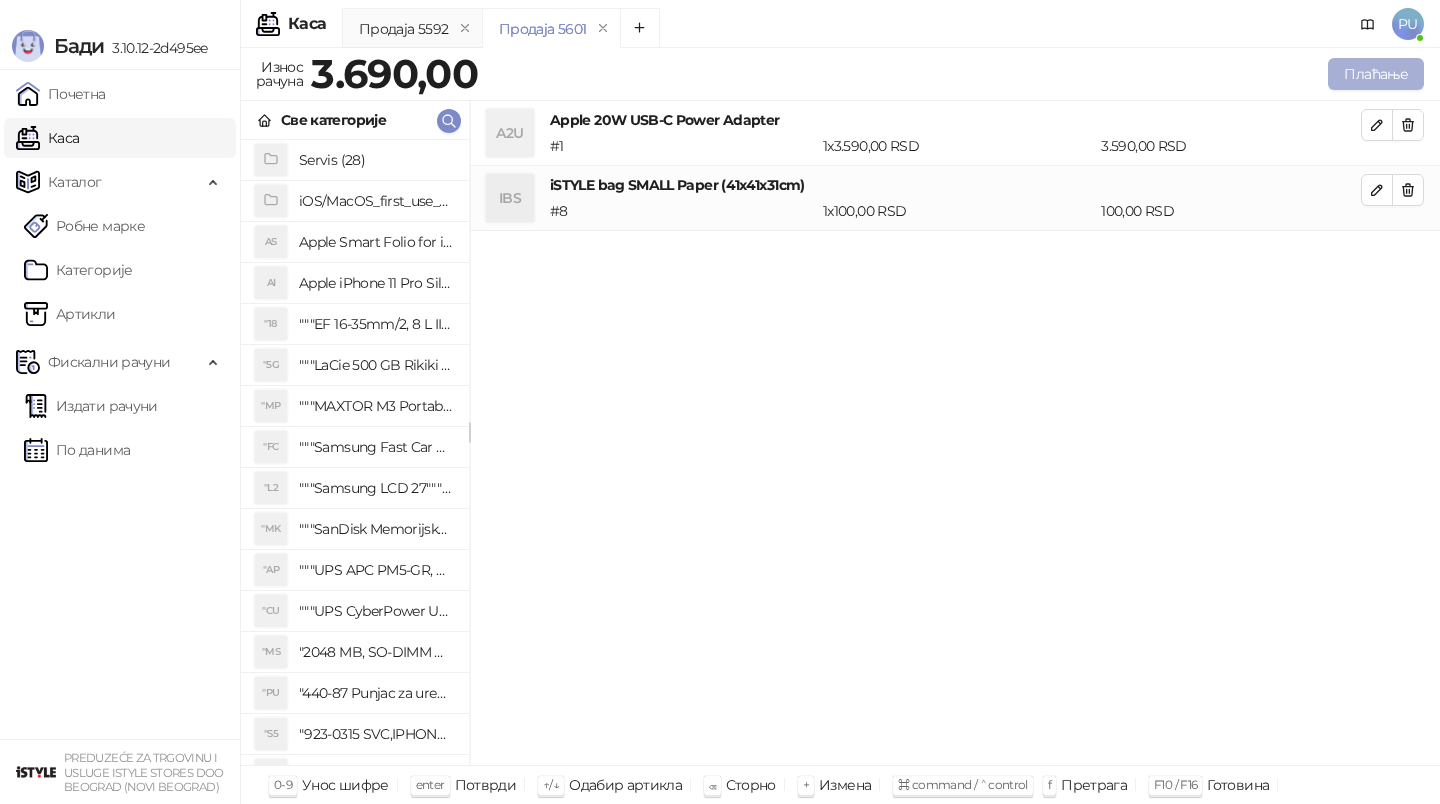 click on "Плаћање" at bounding box center (1376, 74) 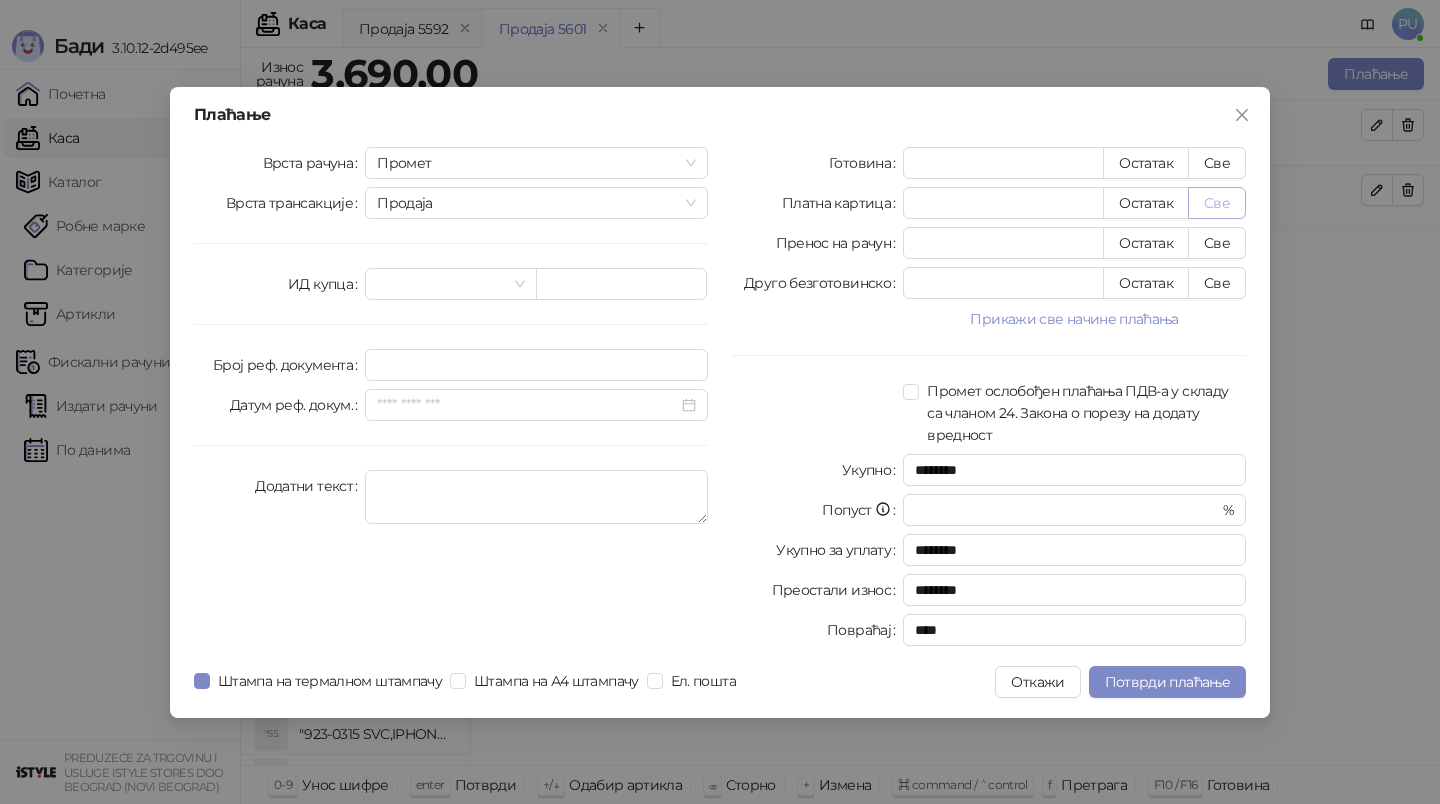 click on "Све" at bounding box center [1217, 203] 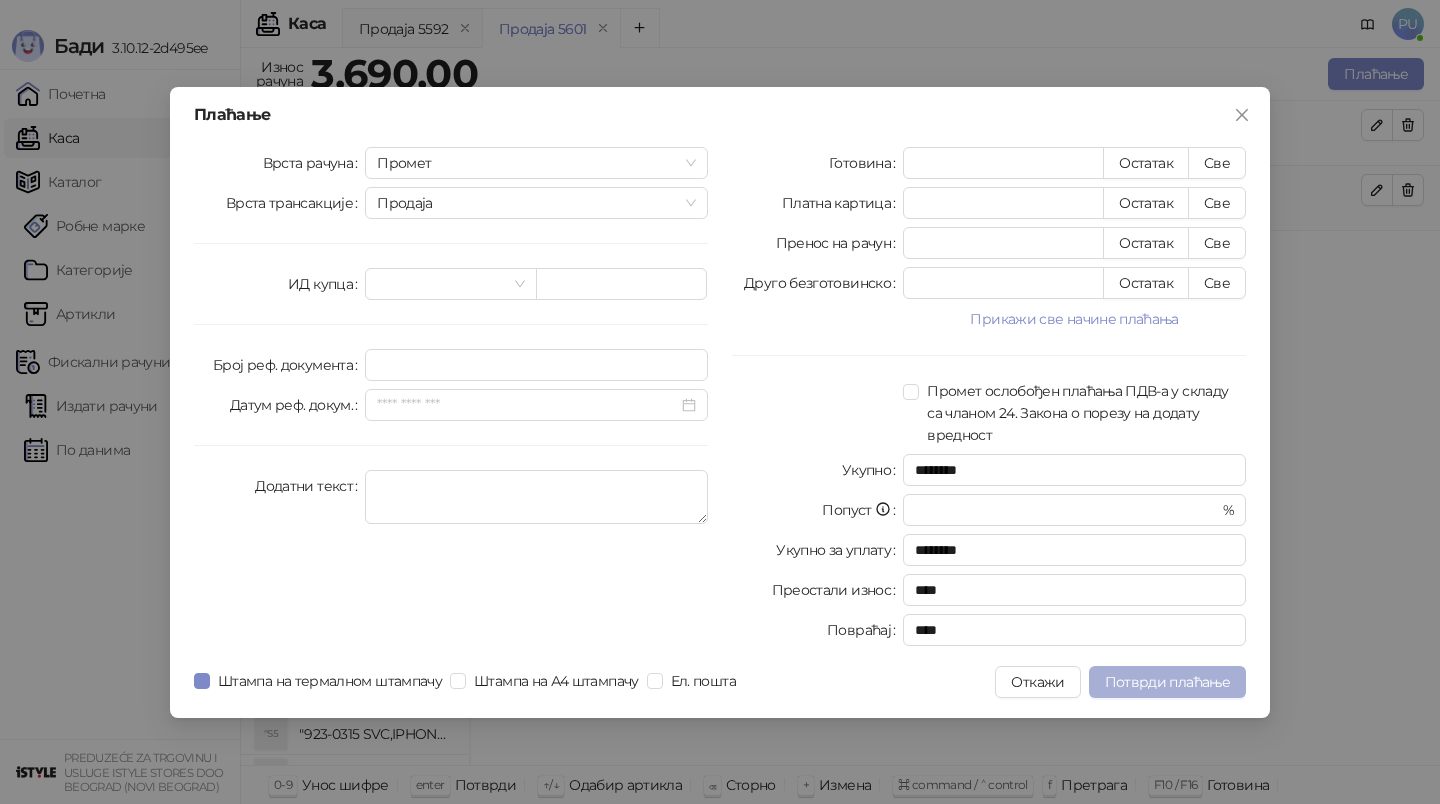 click on "Потврди плаћање" at bounding box center [1167, 682] 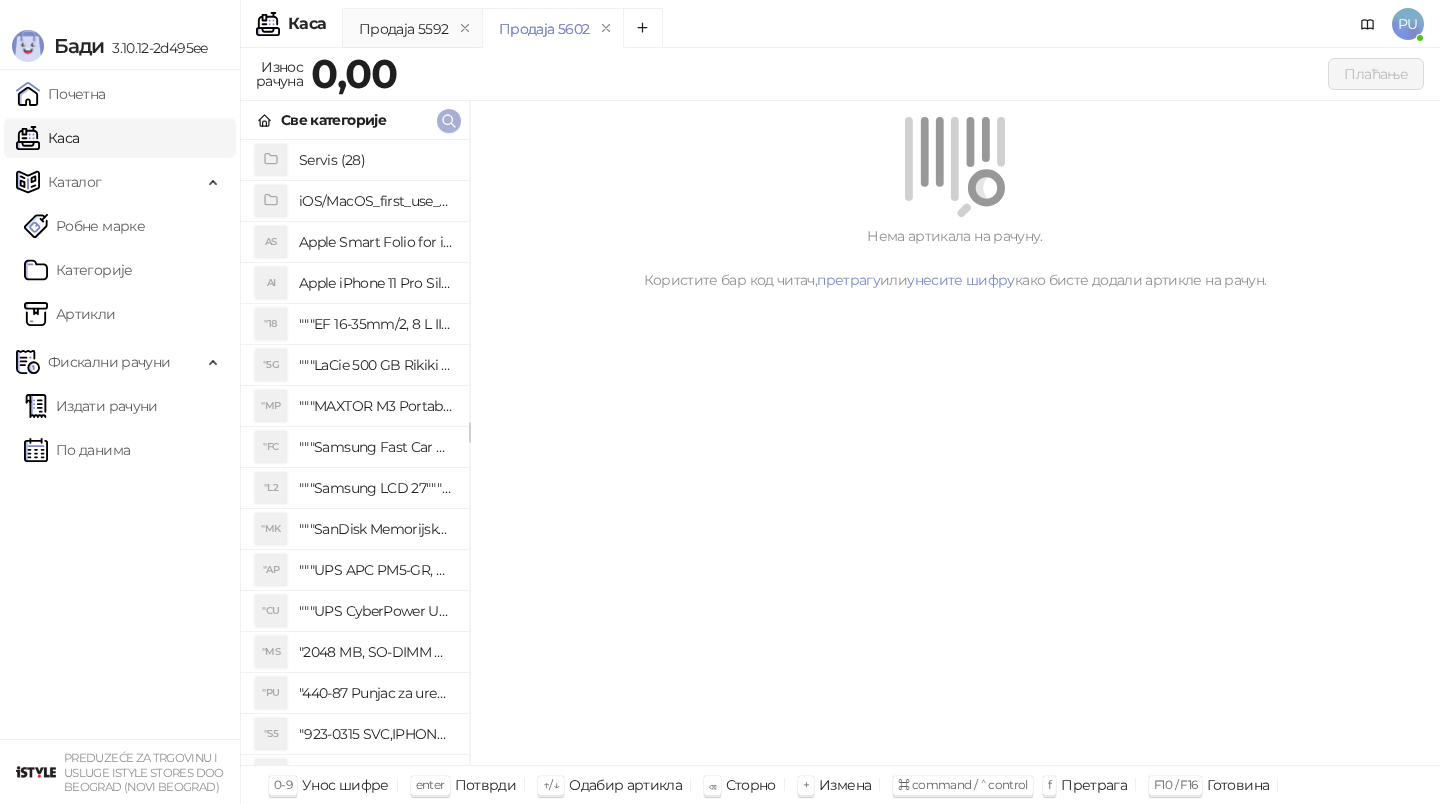 click 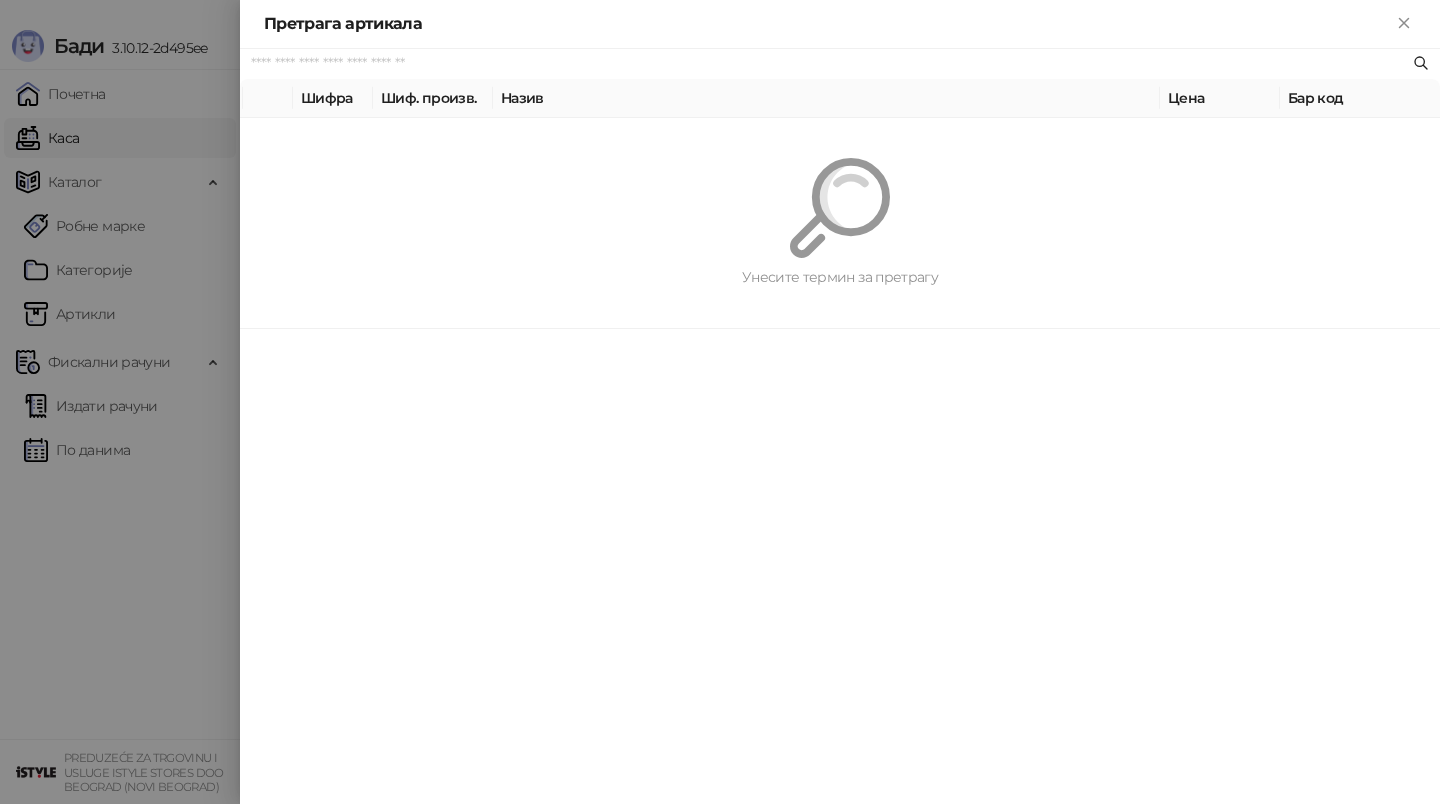paste on "*********" 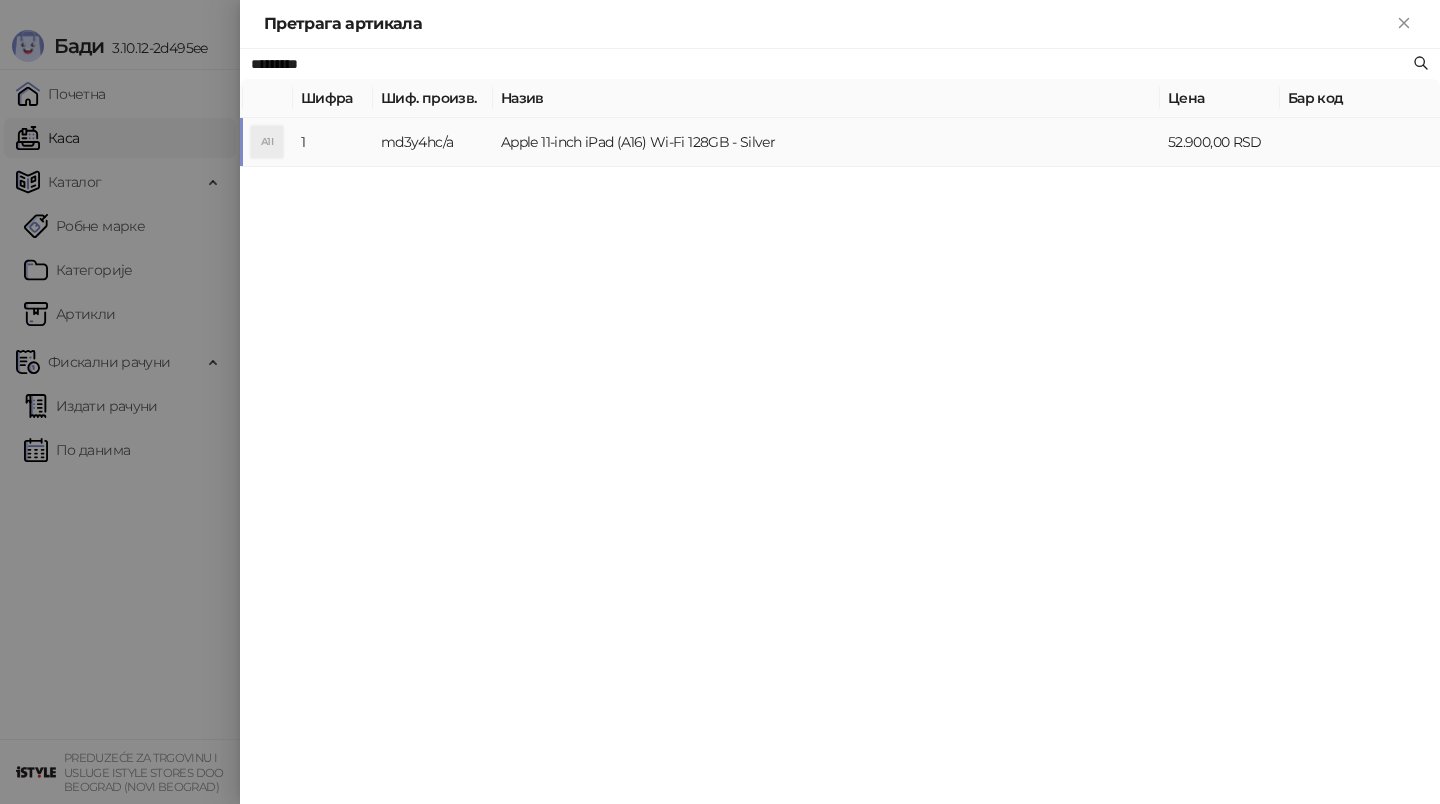click on "Apple 11-inch iPad (A16) Wi-Fi 128GB - Silver" at bounding box center [826, 142] 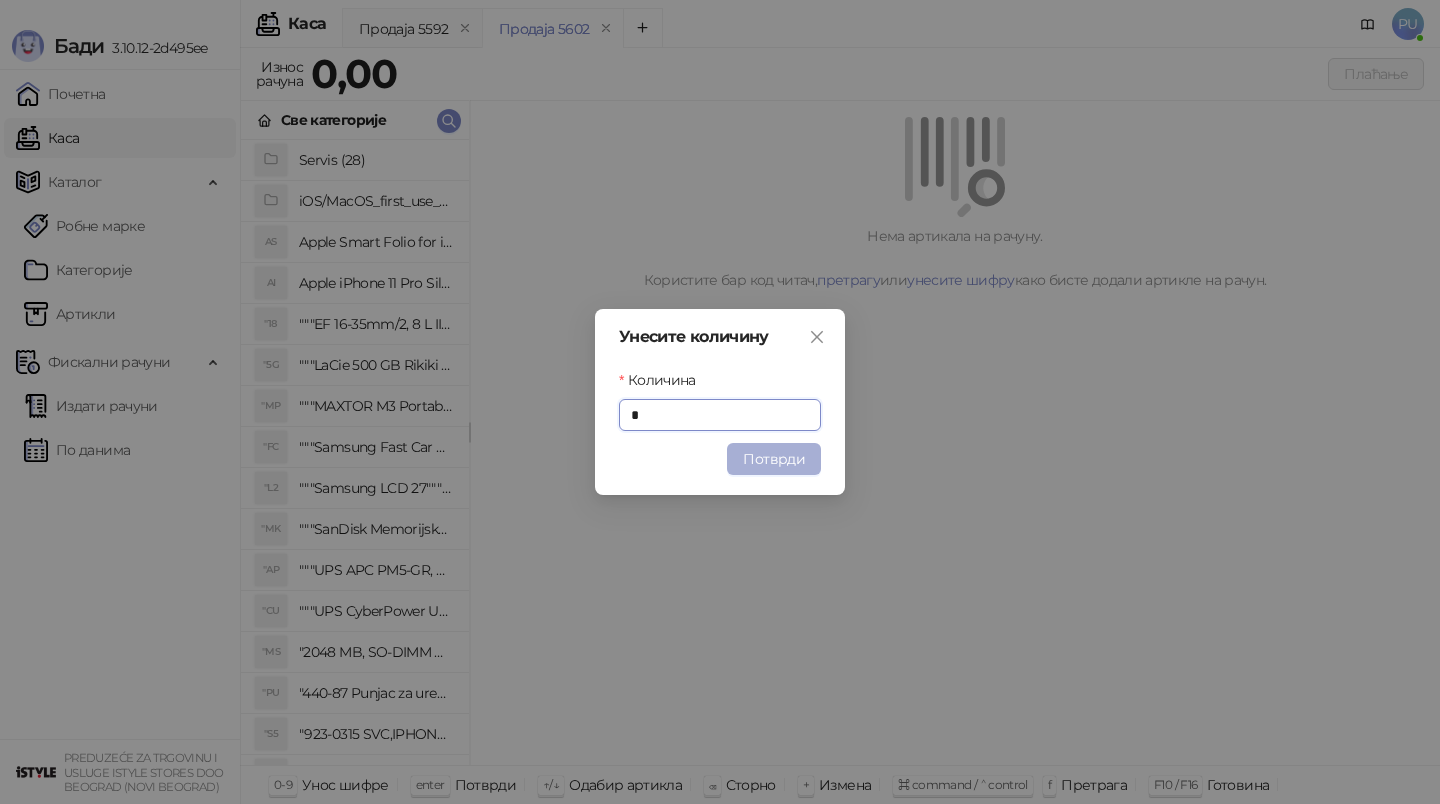 click on "Потврди" at bounding box center (774, 459) 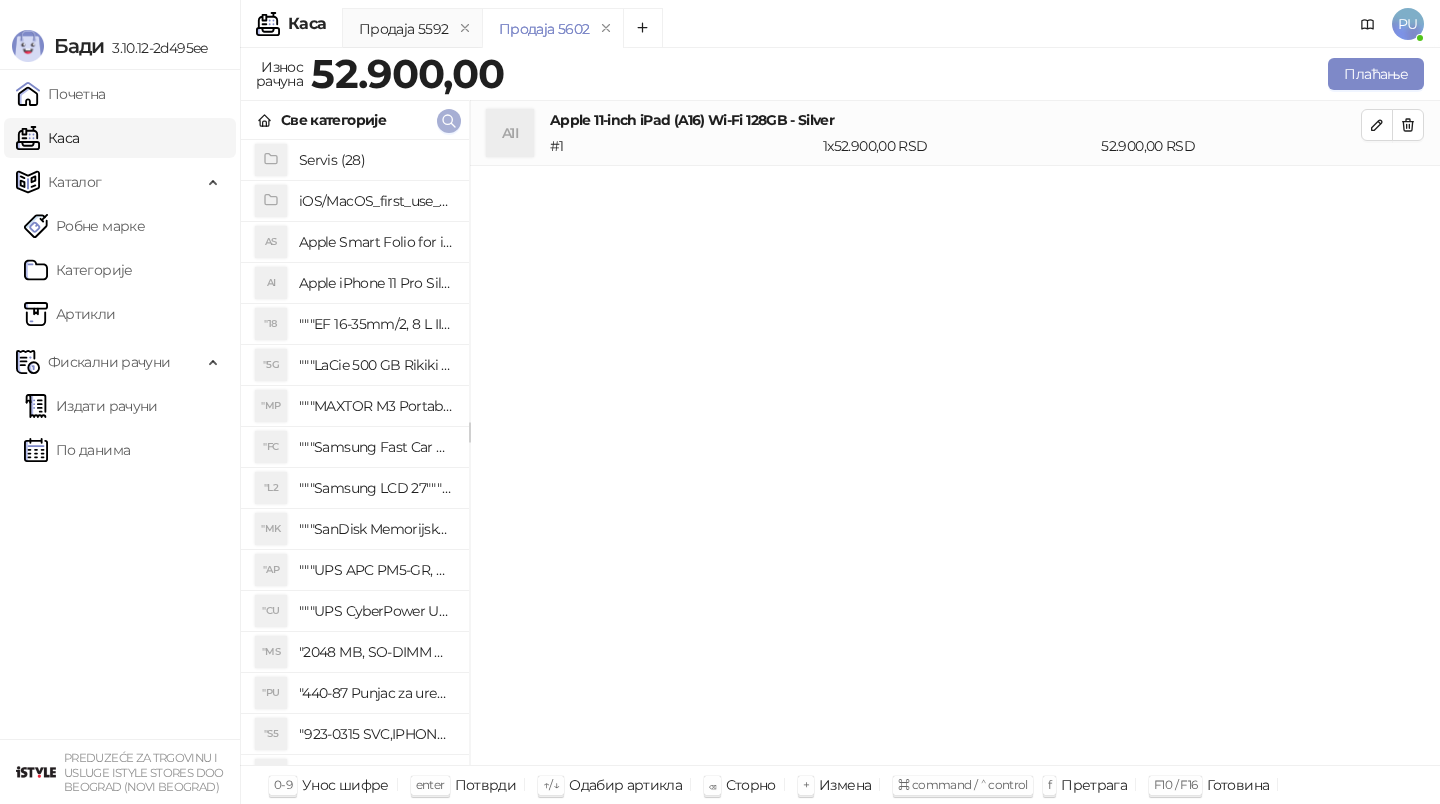 click 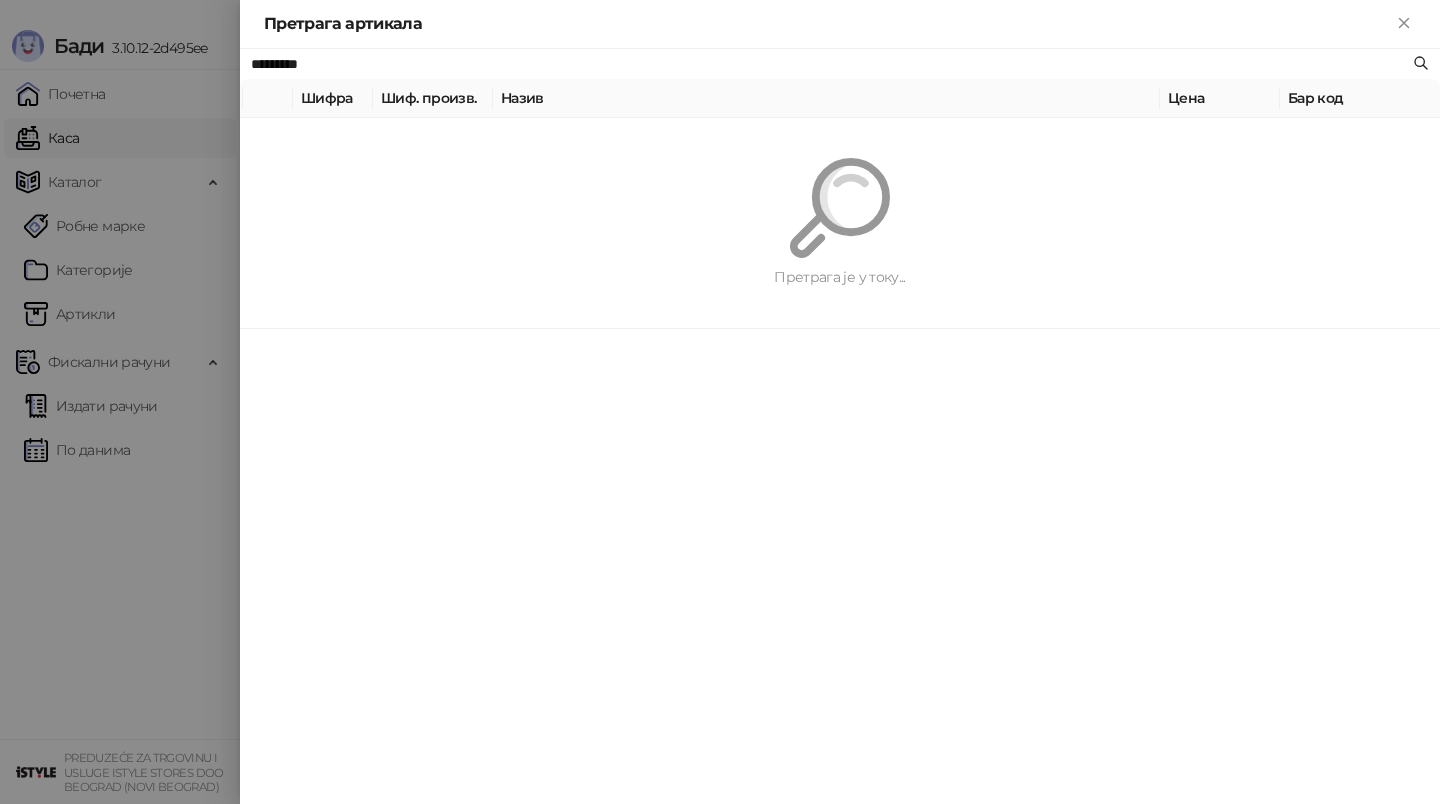paste on "***" 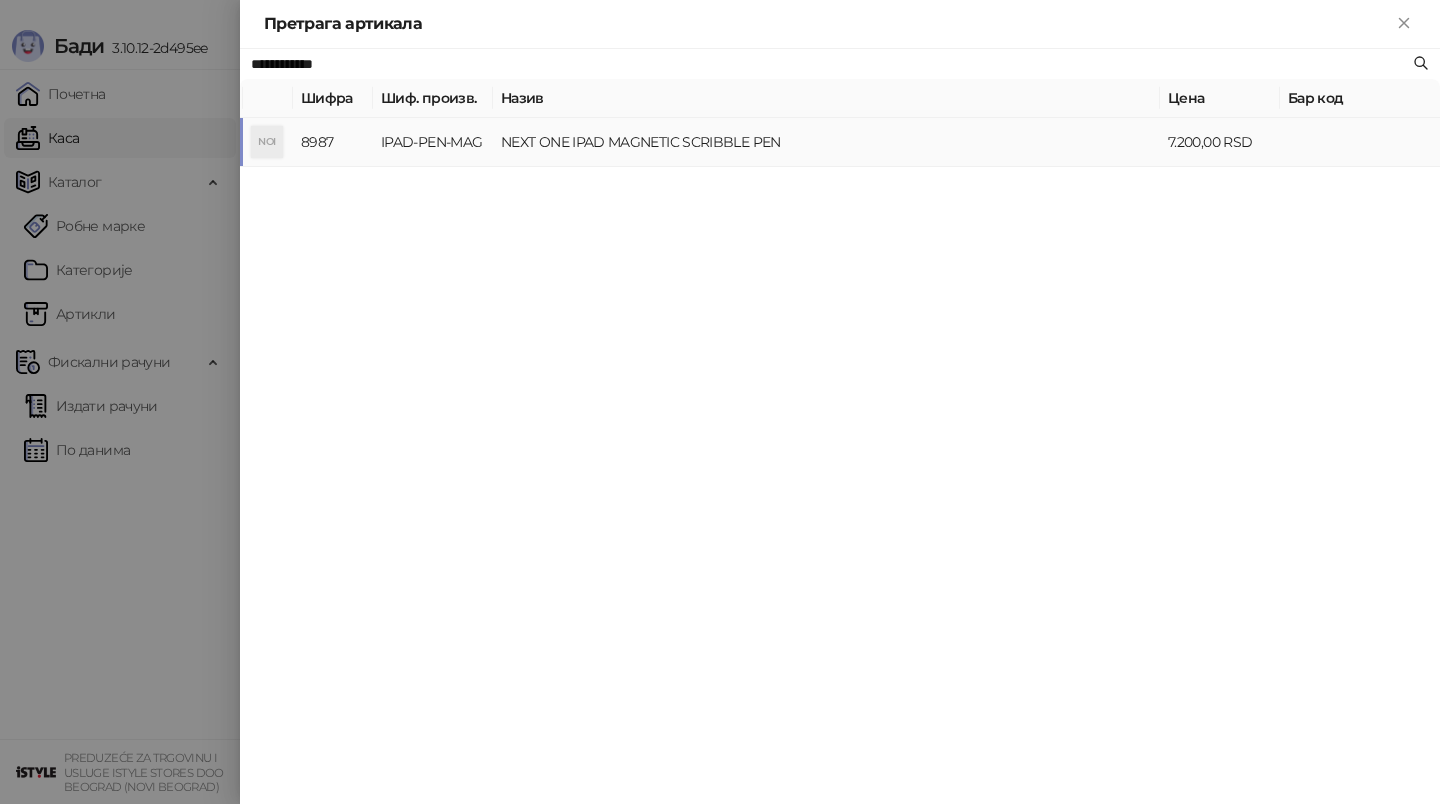 click on "NEXT ONE IPAD MAGNETIC SCRIBBLE PEN" at bounding box center (826, 142) 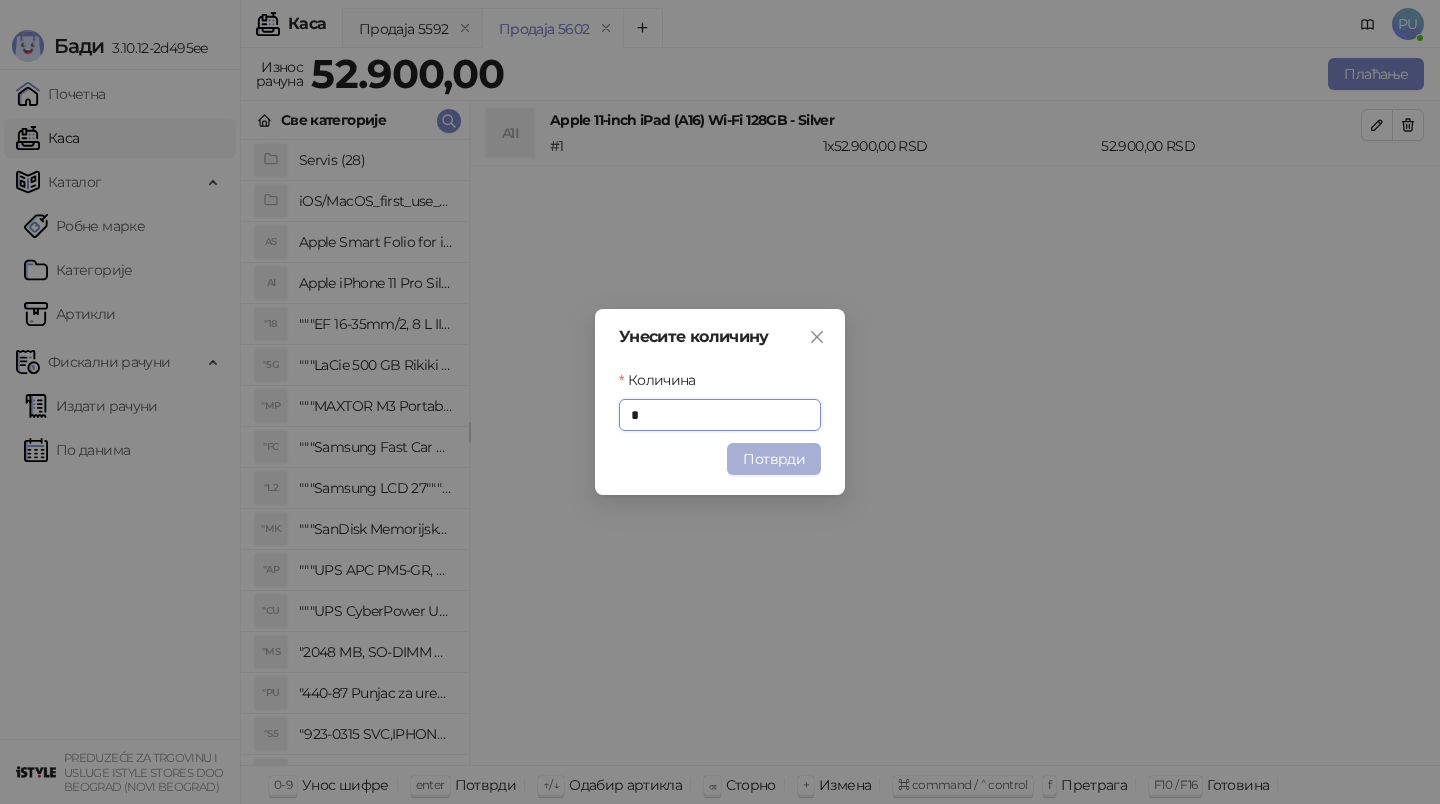 click on "Потврди" at bounding box center (774, 459) 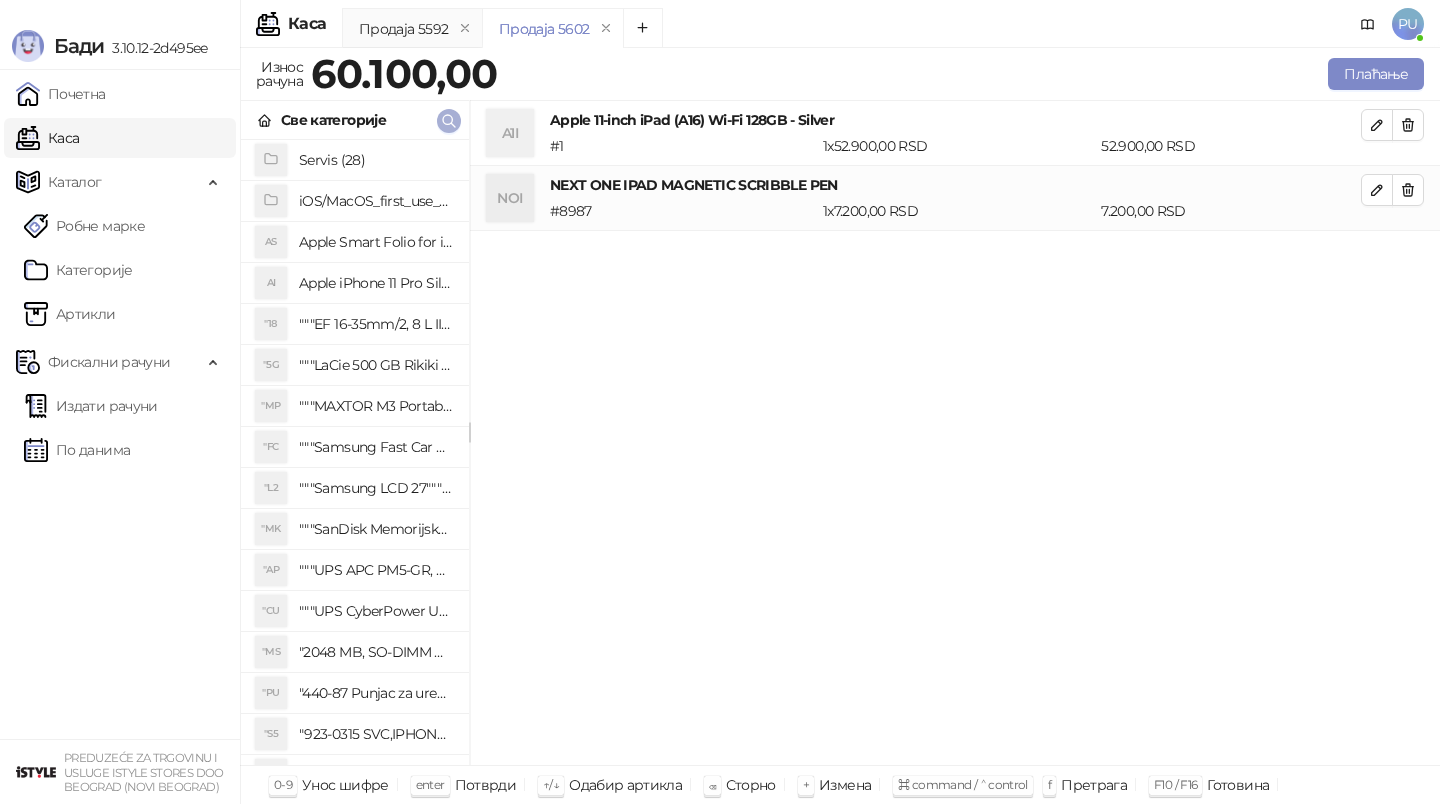 click 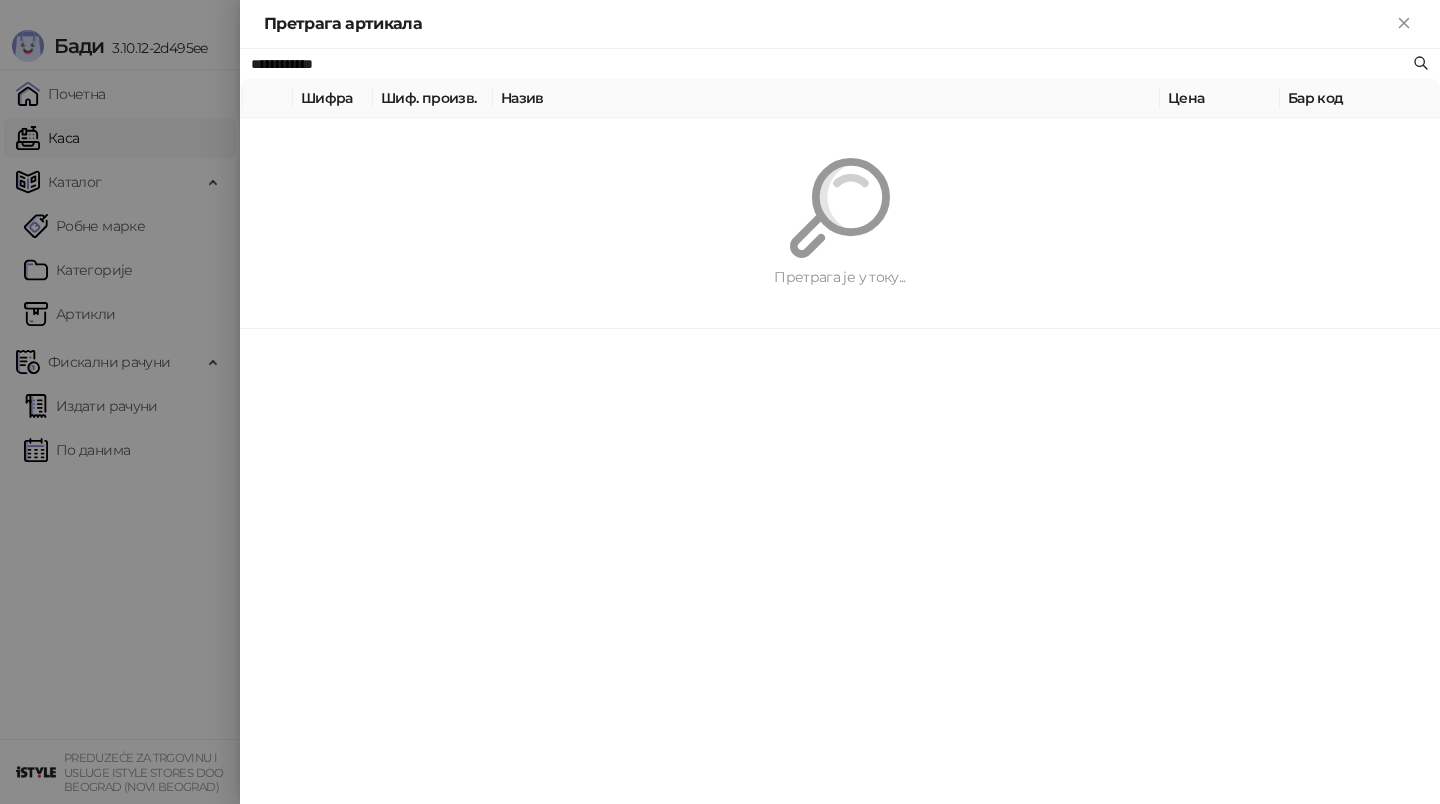 paste 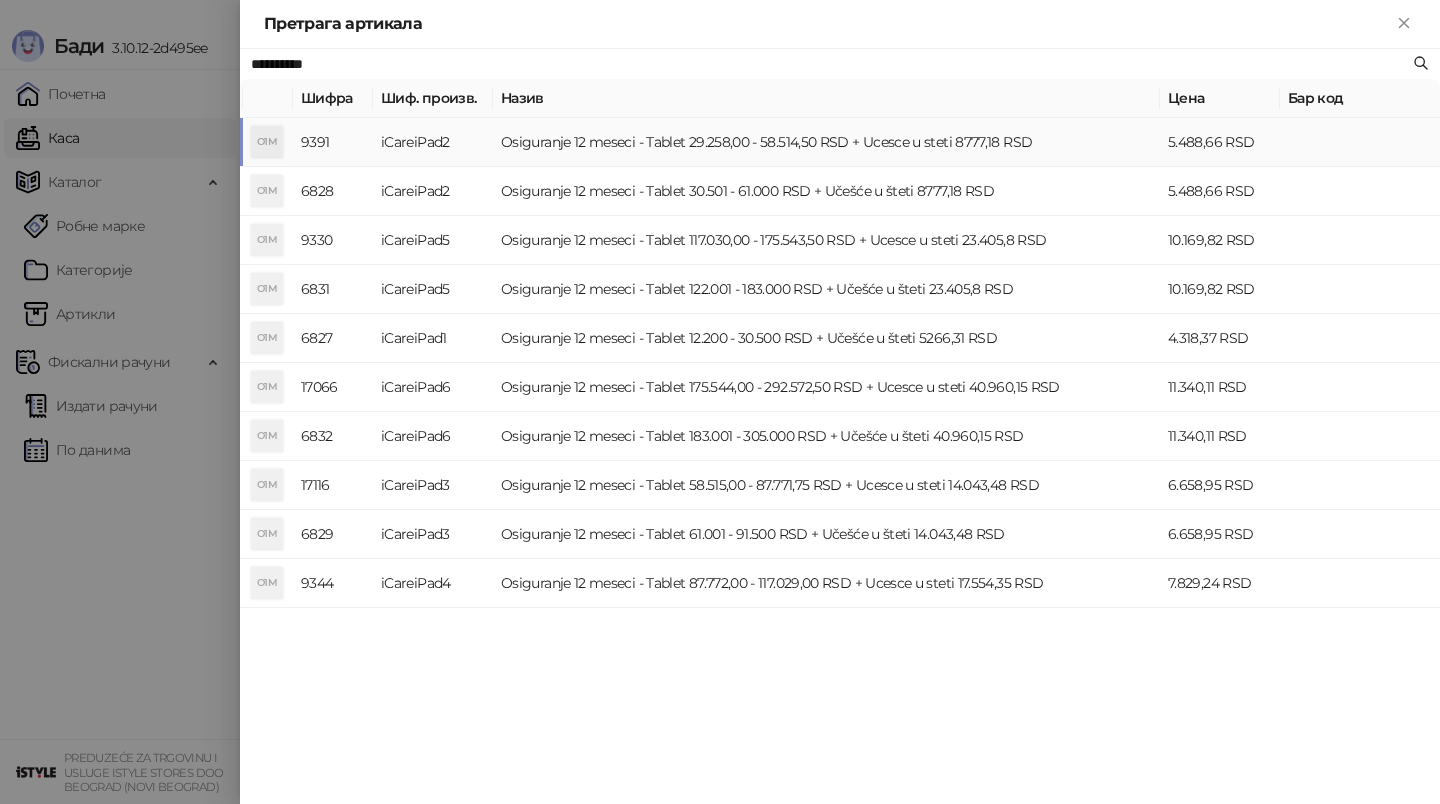 click on "Osiguranje 12 meseci - Tablet 29.258,00 - 58.514,50 RSD + Ucesce u steti 8777,18 RSD" at bounding box center [826, 142] 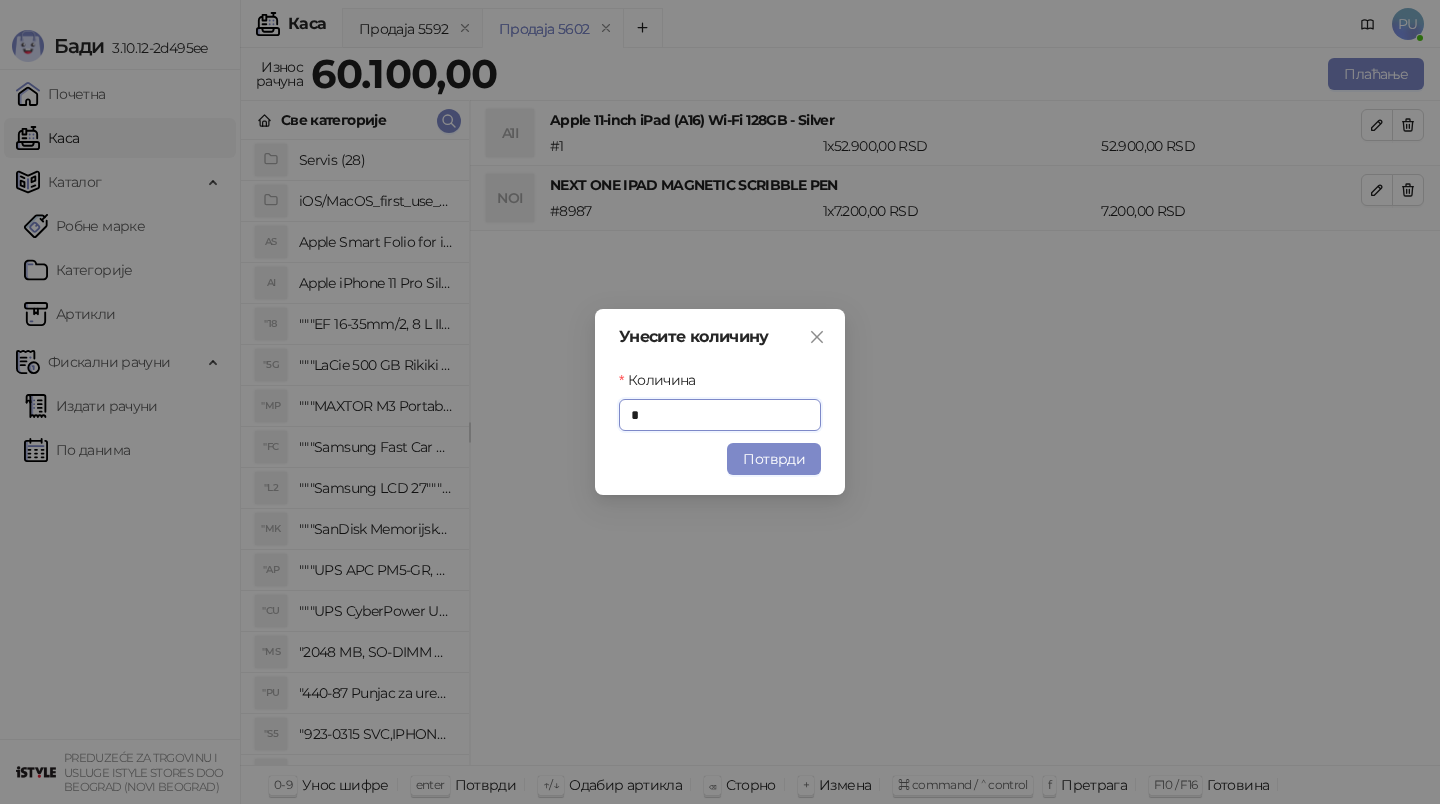 click on "Унесите количину Количина * Потврди" at bounding box center [720, 402] 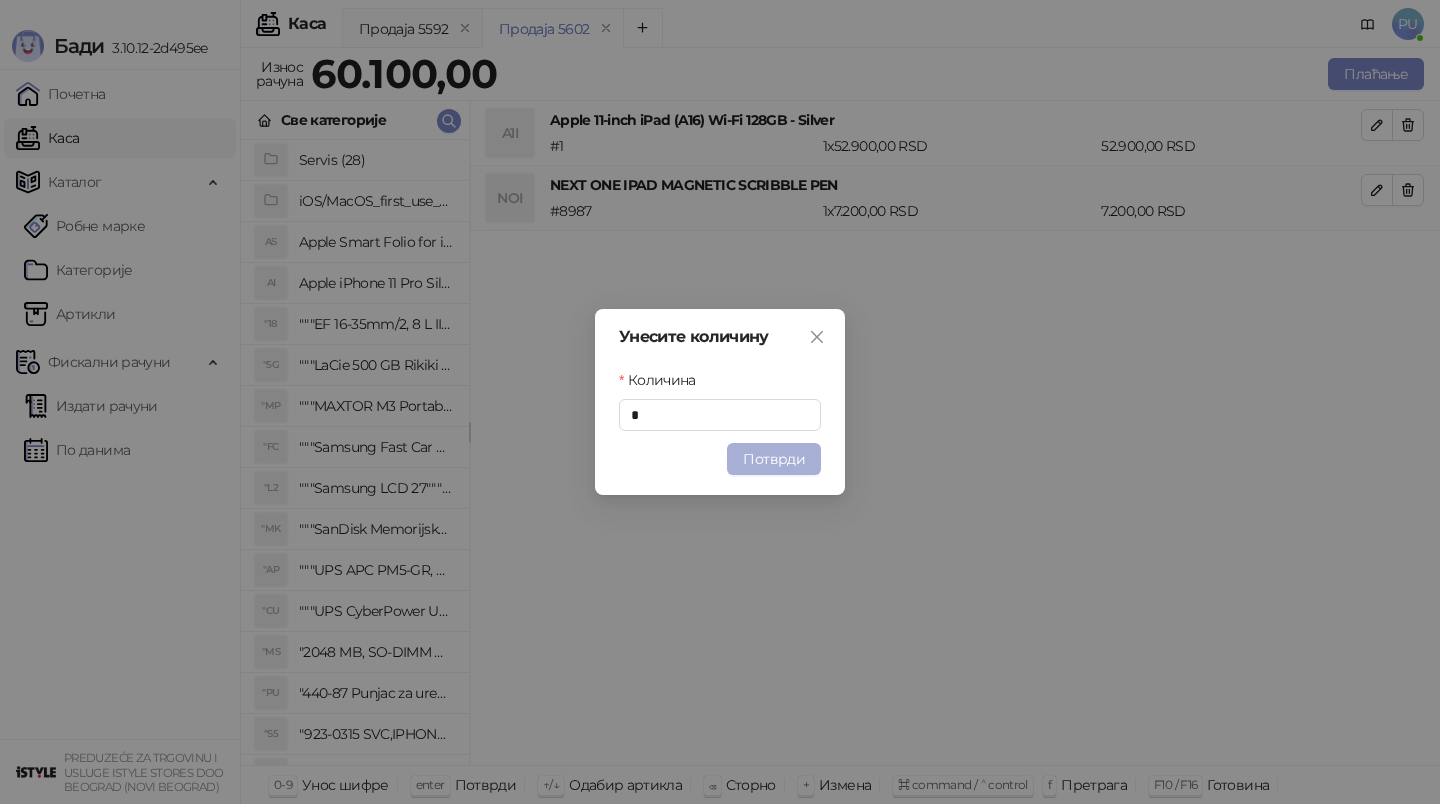 click on "Потврди" at bounding box center (774, 459) 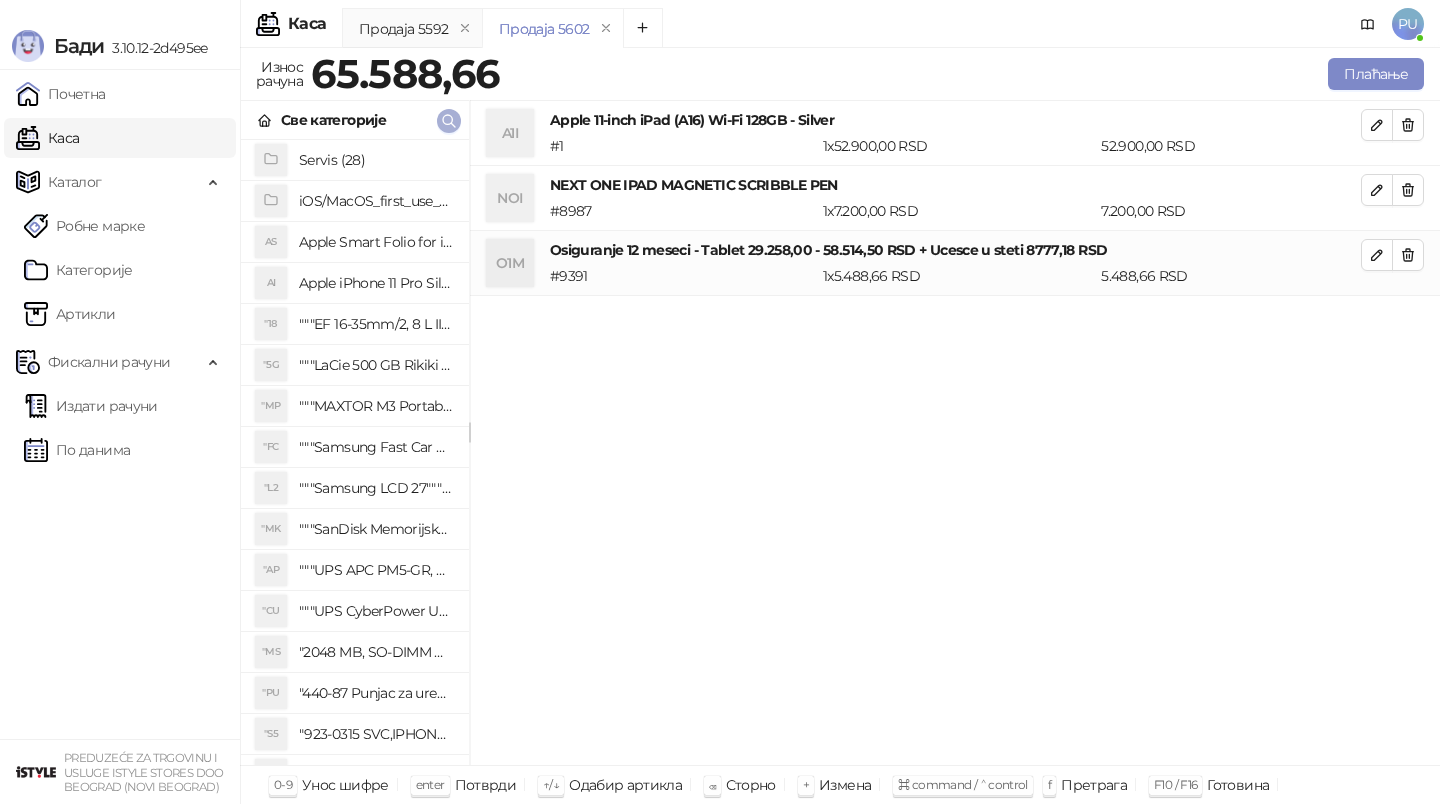 click 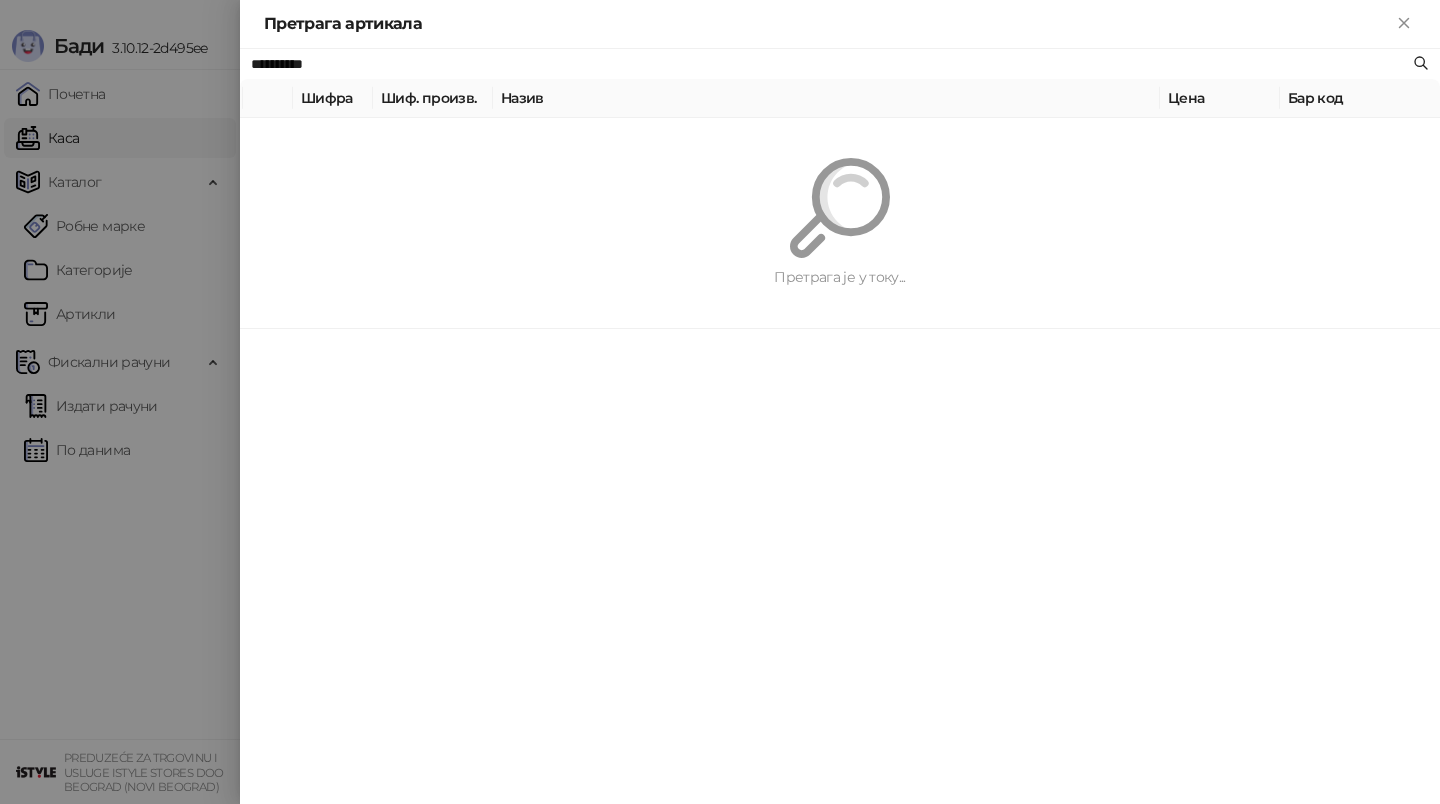 paste on "**********" 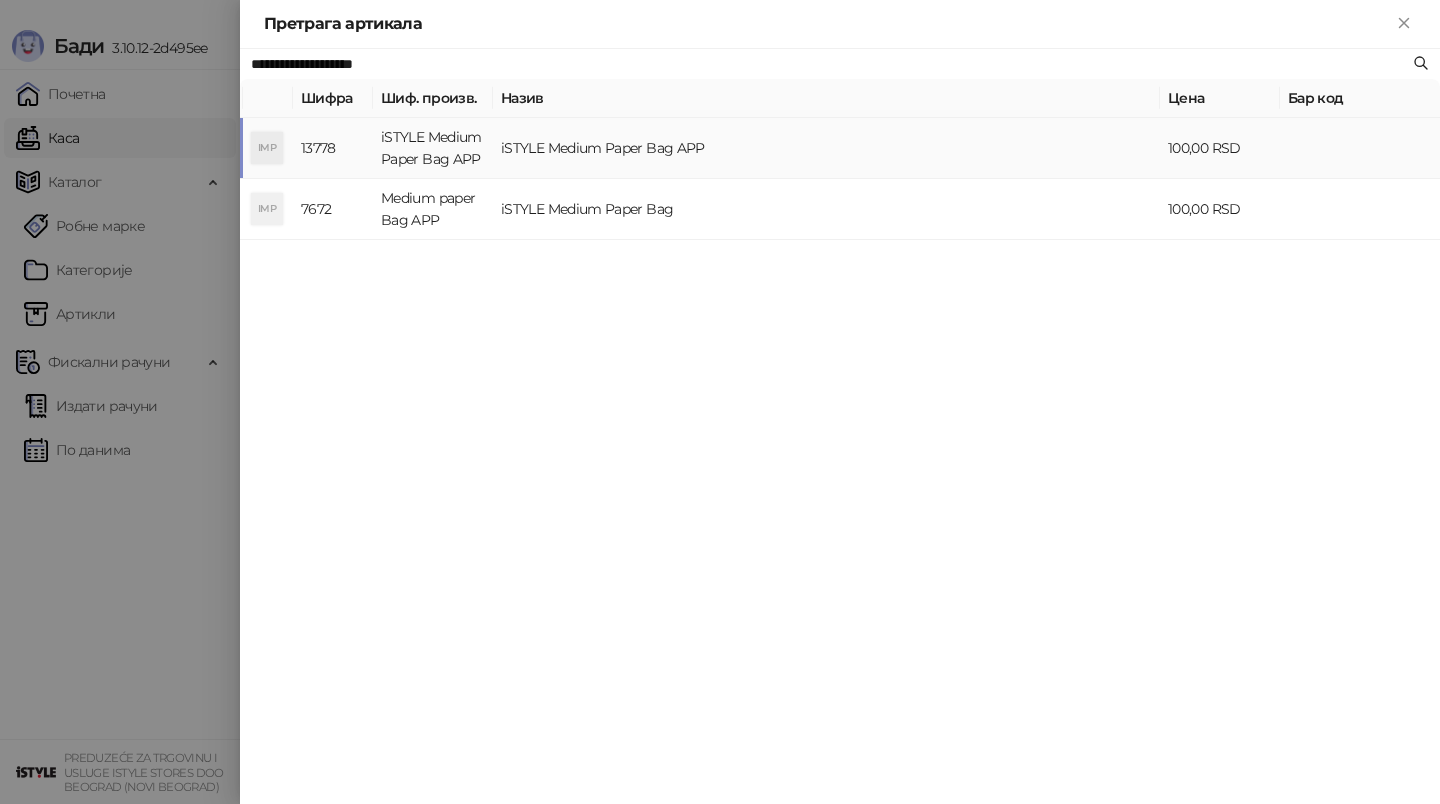 type on "**********" 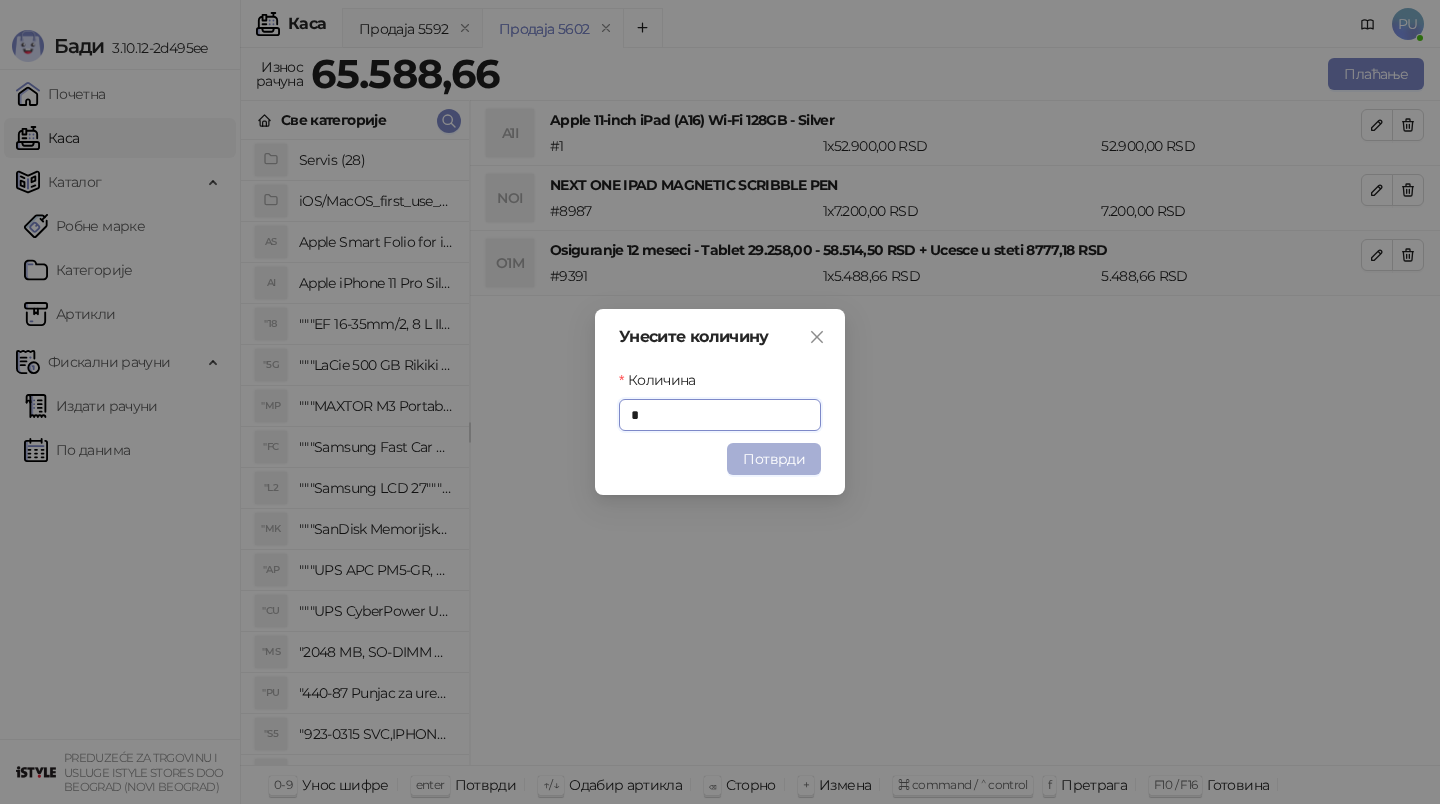 click on "Потврди" at bounding box center [774, 459] 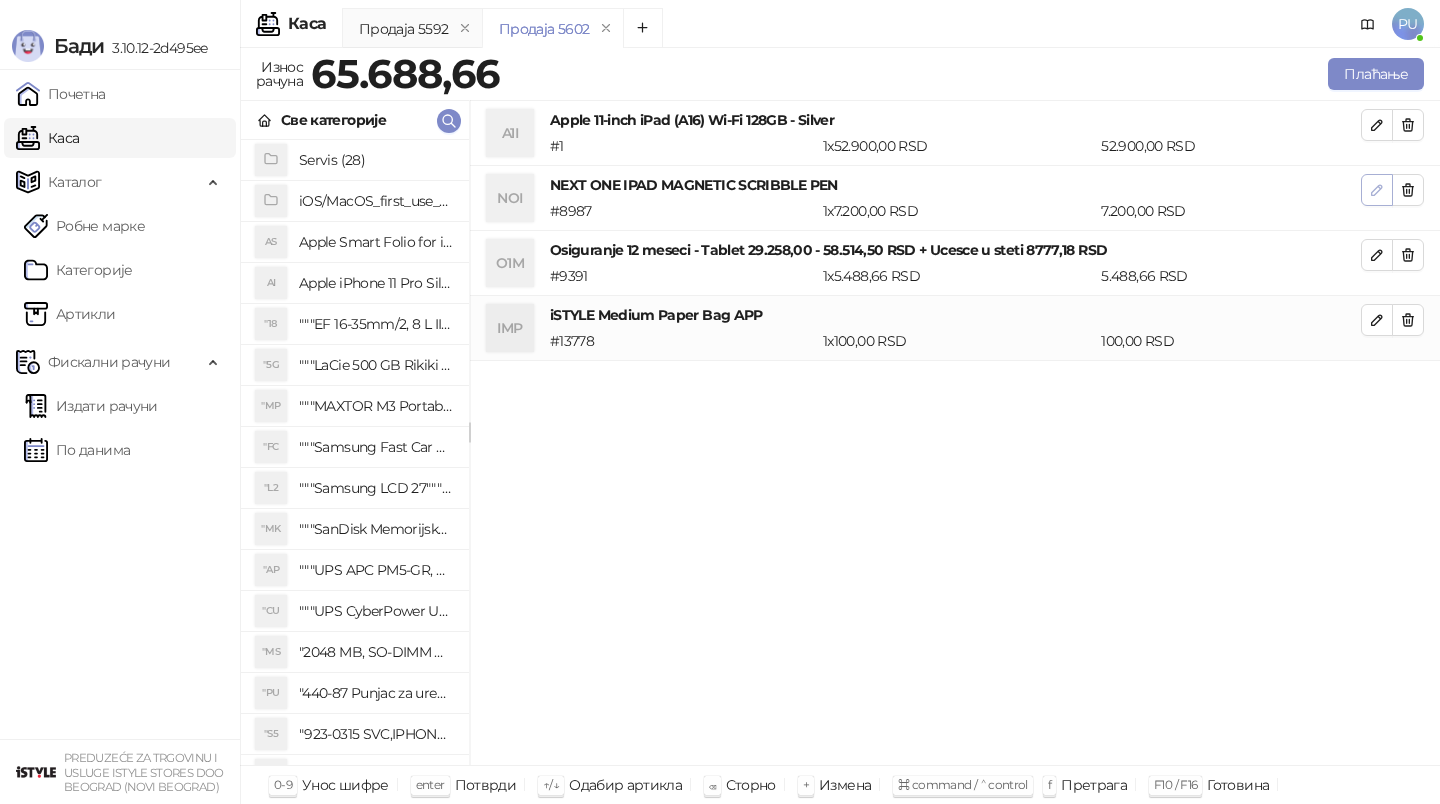 click 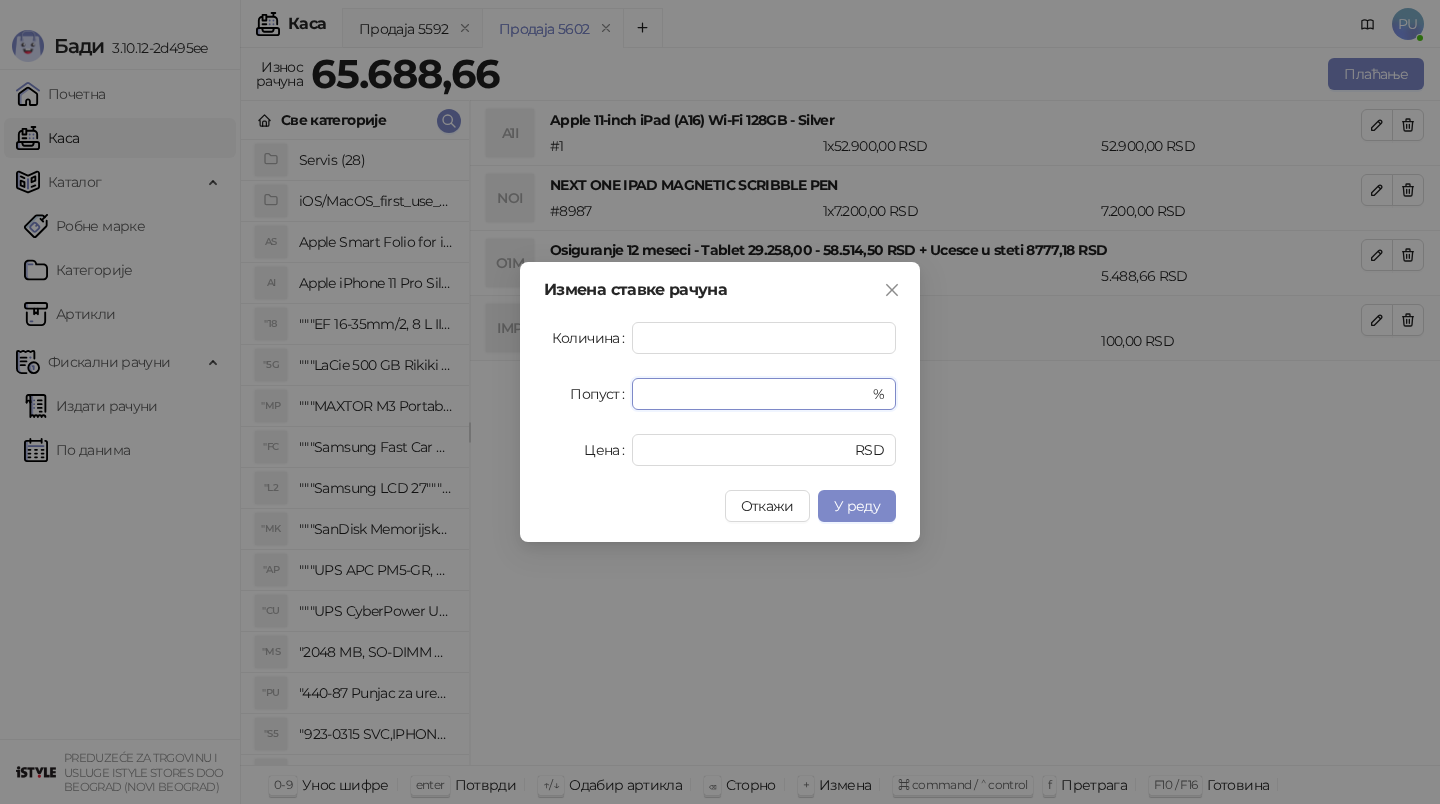 drag, startPoint x: 740, startPoint y: 398, endPoint x: 489, endPoint y: 410, distance: 251.28668 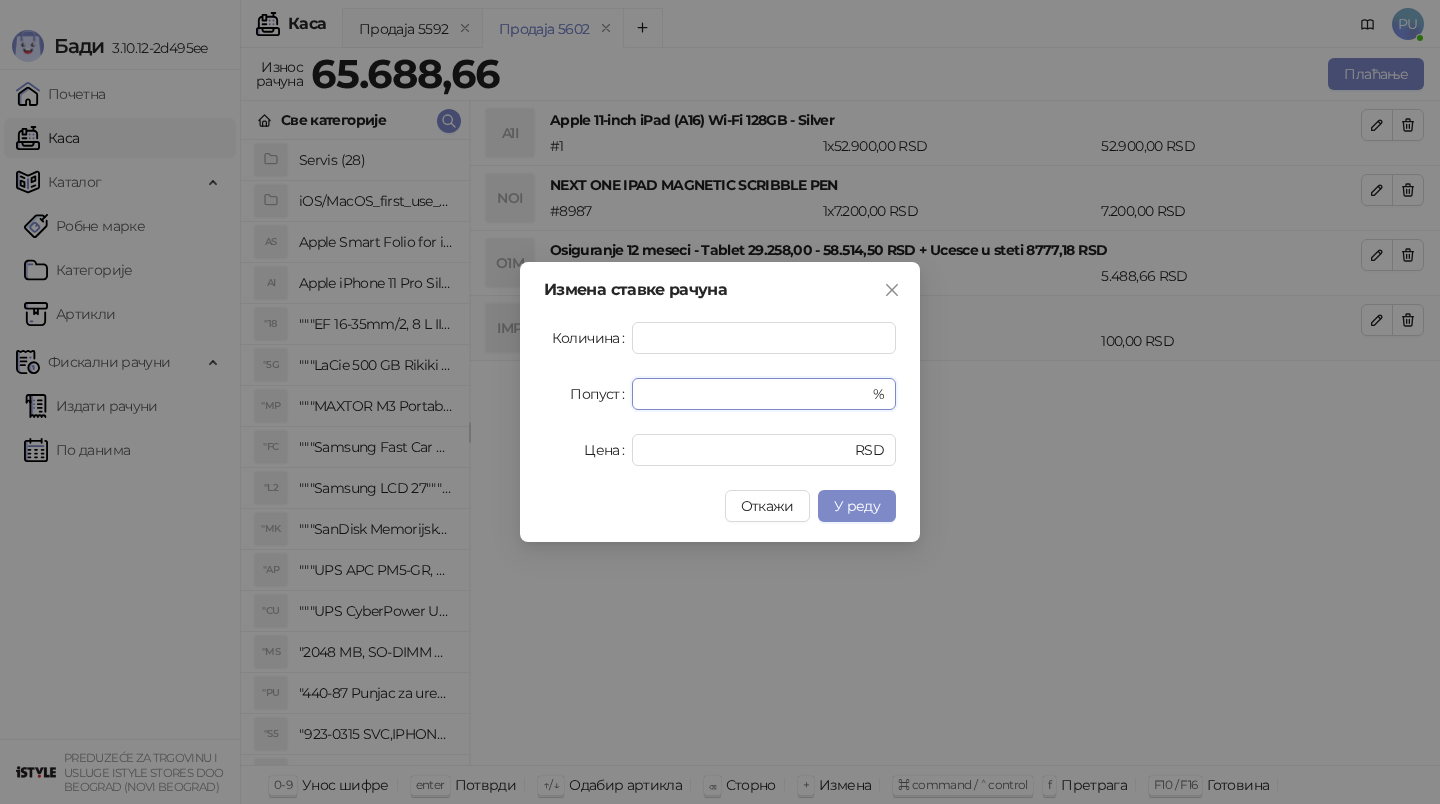 drag, startPoint x: 668, startPoint y: 395, endPoint x: 460, endPoint y: 395, distance: 208 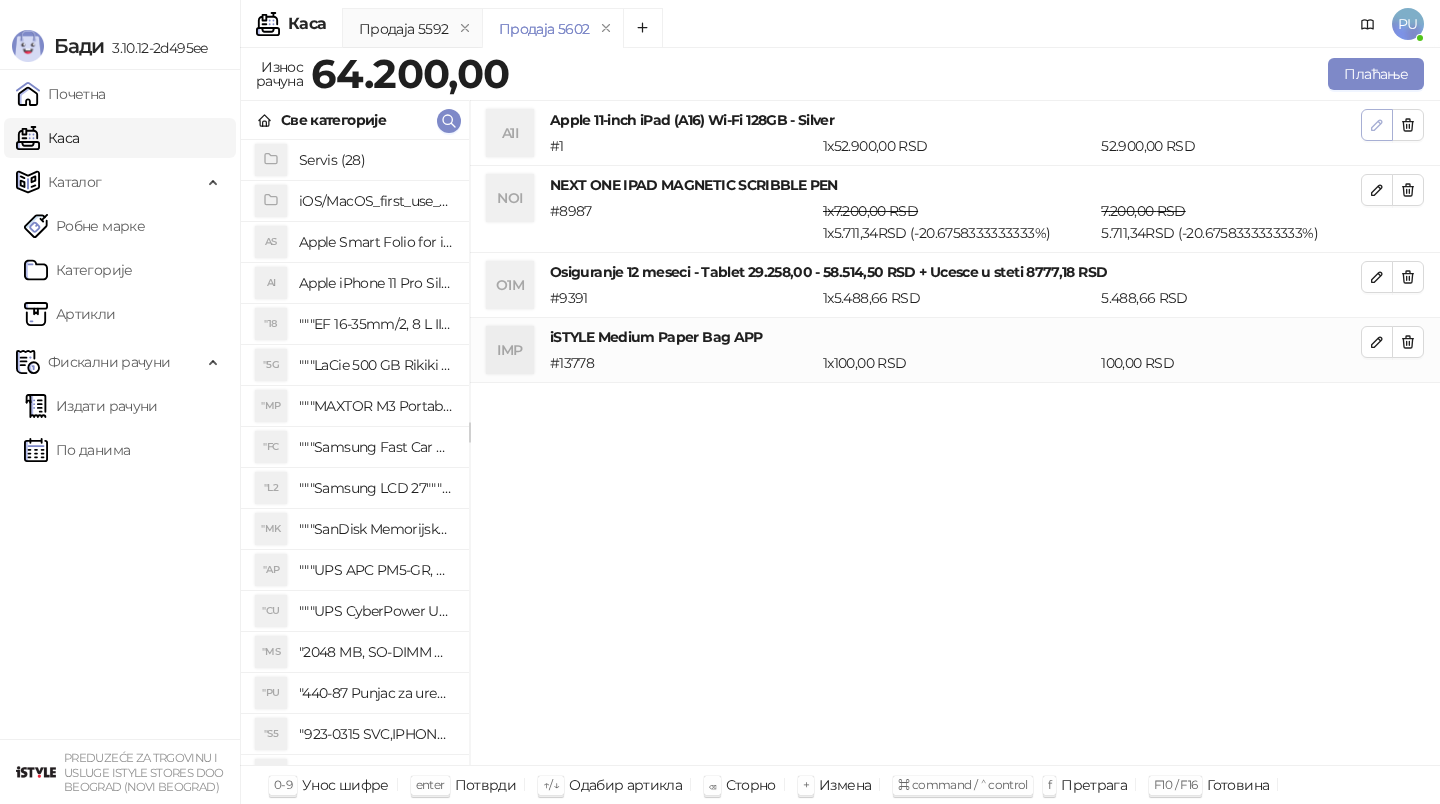 click 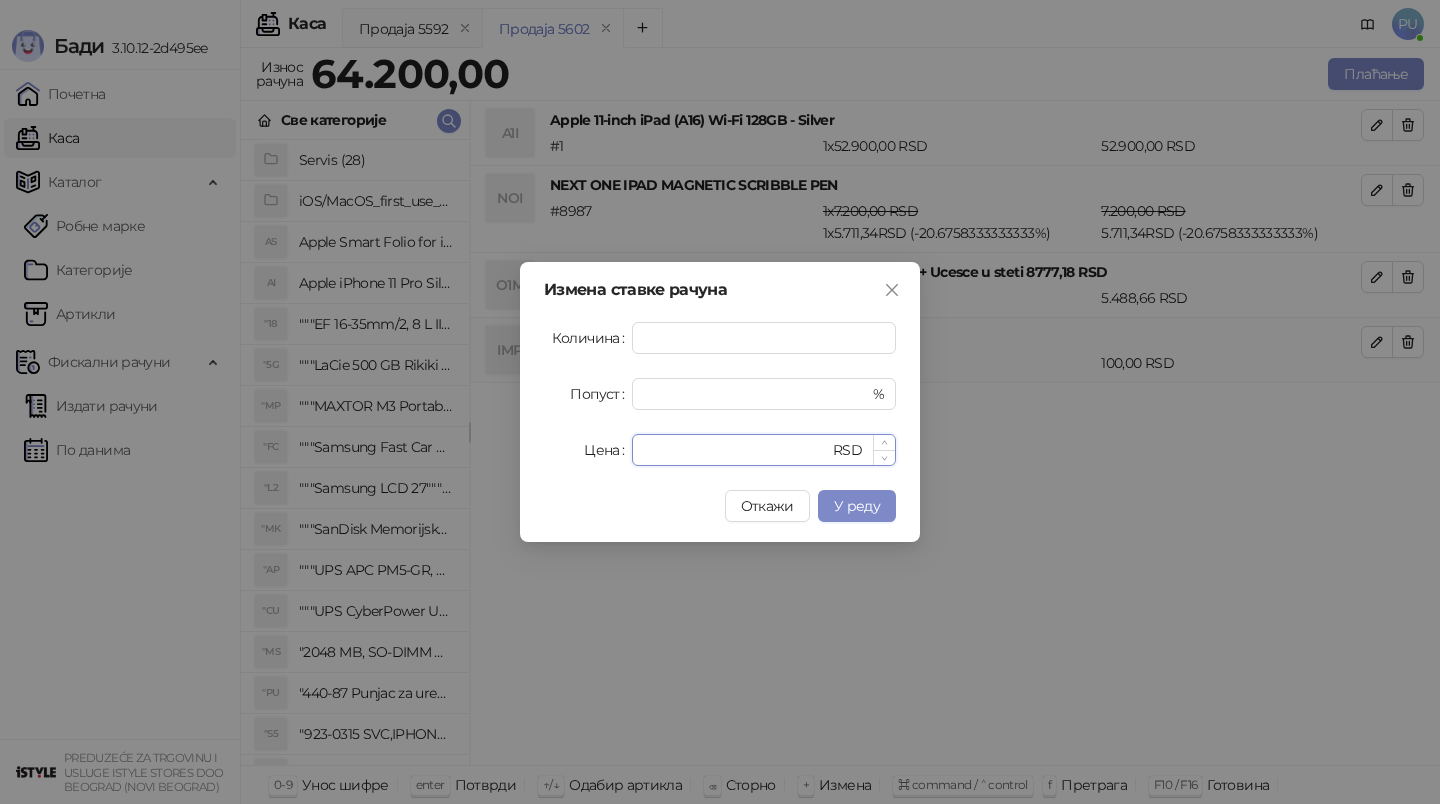 click on "*****" at bounding box center (736, 450) 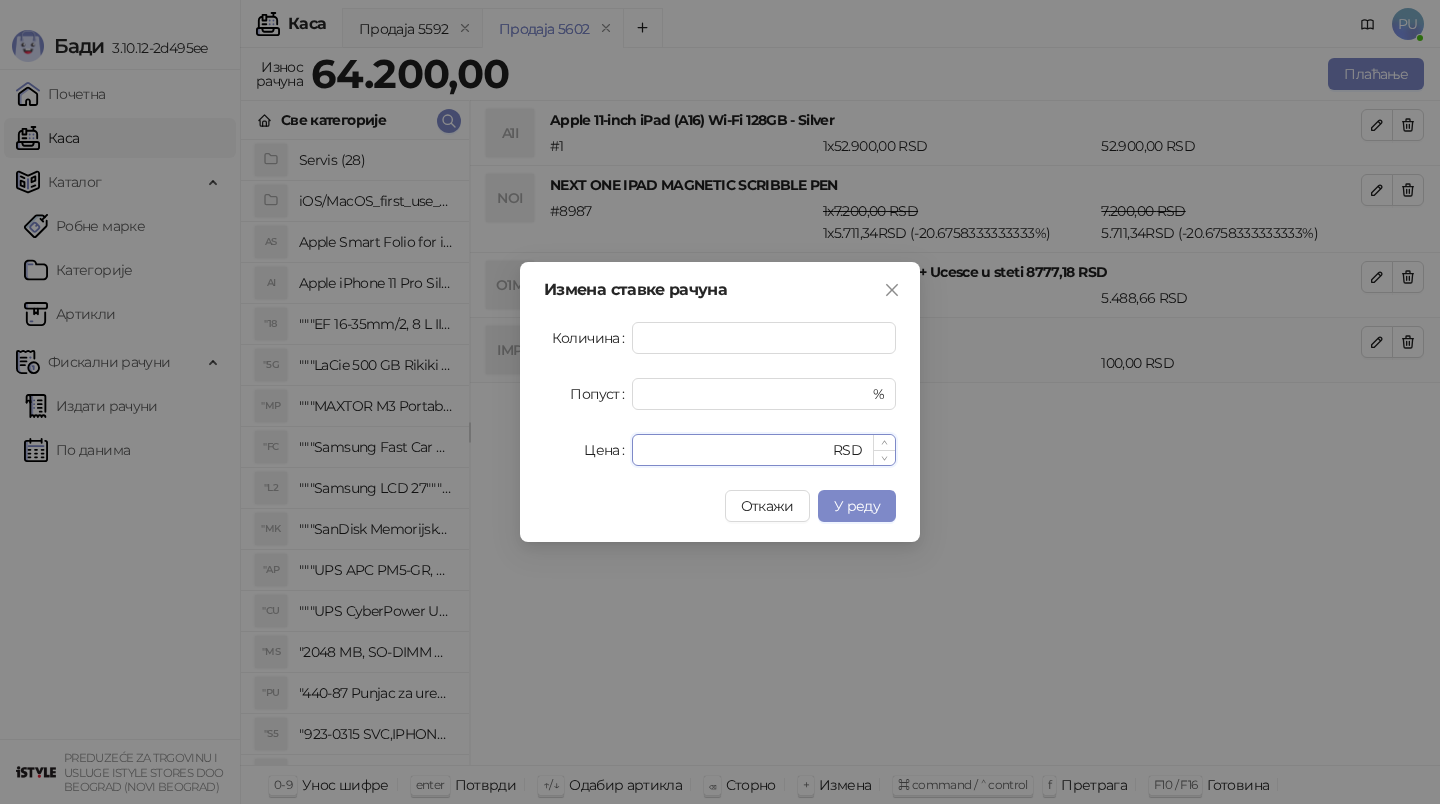 type on "*****" 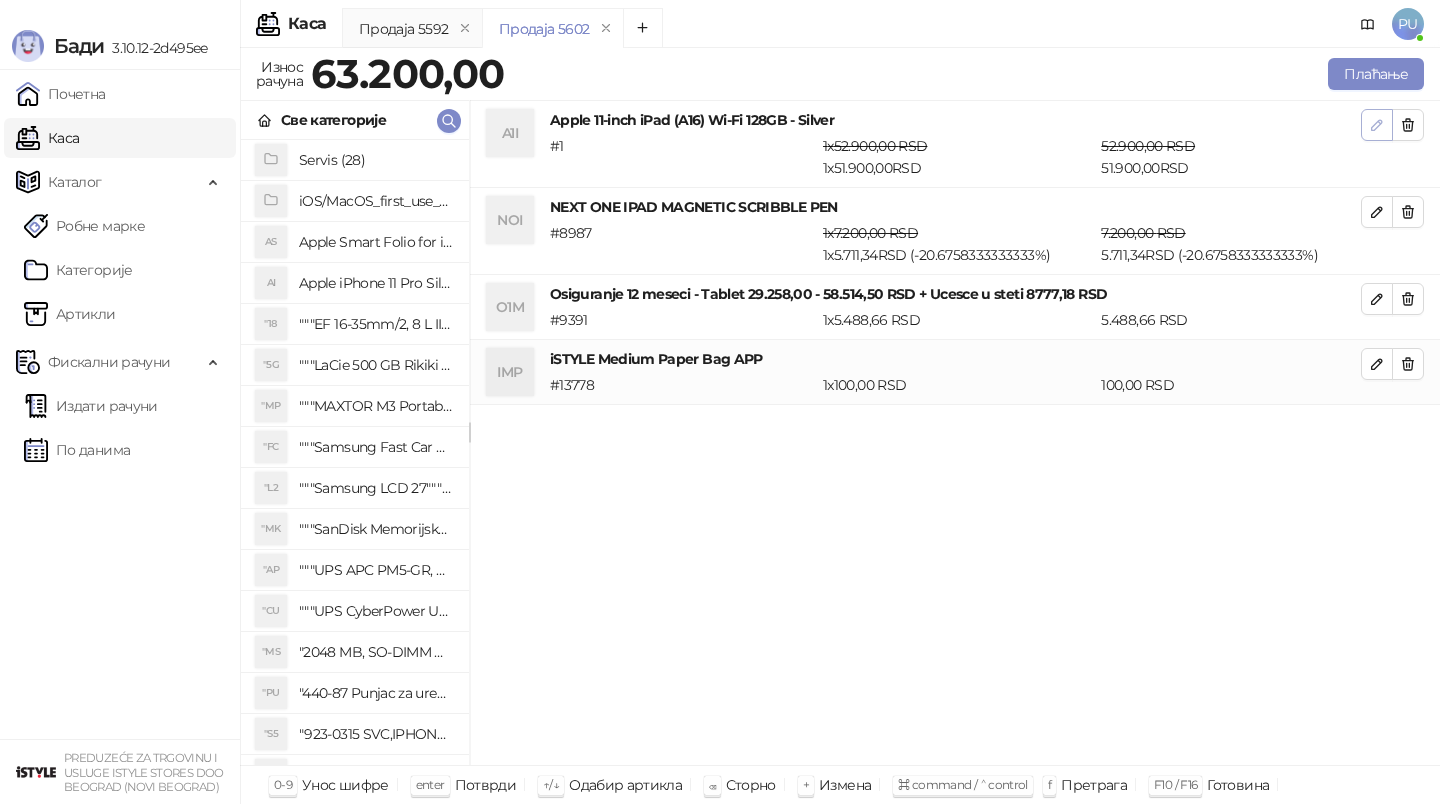 click 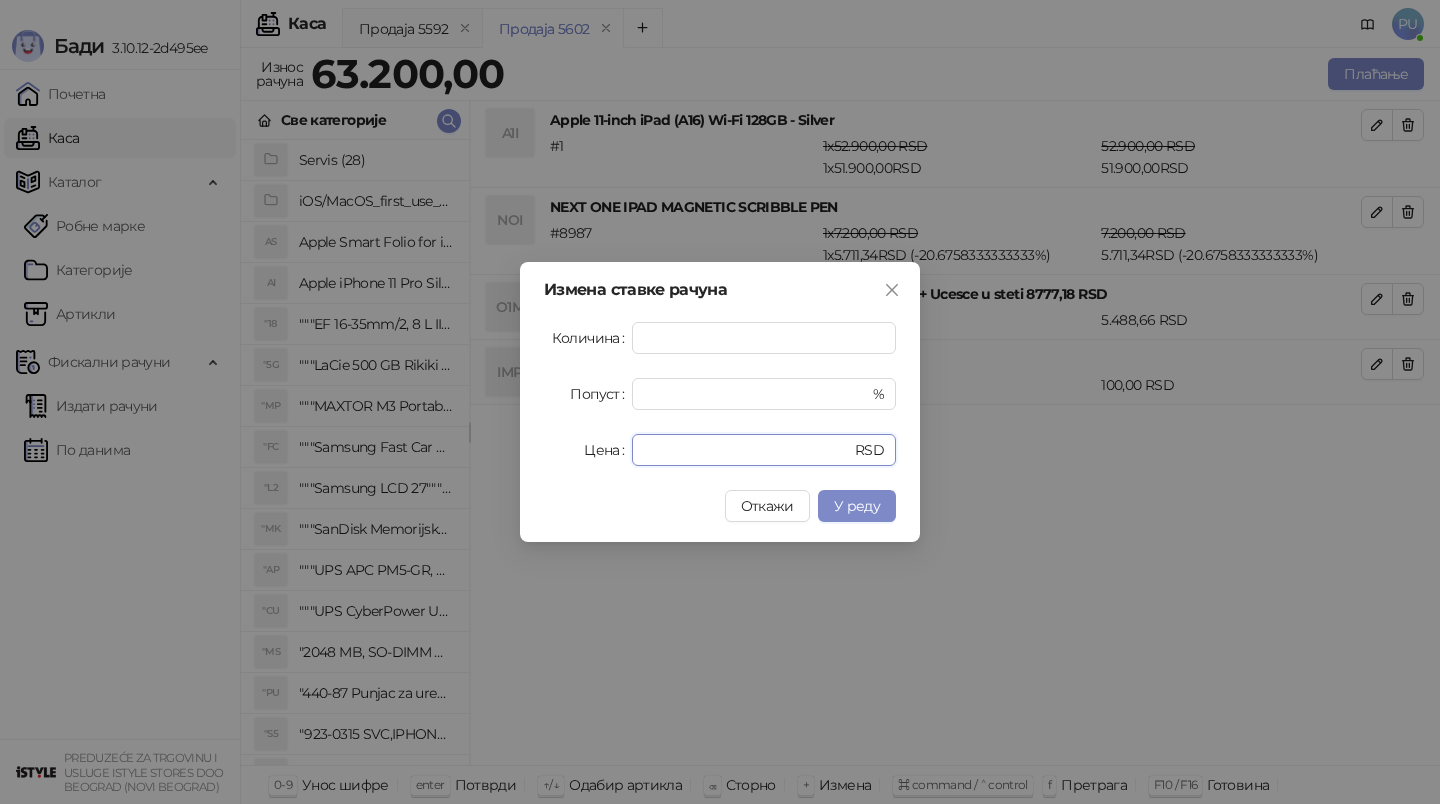 drag, startPoint x: 702, startPoint y: 454, endPoint x: 427, endPoint y: 454, distance: 275 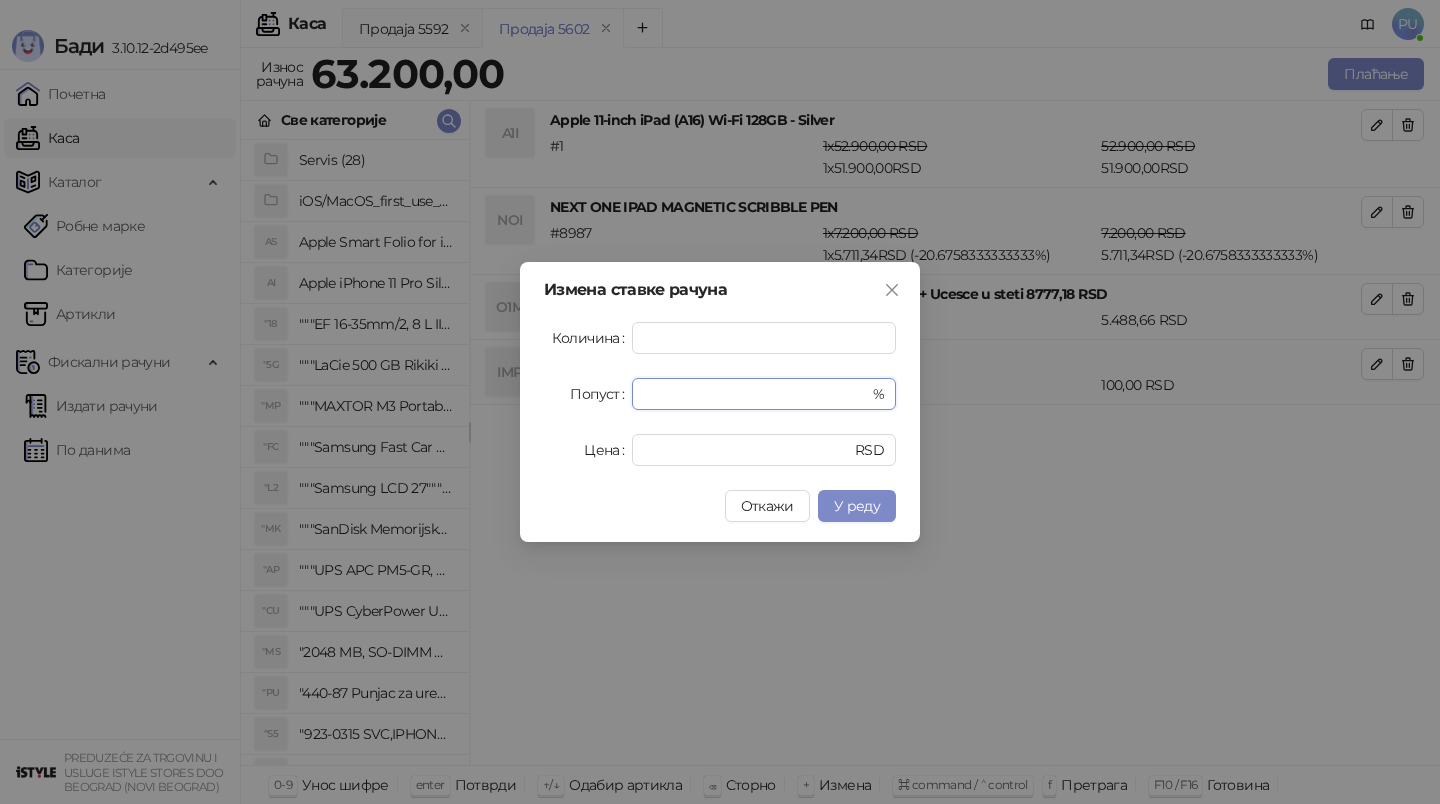 drag, startPoint x: 674, startPoint y: 392, endPoint x: 503, endPoint y: 392, distance: 171 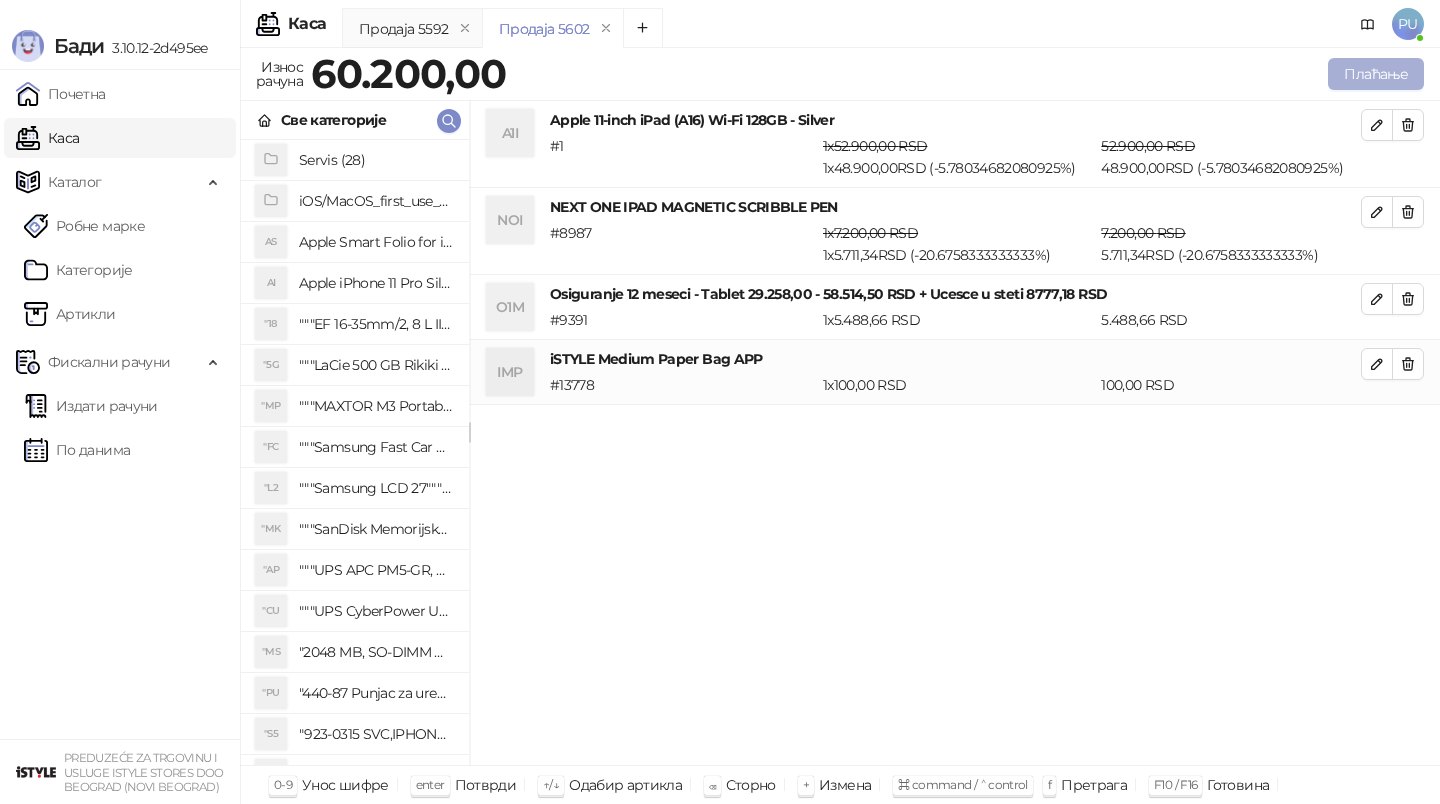 click on "Плаћање" at bounding box center (1376, 74) 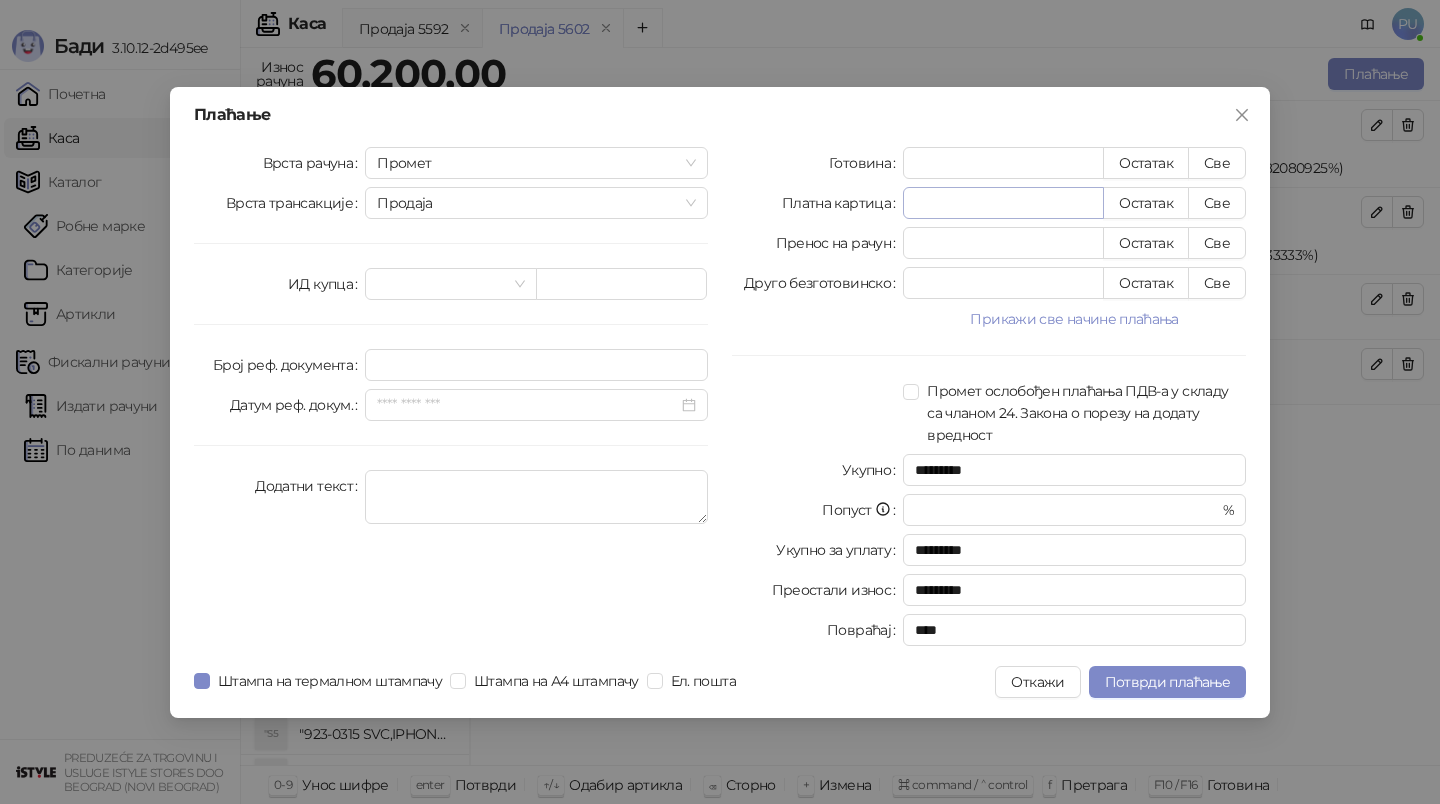 type on "*" 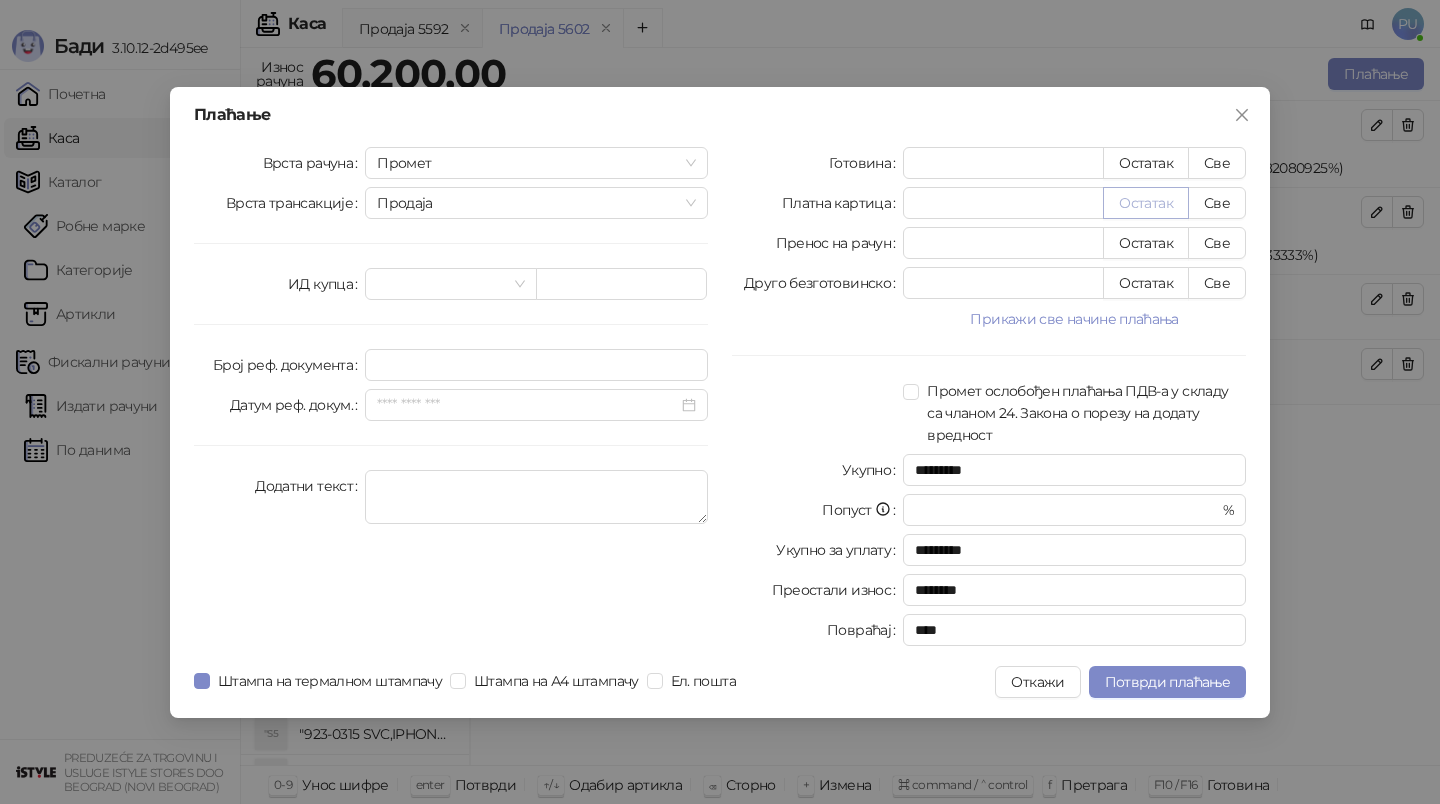 type on "*****" 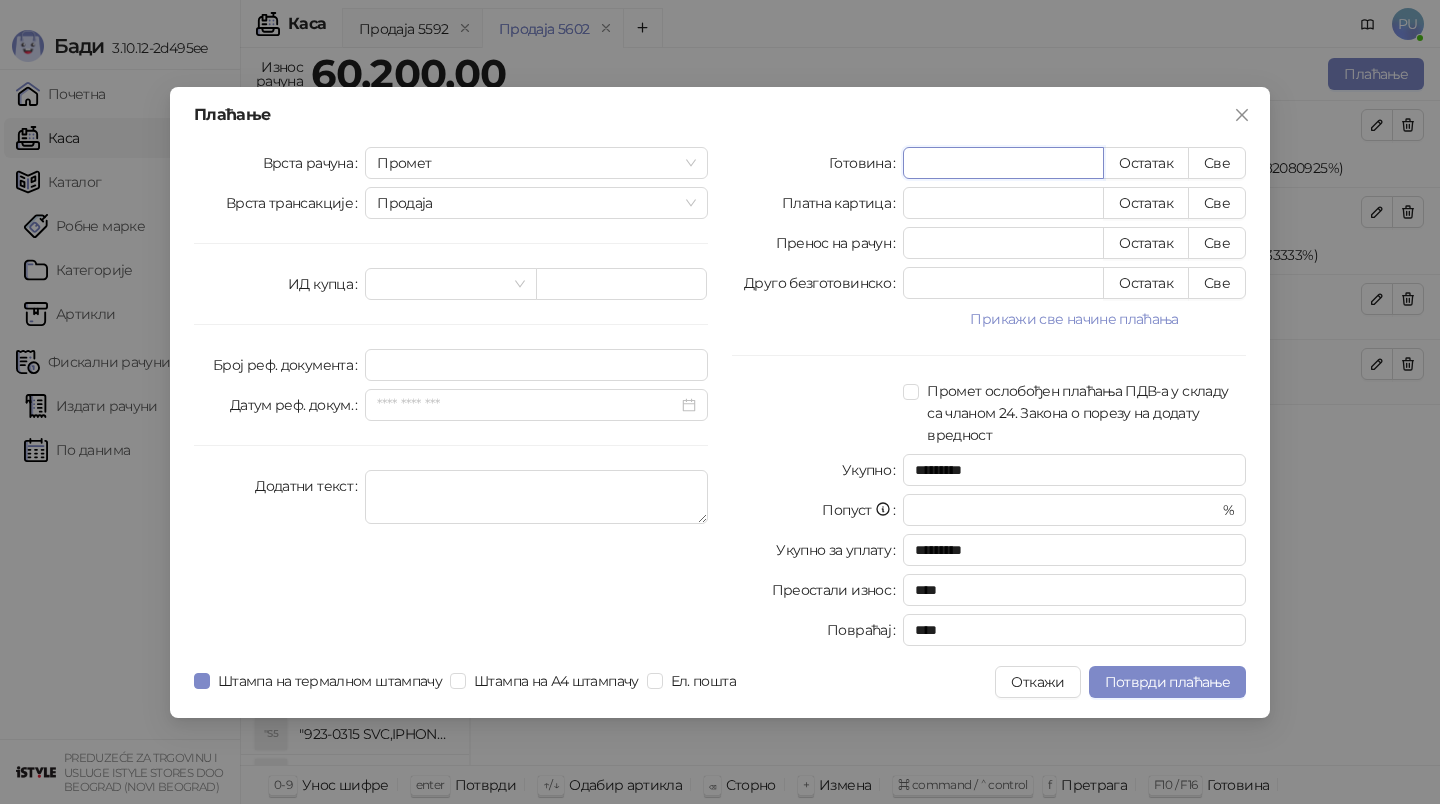 click on "*****" at bounding box center [1003, 163] 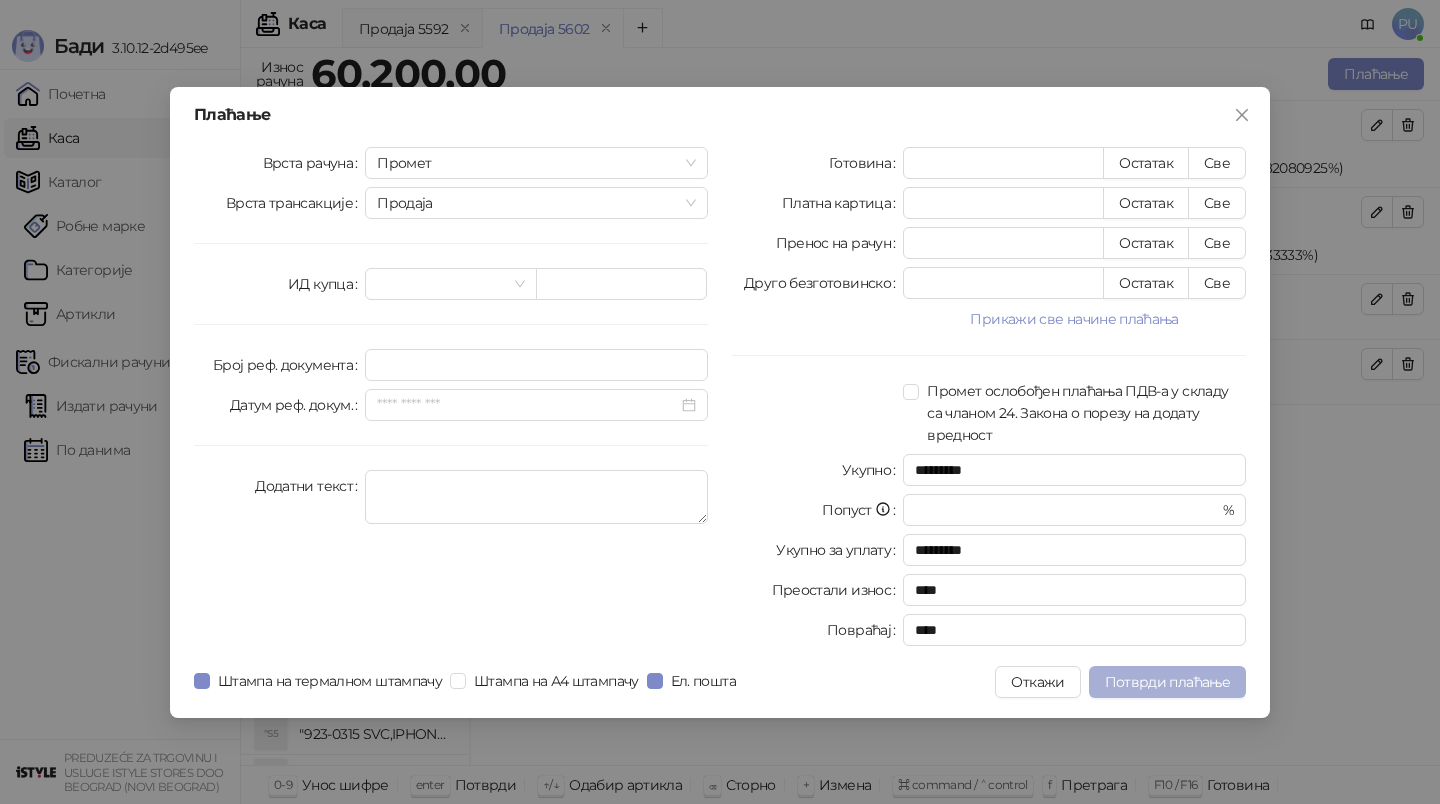 click on "Потврди плаћање" at bounding box center [1167, 682] 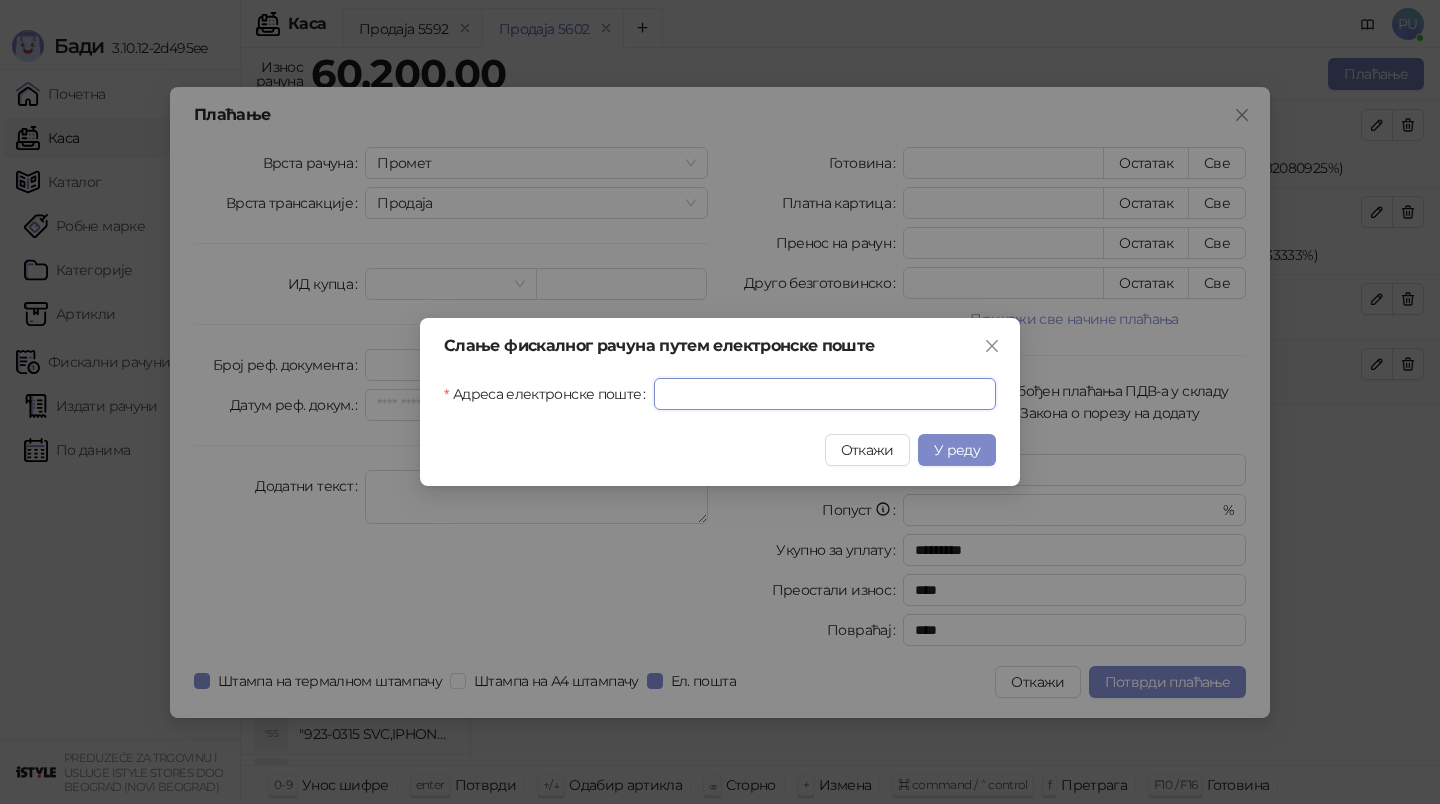 click on "Адреса електронске поште" at bounding box center [825, 394] 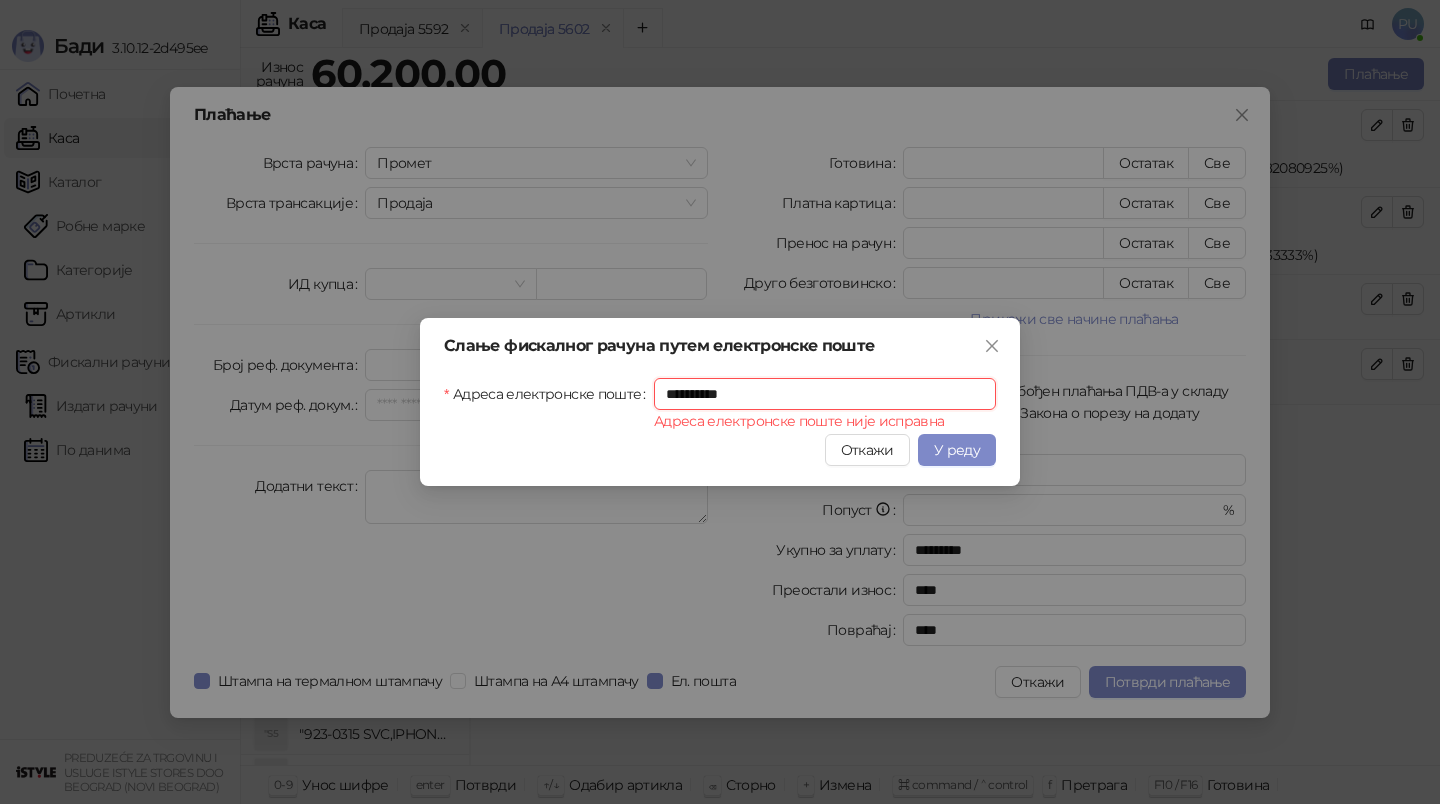 drag, startPoint x: 773, startPoint y: 402, endPoint x: 533, endPoint y: 396, distance: 240.07498 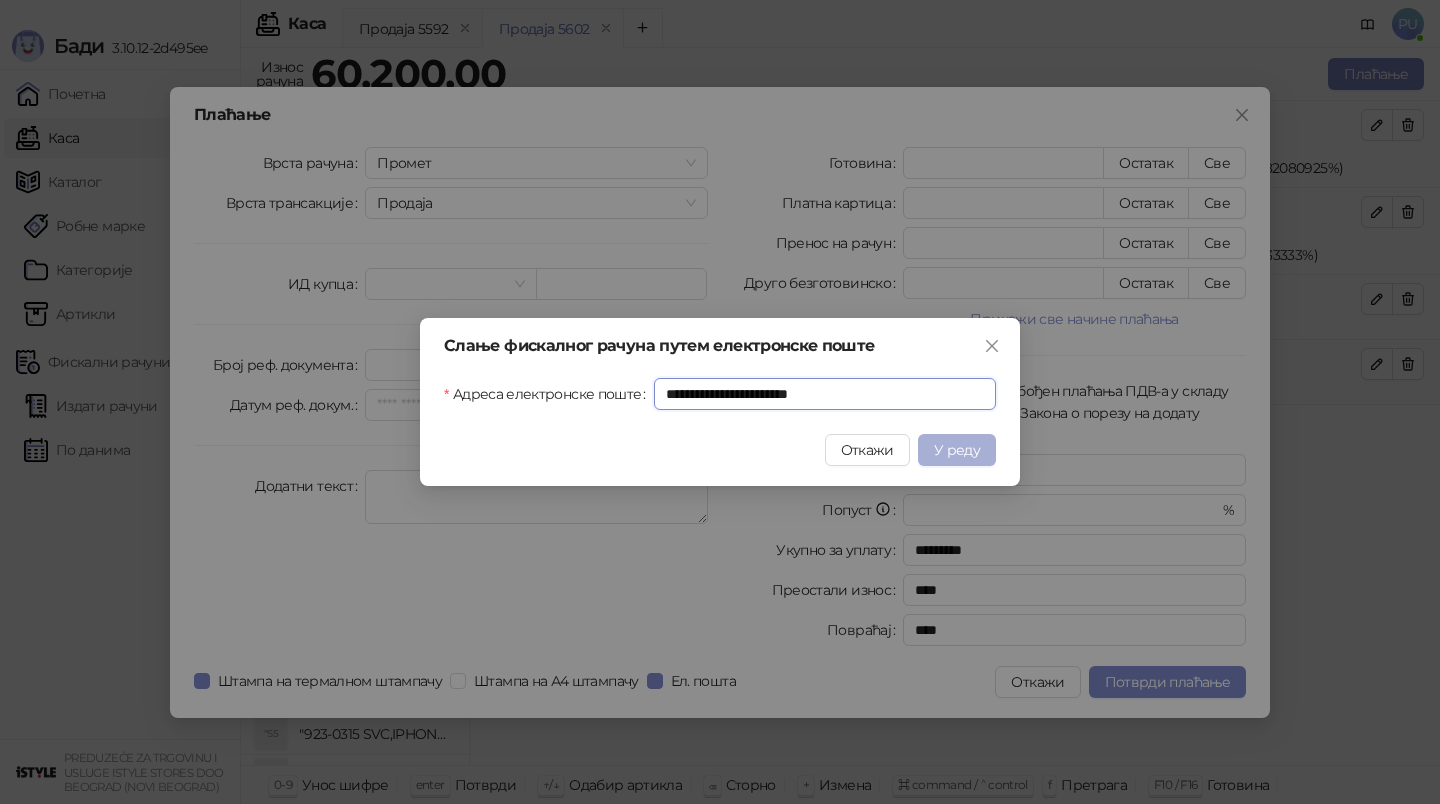 type on "**********" 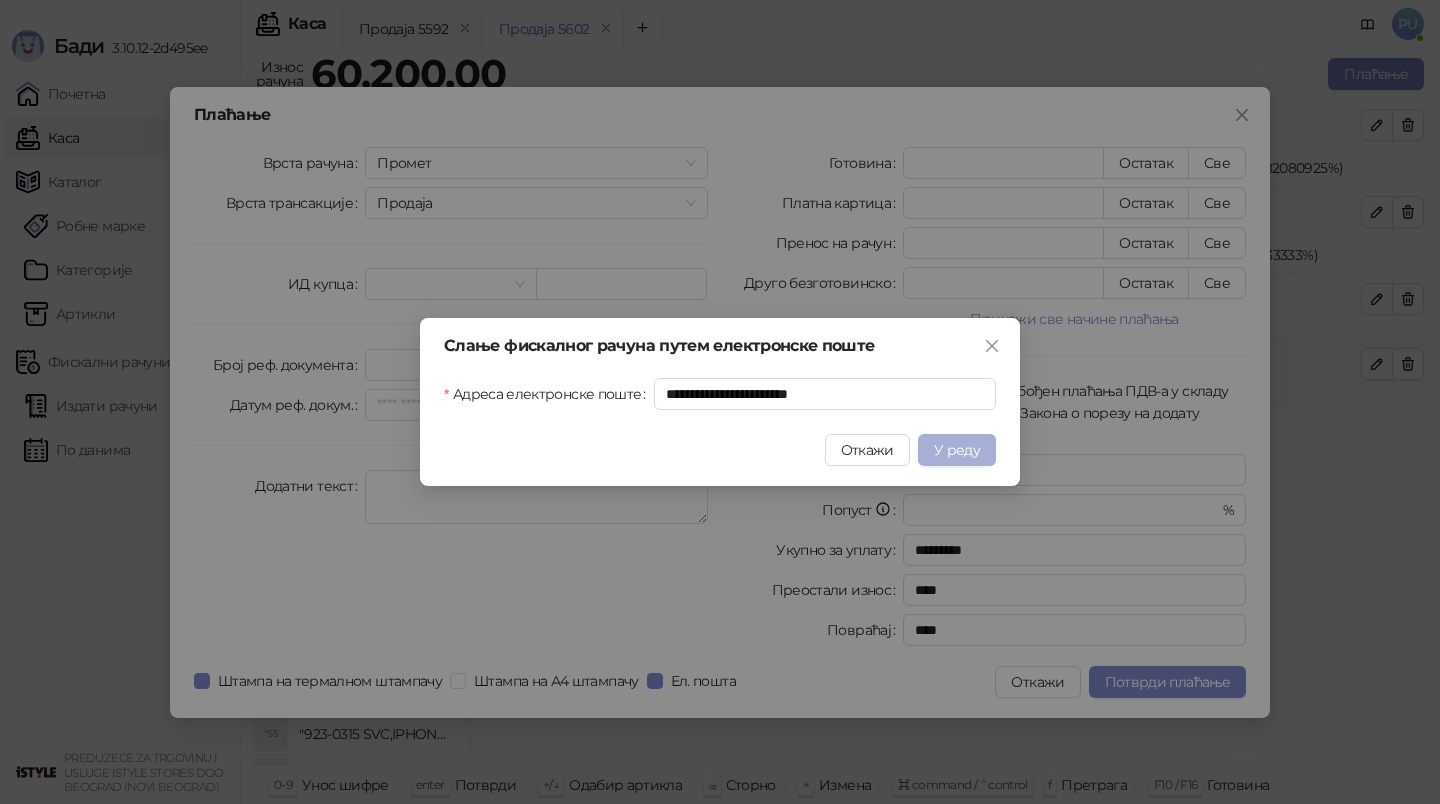 click on "У реду" at bounding box center (957, 450) 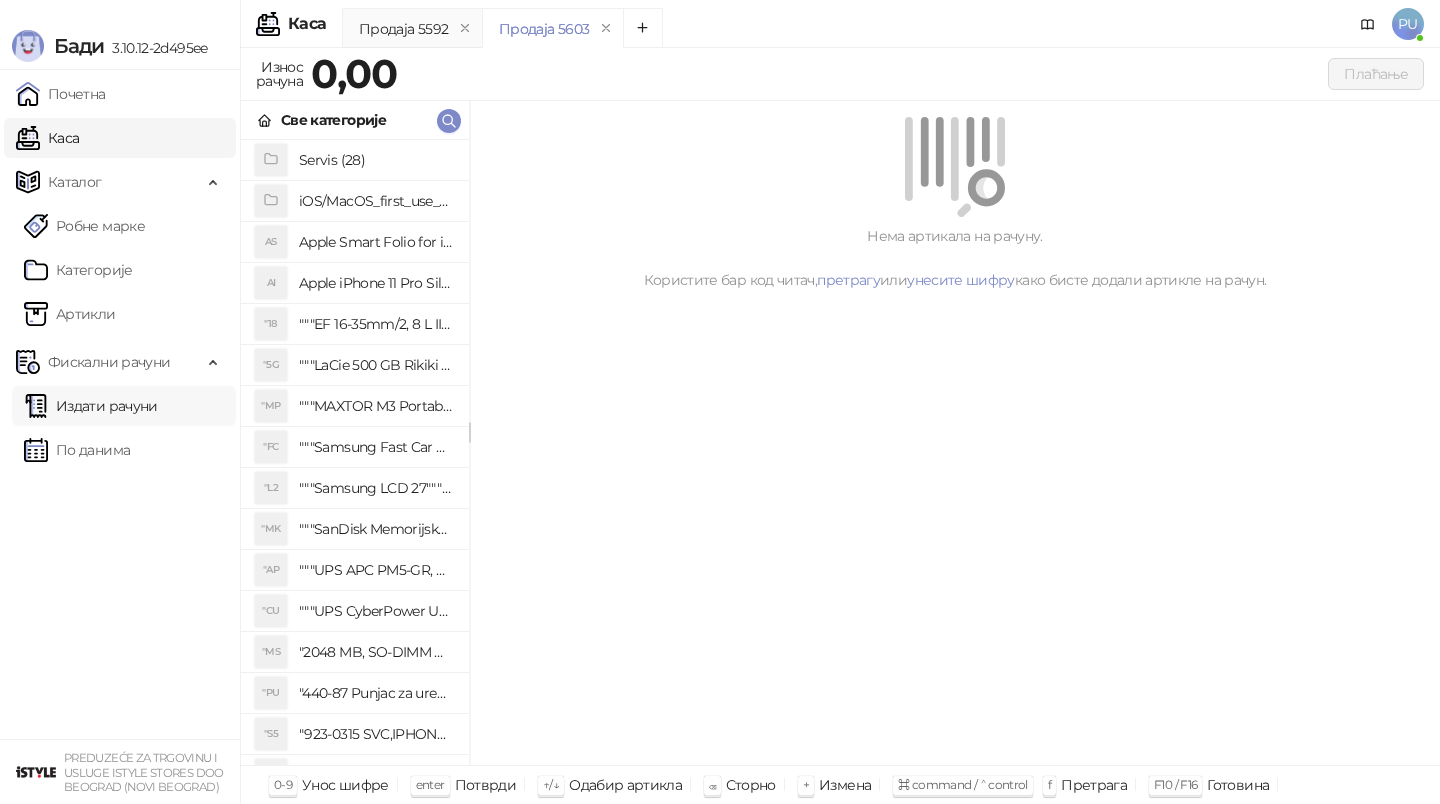 click on "Издати рачуни" at bounding box center [91, 406] 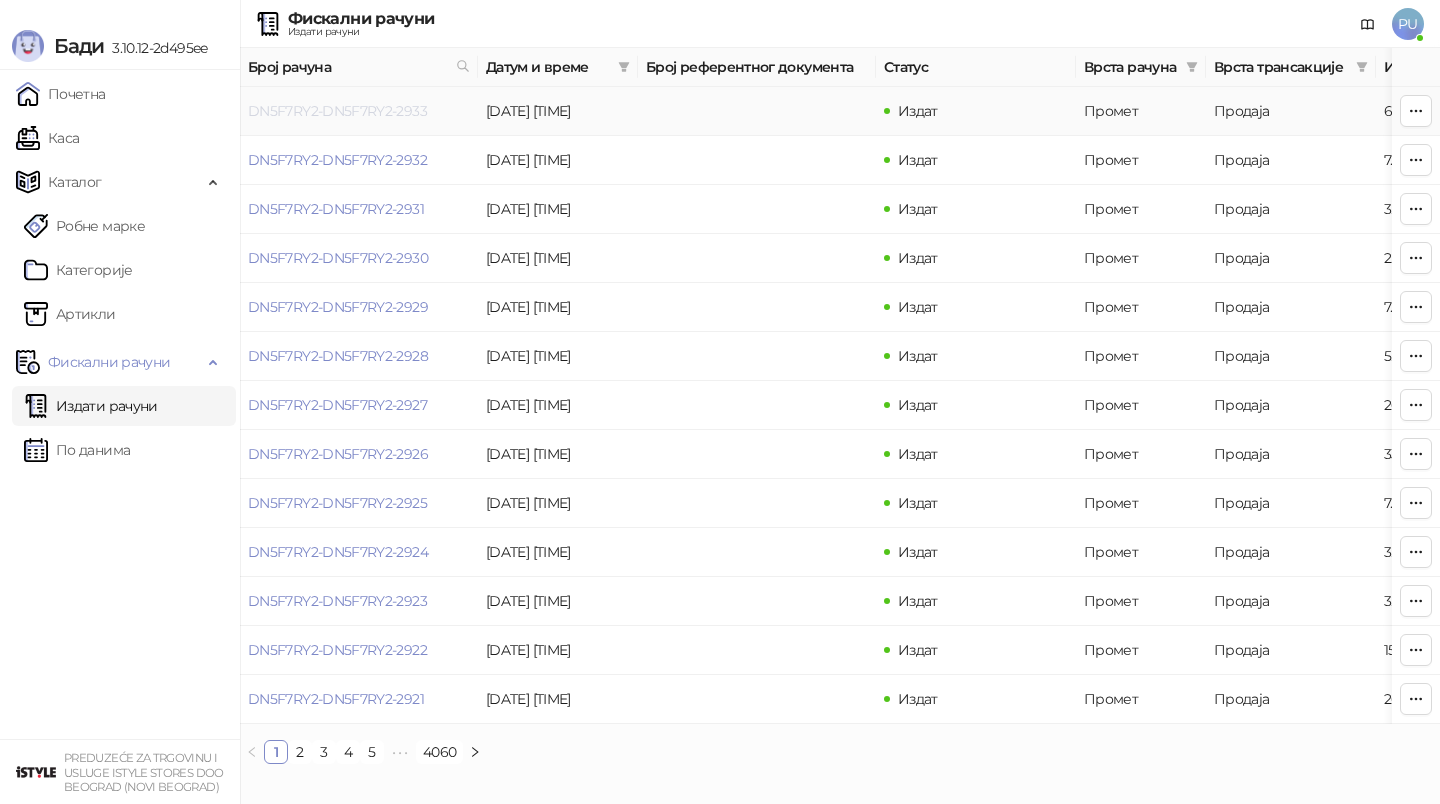 click on "DN5F7RY2-DN5F7RY2-2933" at bounding box center (337, 111) 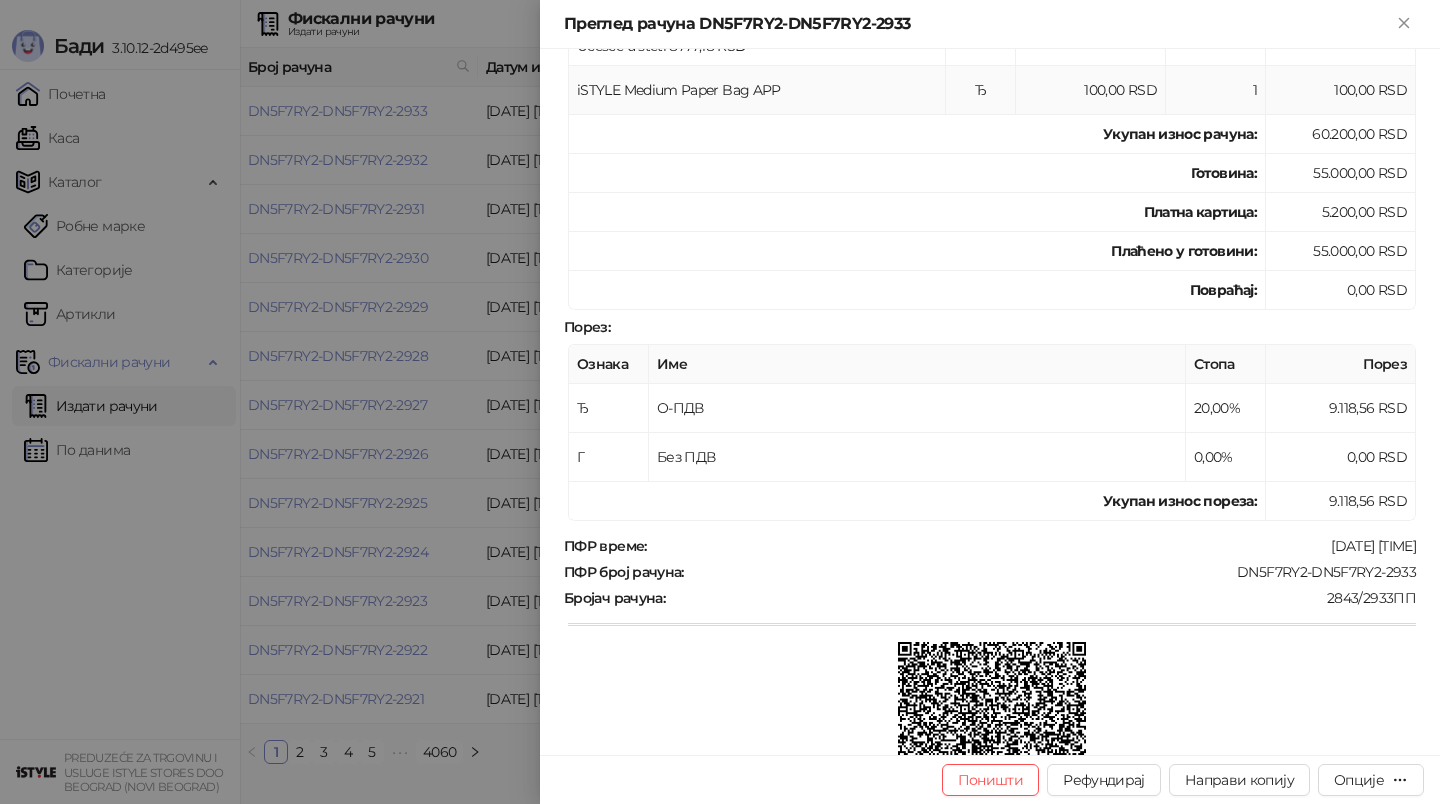 scroll, scrollTop: 525, scrollLeft: 0, axis: vertical 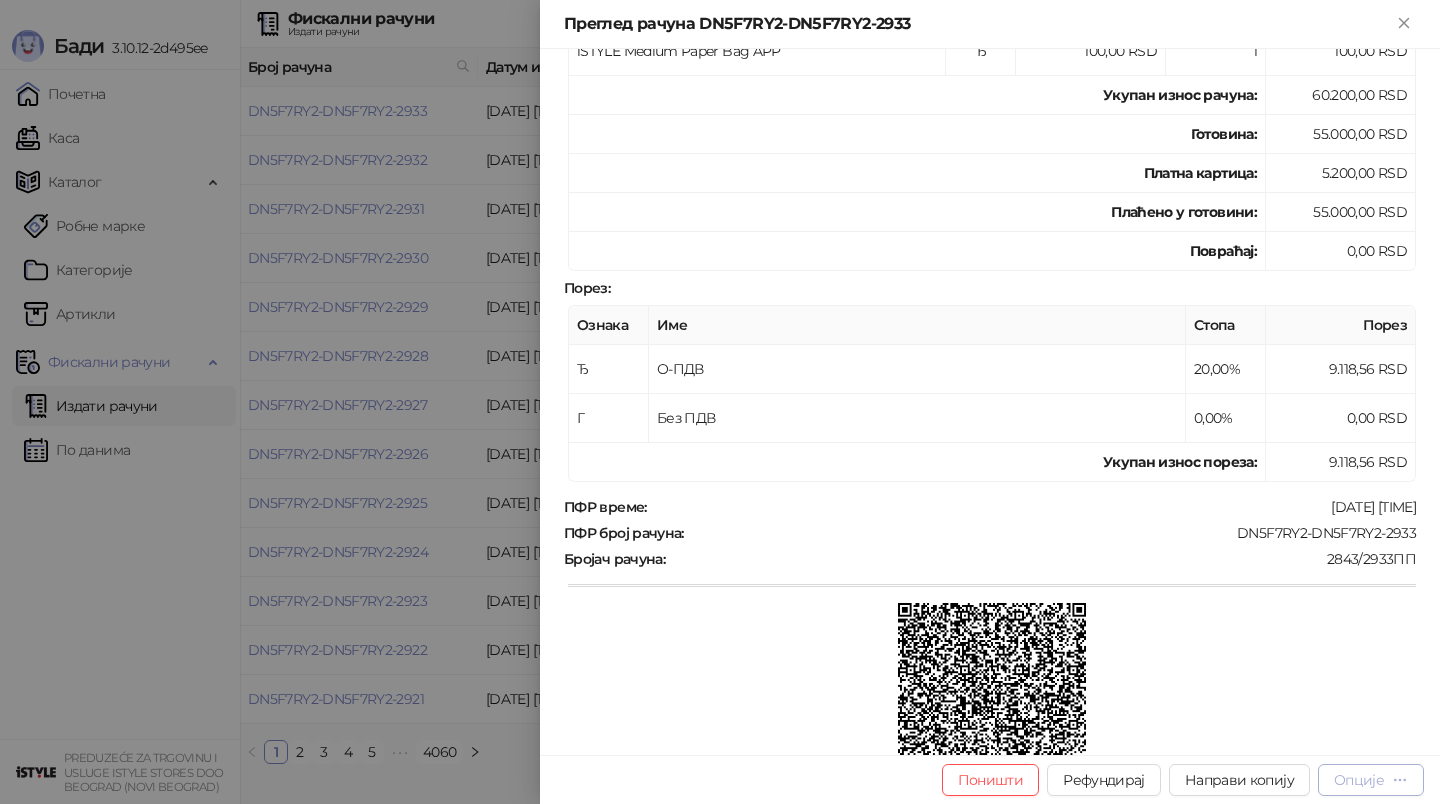 click on "Опције" at bounding box center (1371, 780) 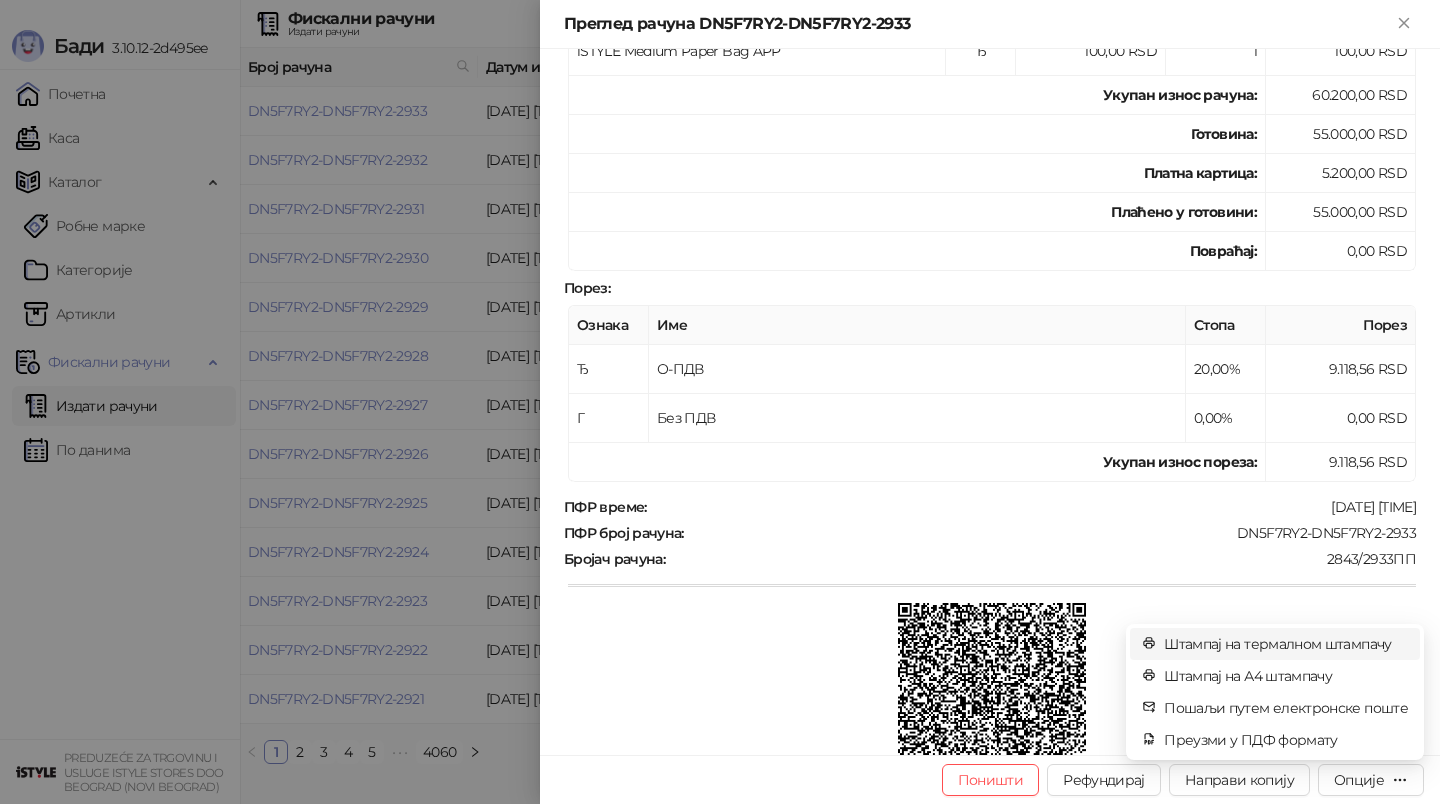 click on "Штампај на термалном штампачу" at bounding box center [1286, 644] 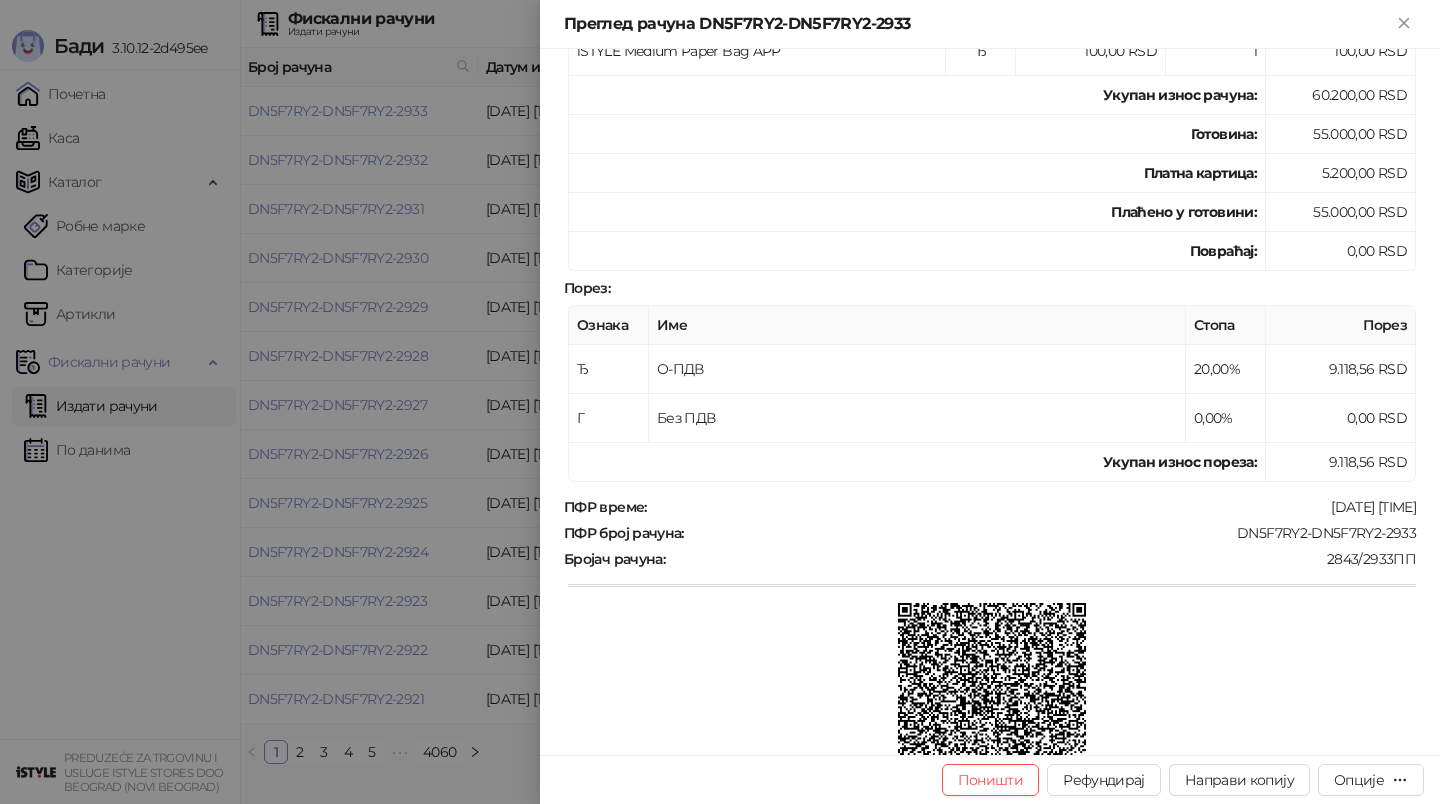 click at bounding box center (720, 402) 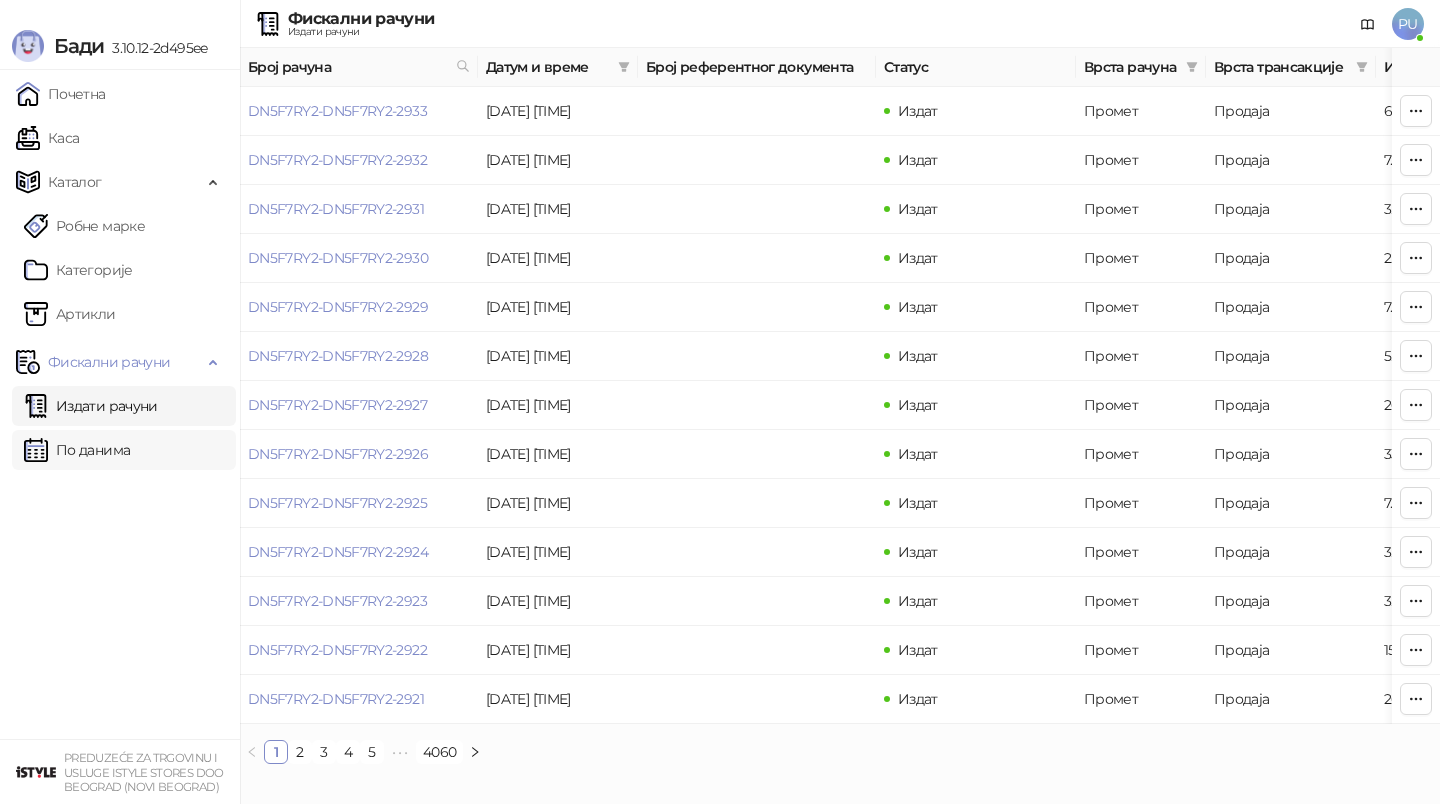 click on "По данима" at bounding box center [77, 450] 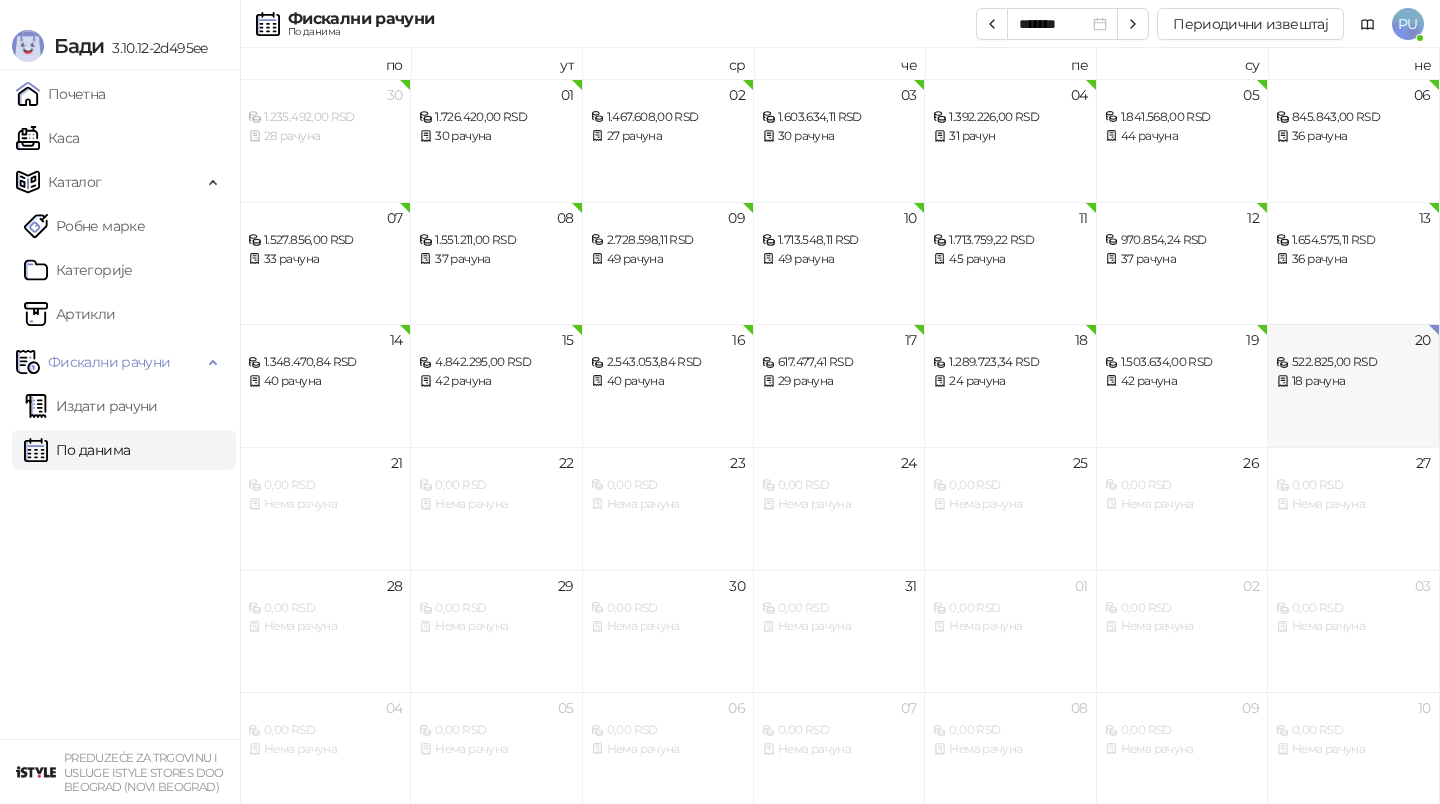 click on "18 рачуна" at bounding box center (1353, 381) 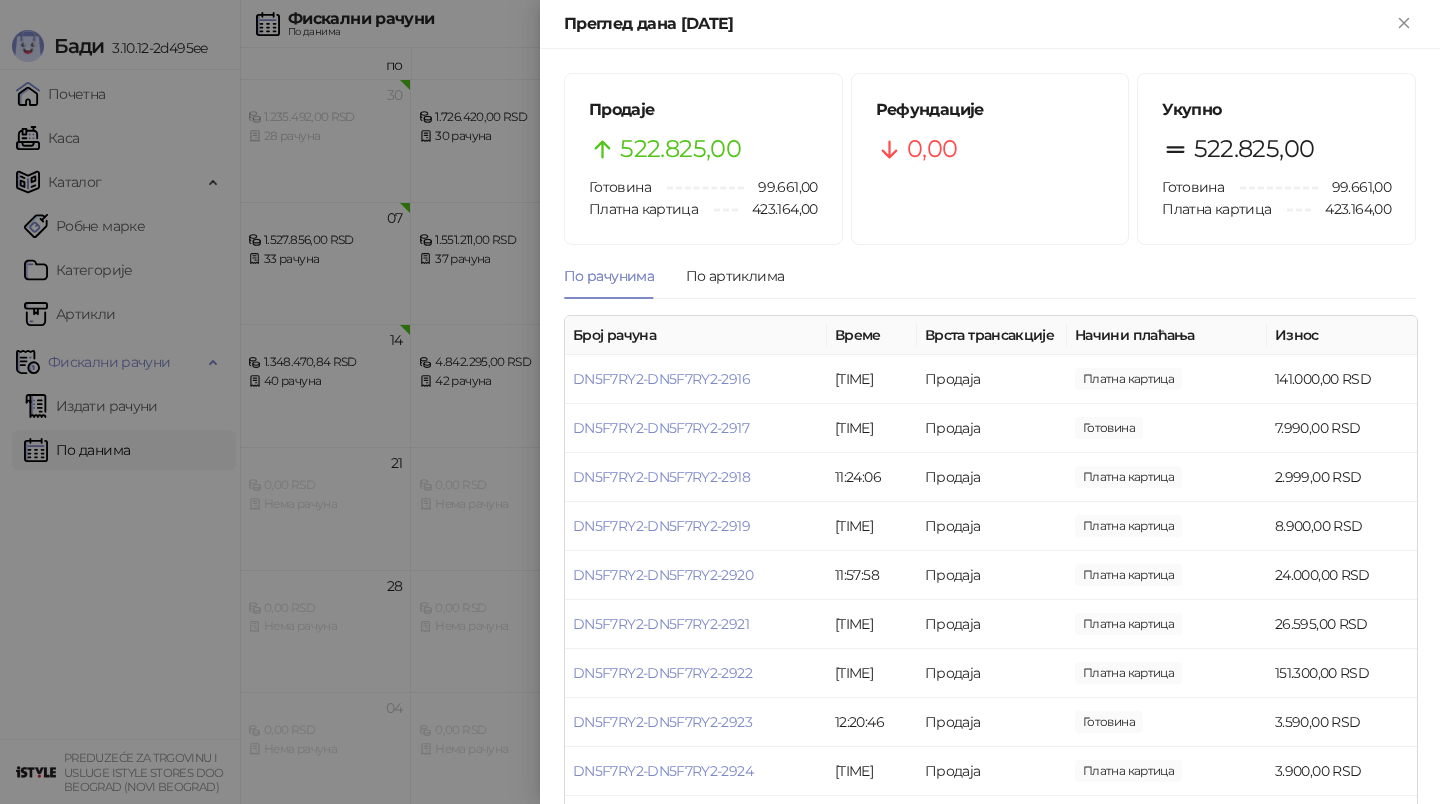 click at bounding box center [720, 402] 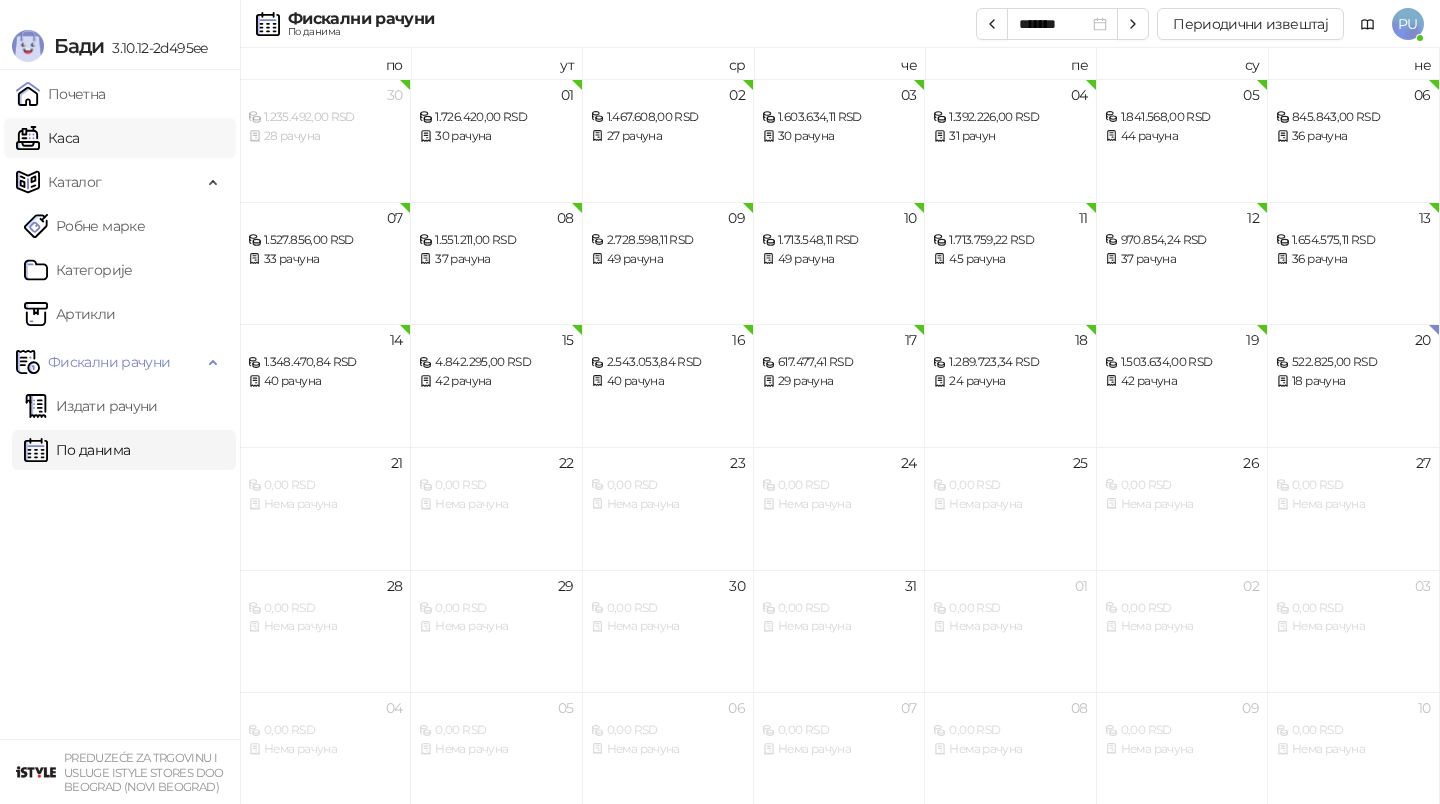 click on "Каса" at bounding box center (47, 138) 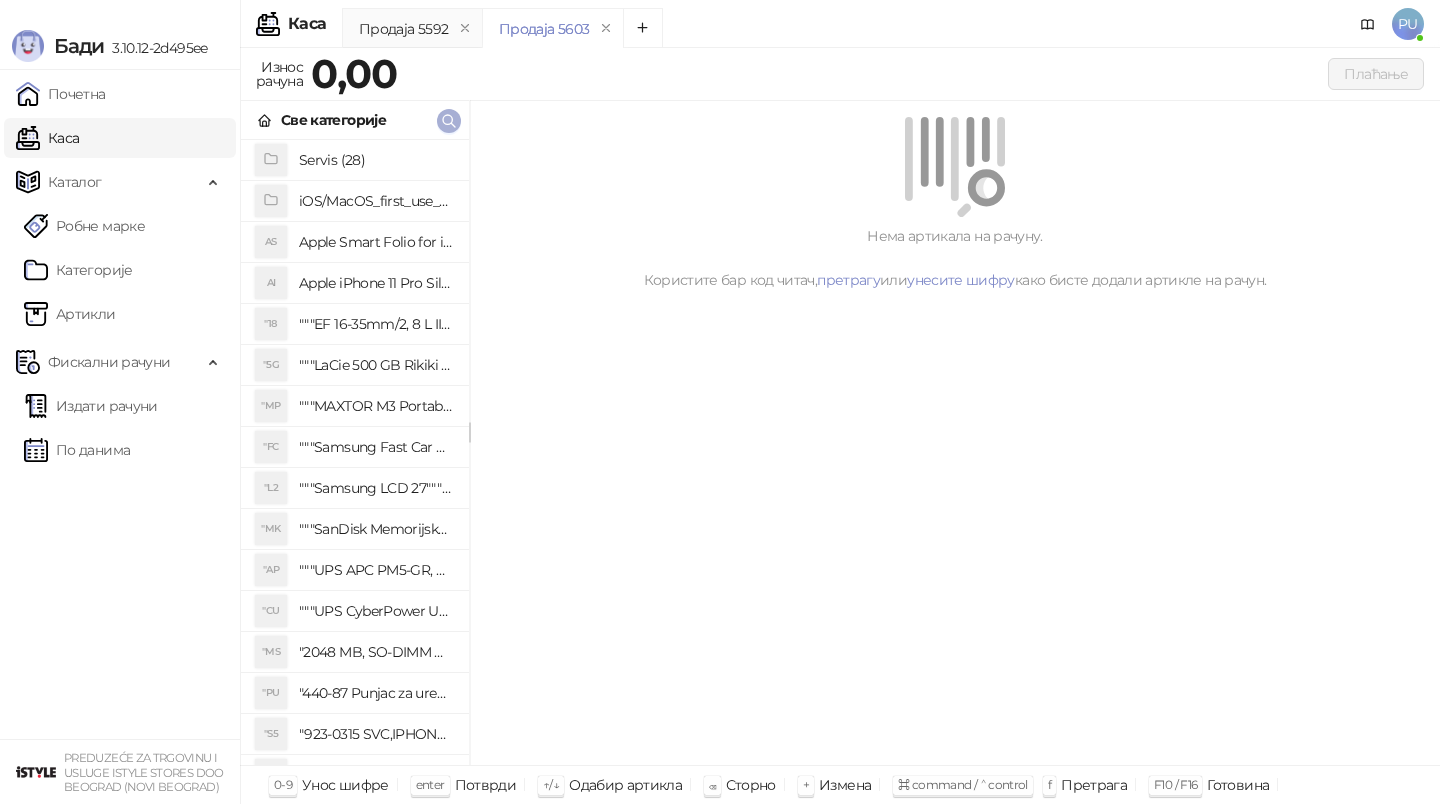 click 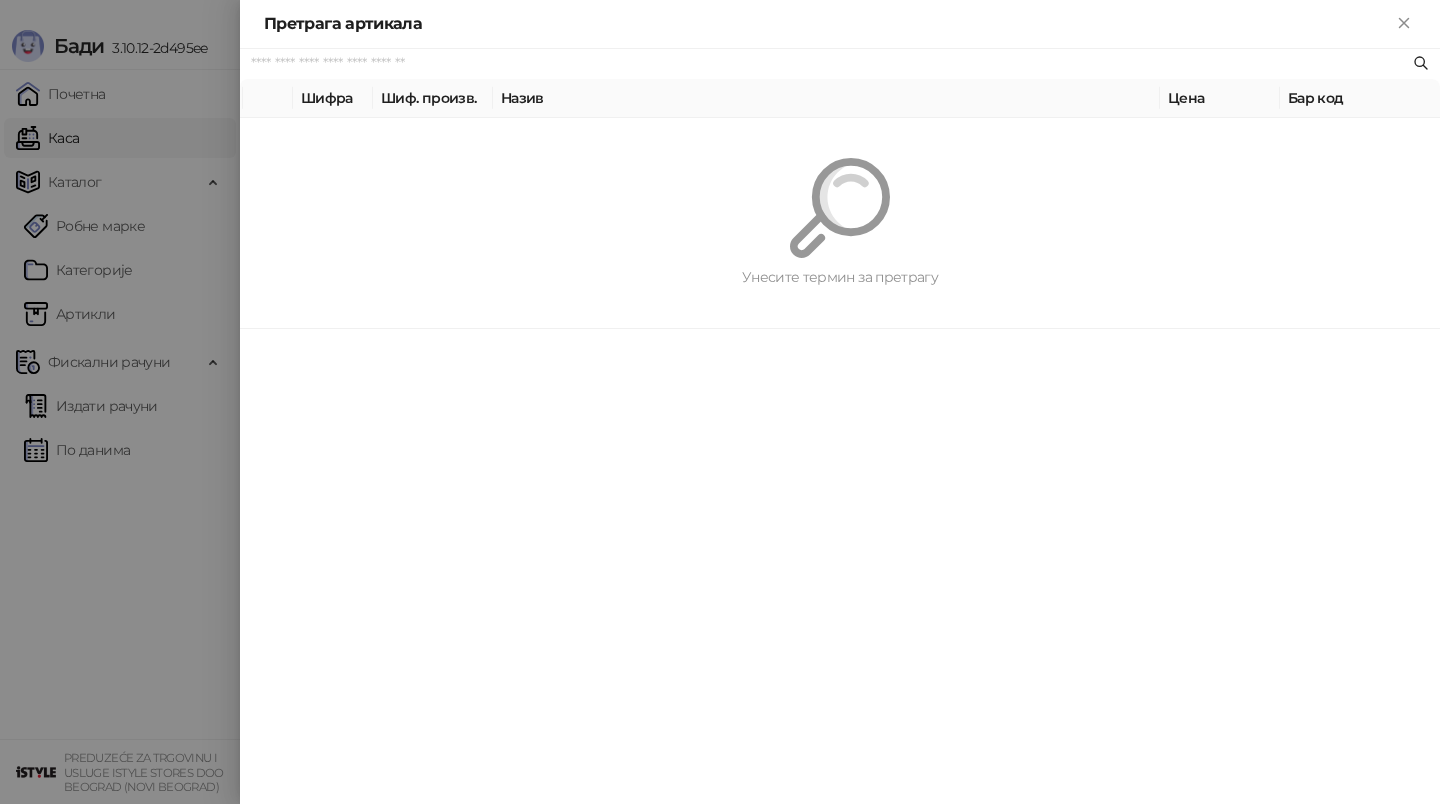 paste on "*********" 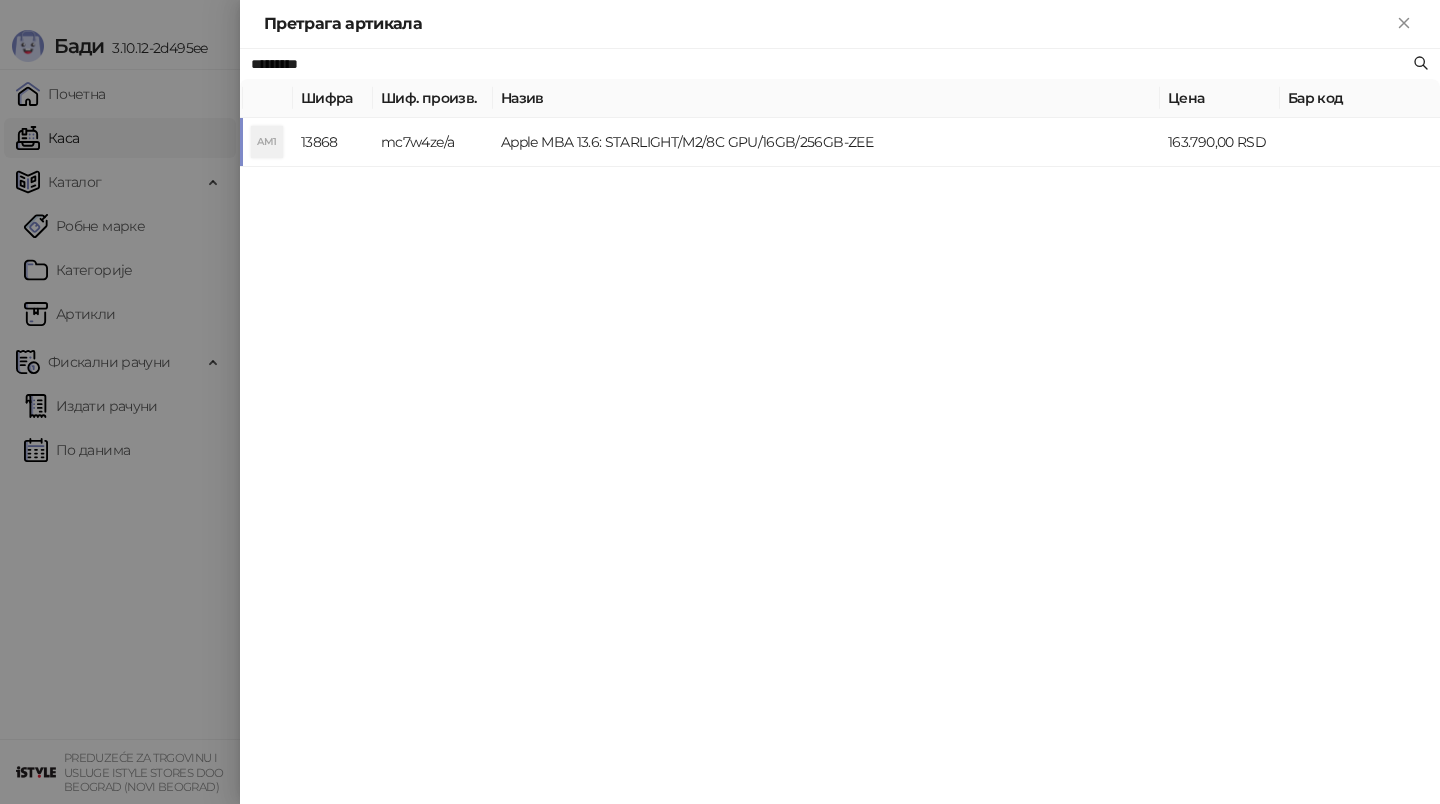type on "*********" 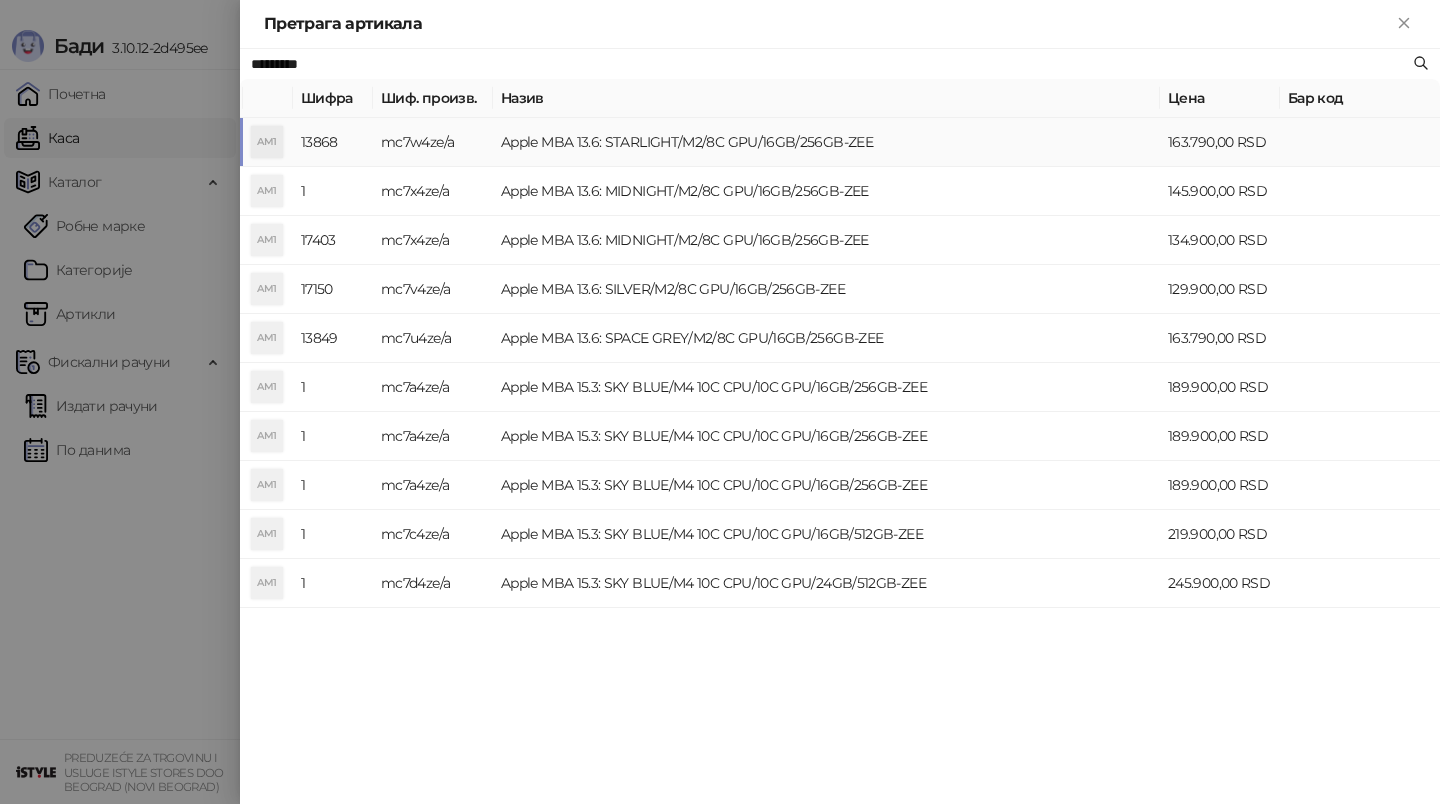 click on "Apple MBA 13.6: STARLIGHT/M2/8C GPU/16GB/256GB-ZEE" at bounding box center [826, 142] 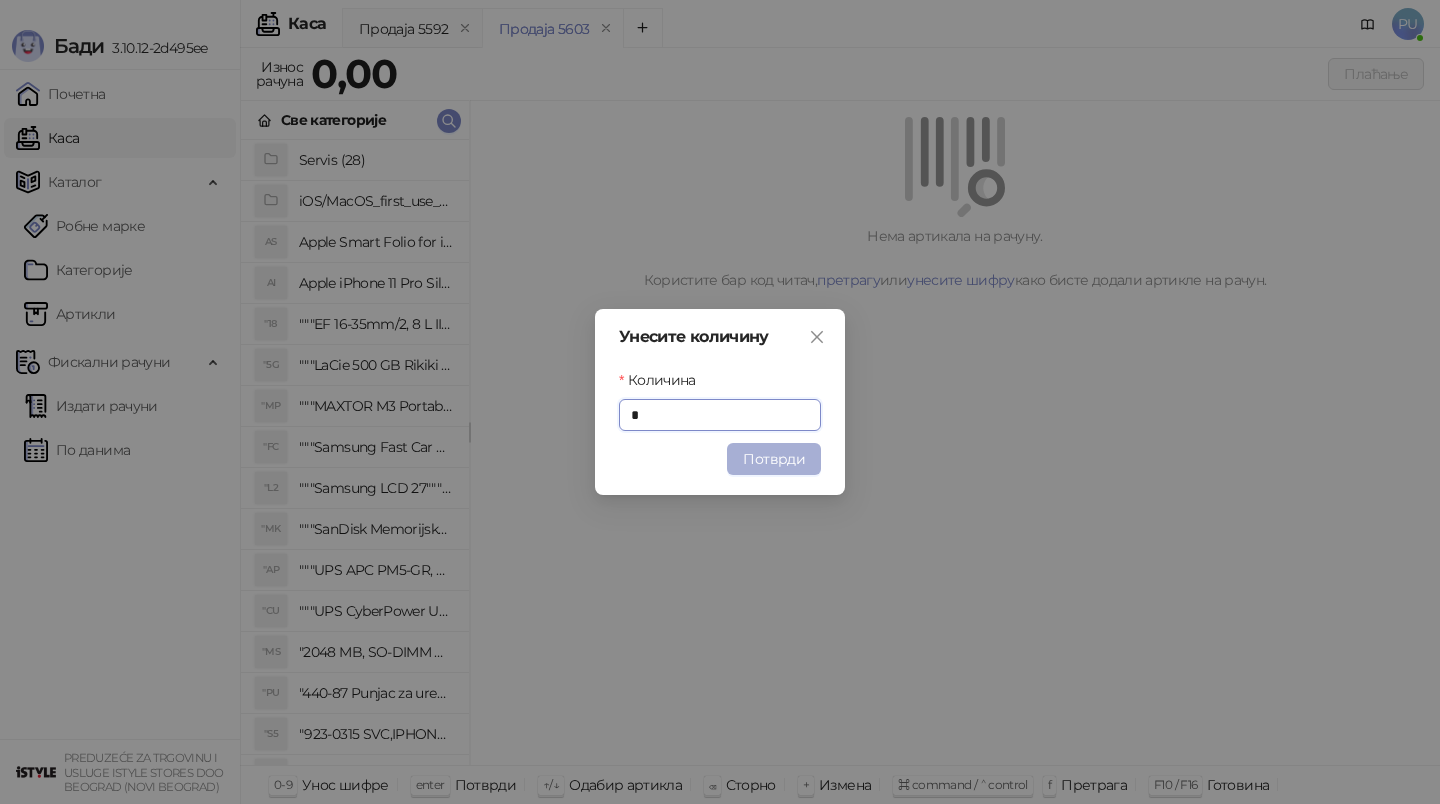 click on "Потврди" at bounding box center (774, 459) 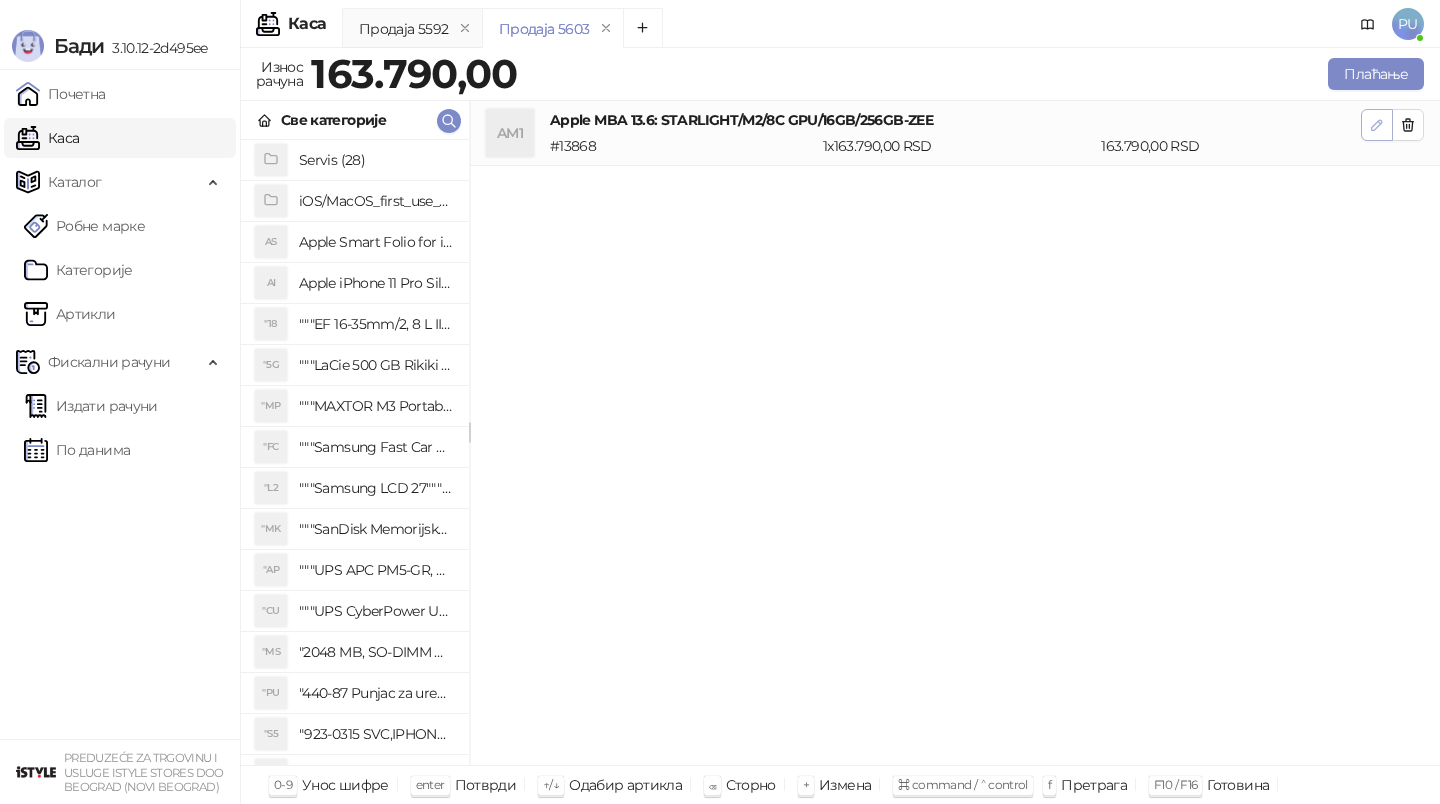 click 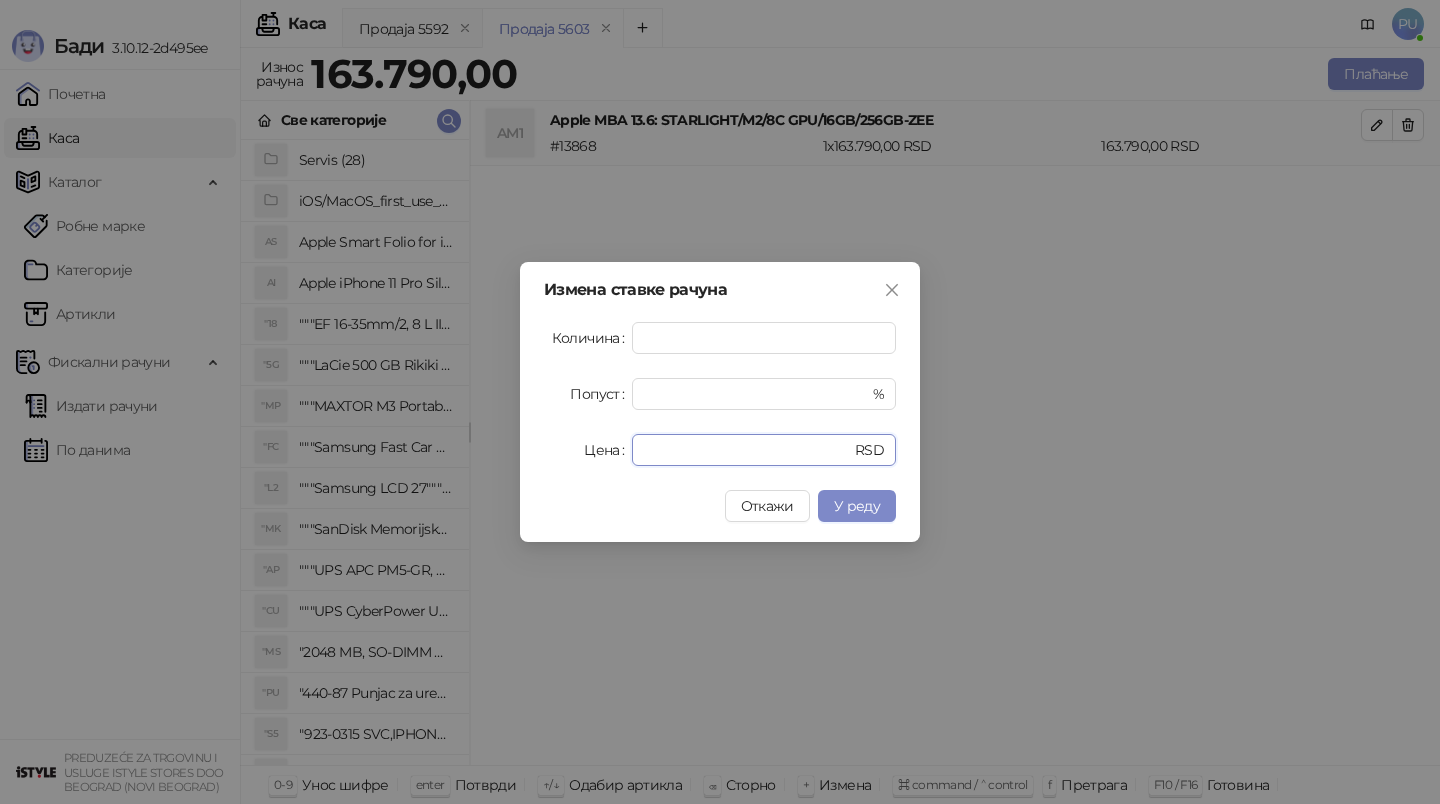 drag, startPoint x: 711, startPoint y: 455, endPoint x: 459, endPoint y: 455, distance: 252 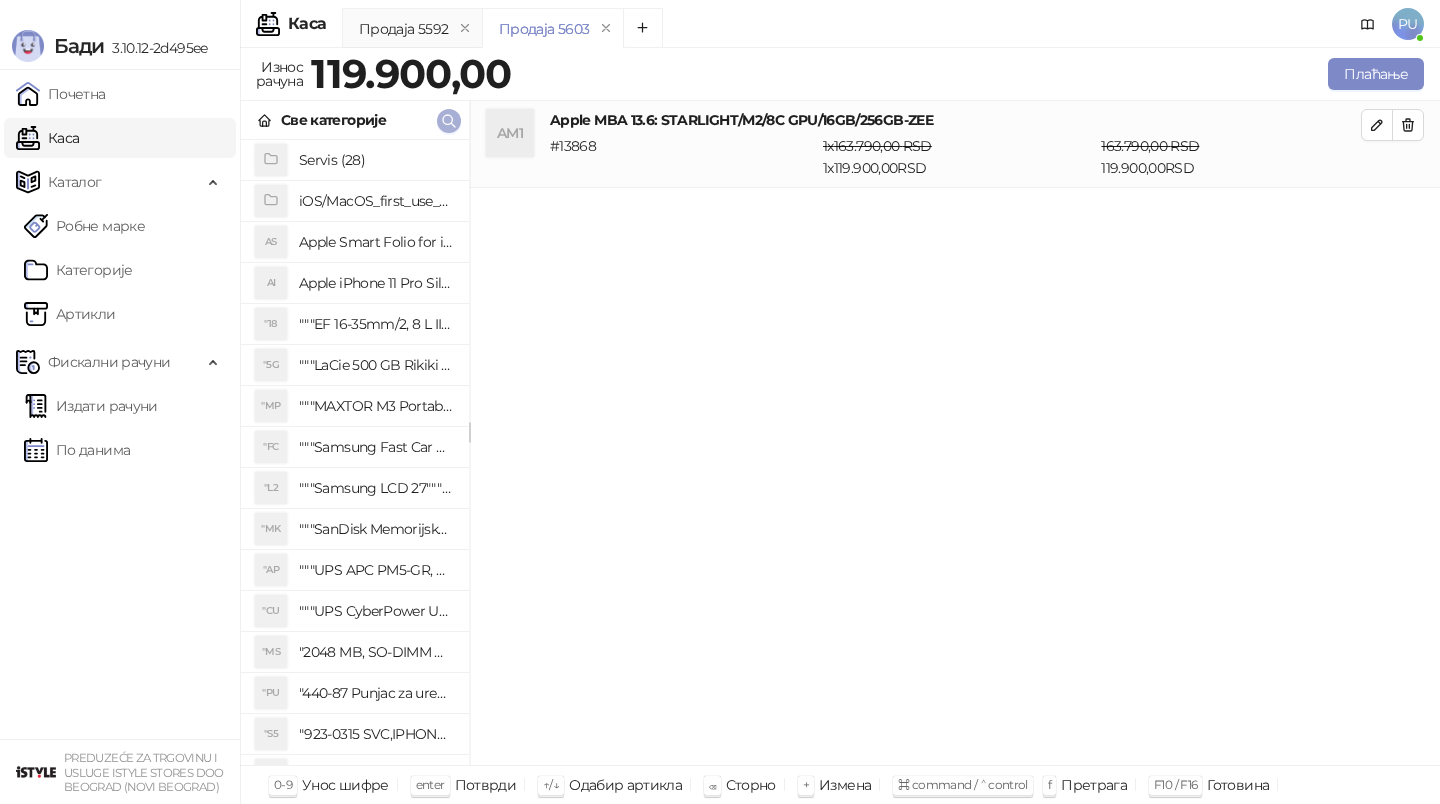 click 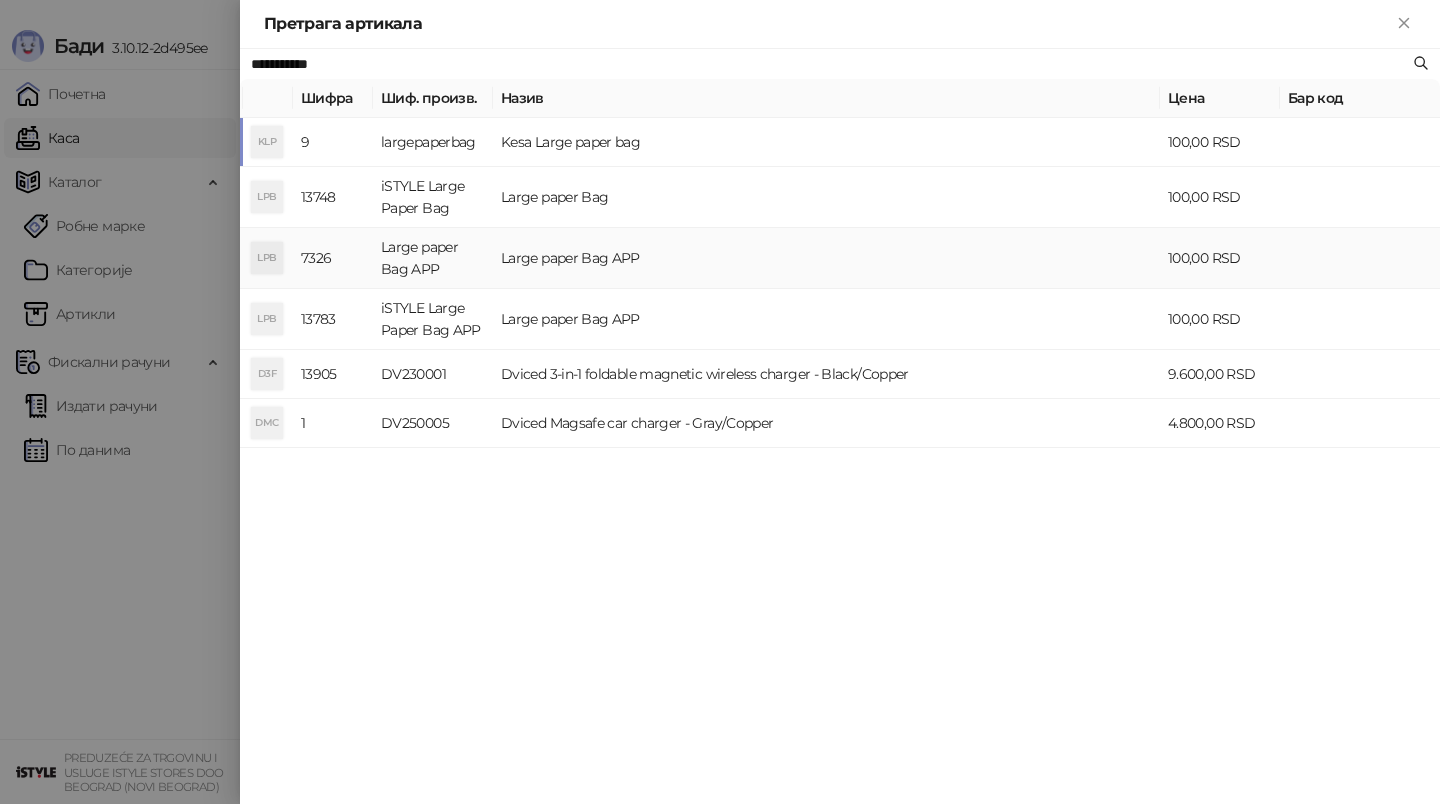 type on "**********" 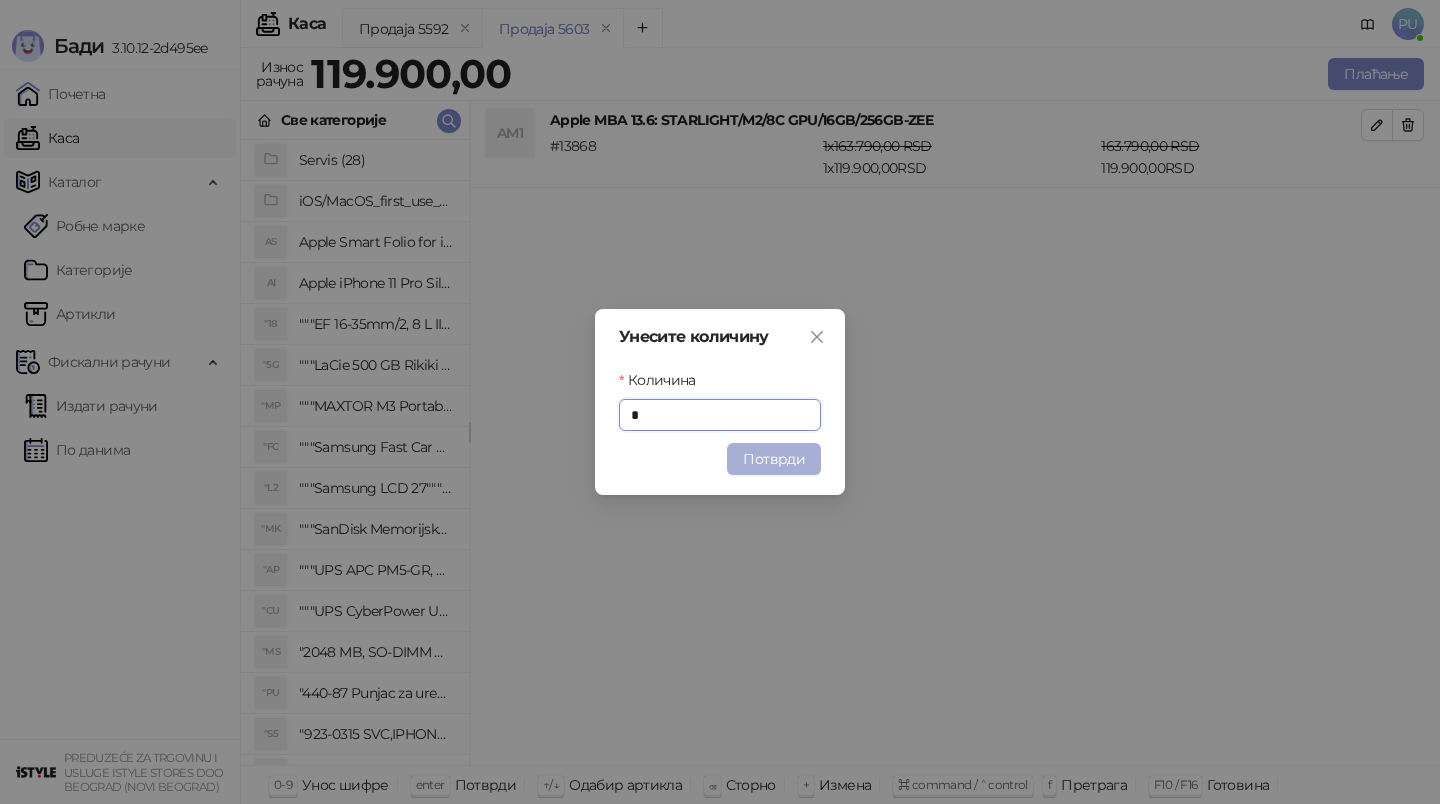 click on "Потврди" at bounding box center (774, 459) 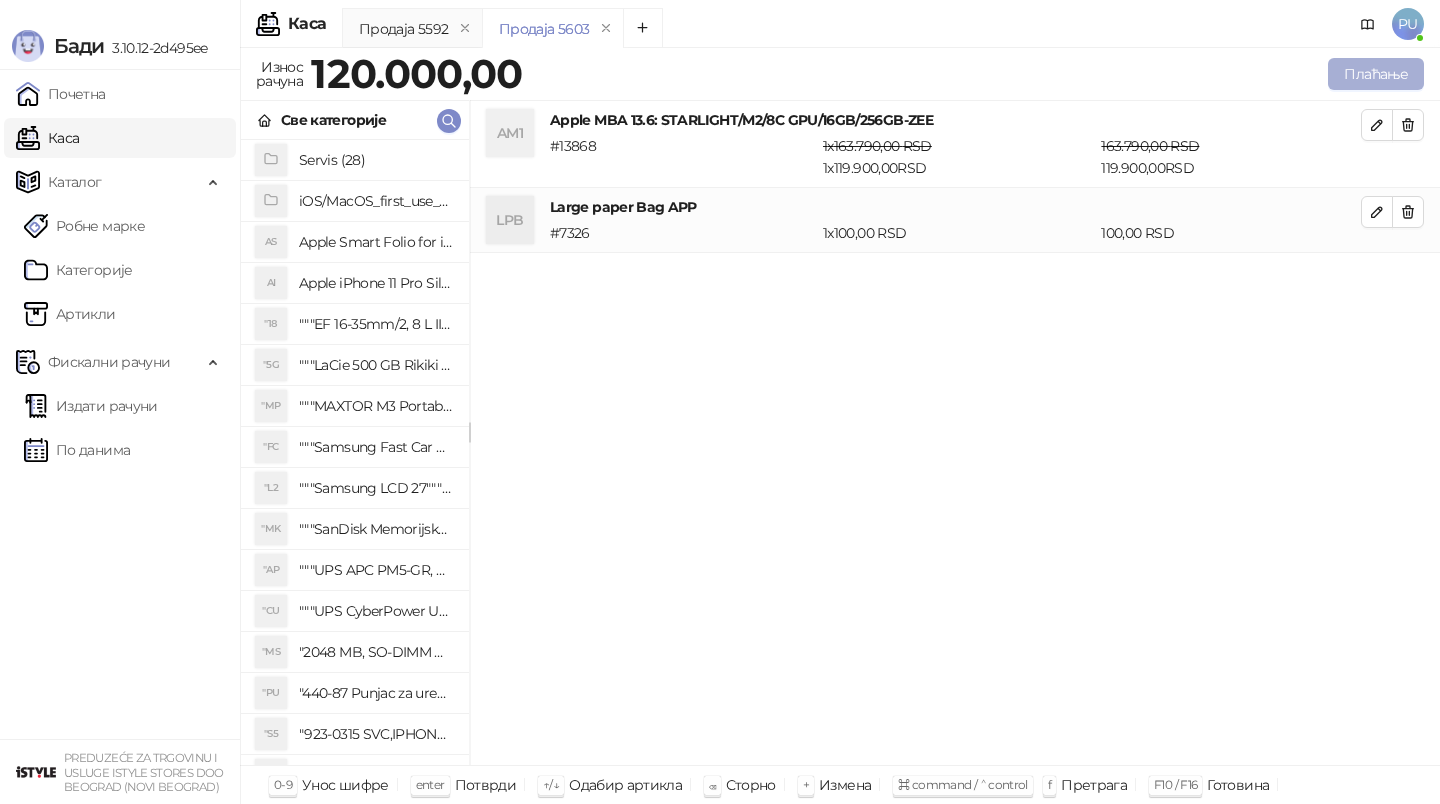 click on "Плаћање" at bounding box center [1376, 74] 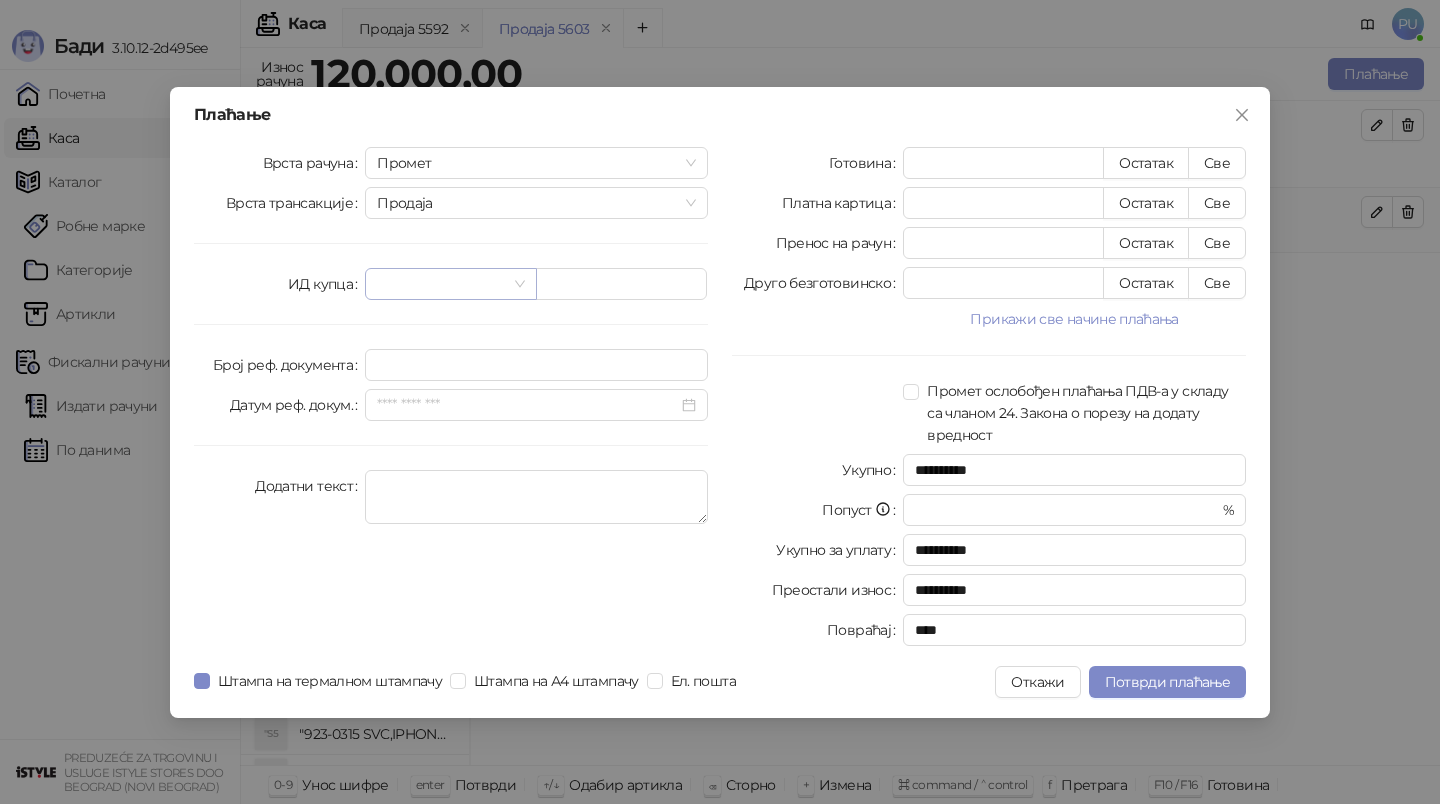 click at bounding box center (441, 284) 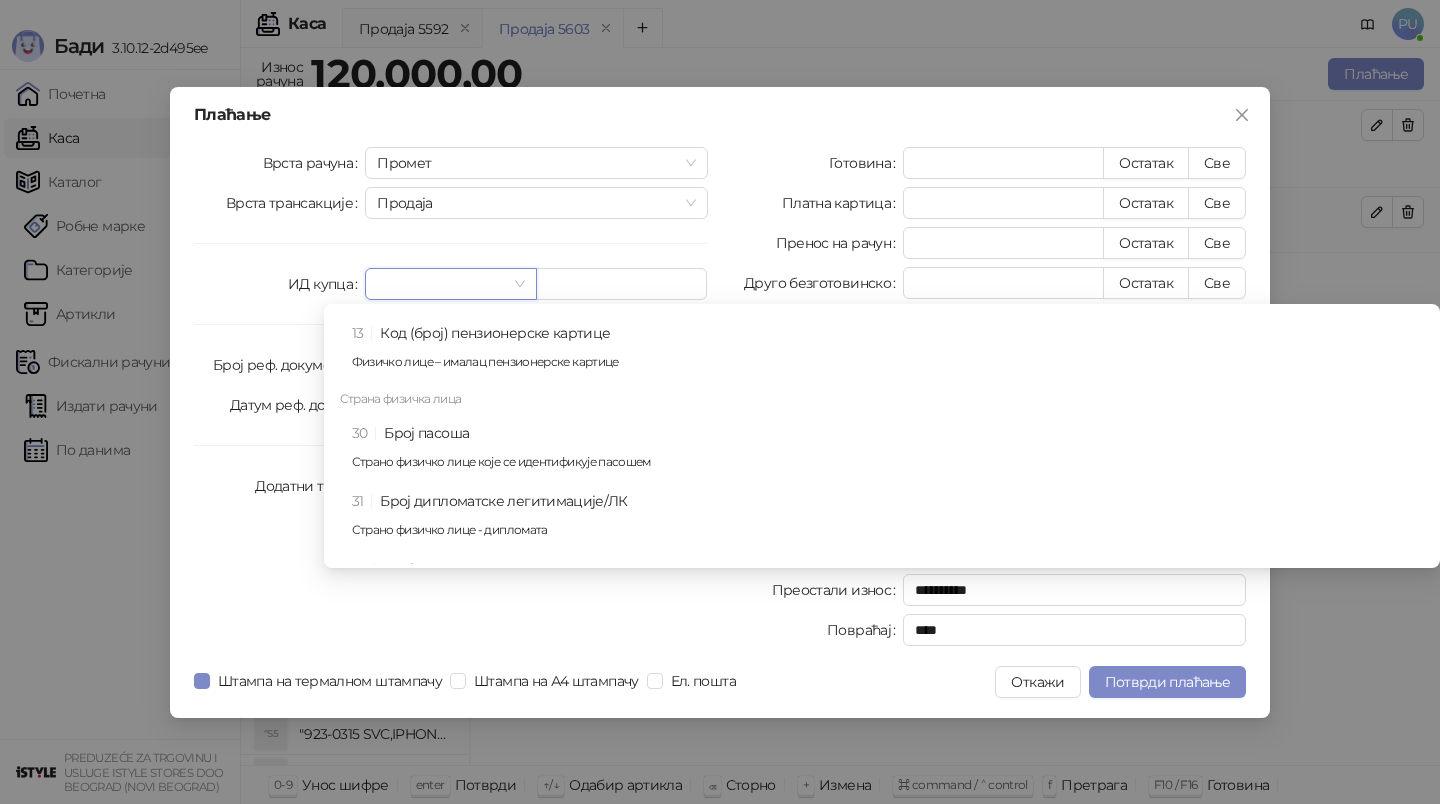 scroll, scrollTop: 834, scrollLeft: 0, axis: vertical 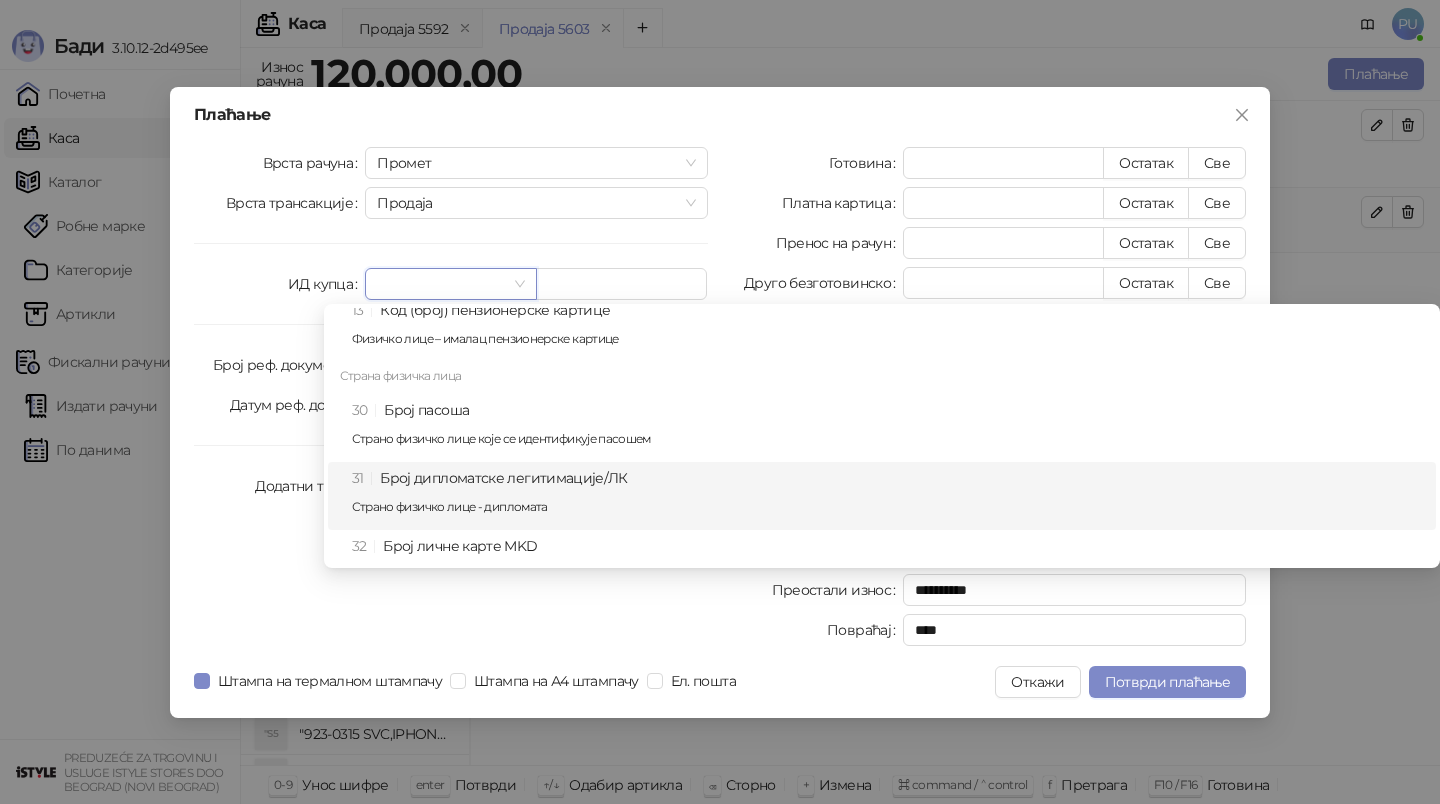 click on "[DOCUMENT_NUMBER]/[ID_NUMBER] Страно физичко лице - дипломата" at bounding box center (888, 496) 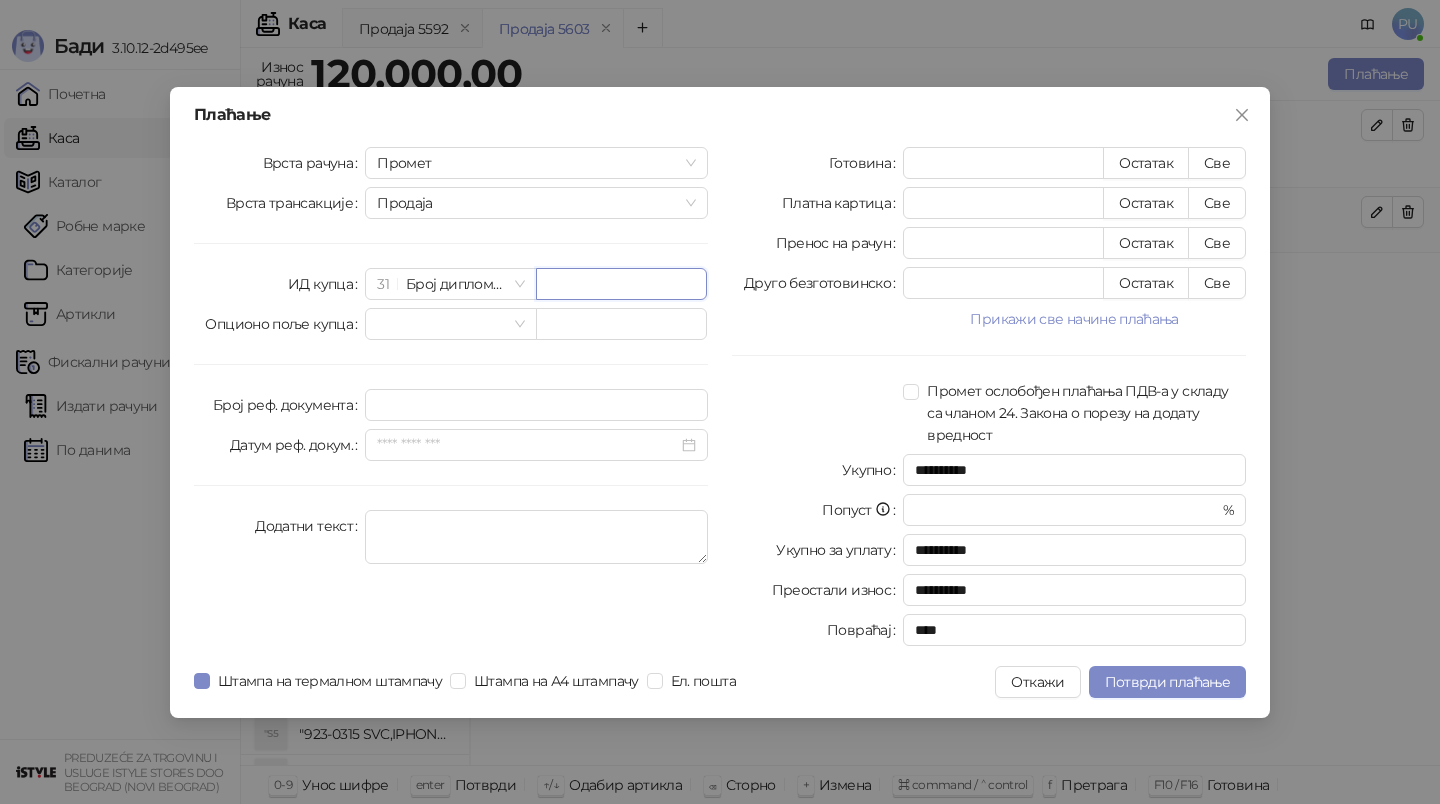 click at bounding box center (621, 284) 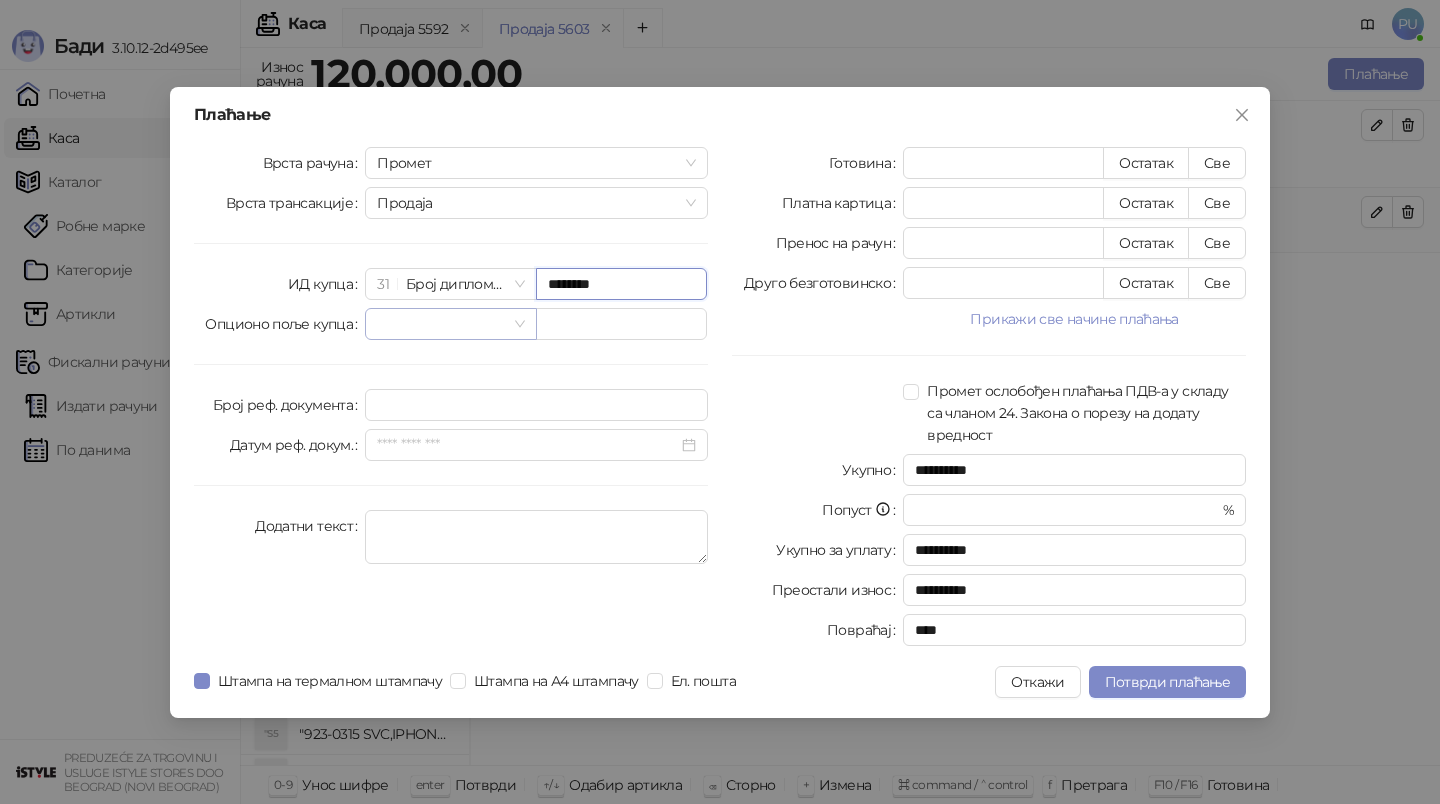 type on "********" 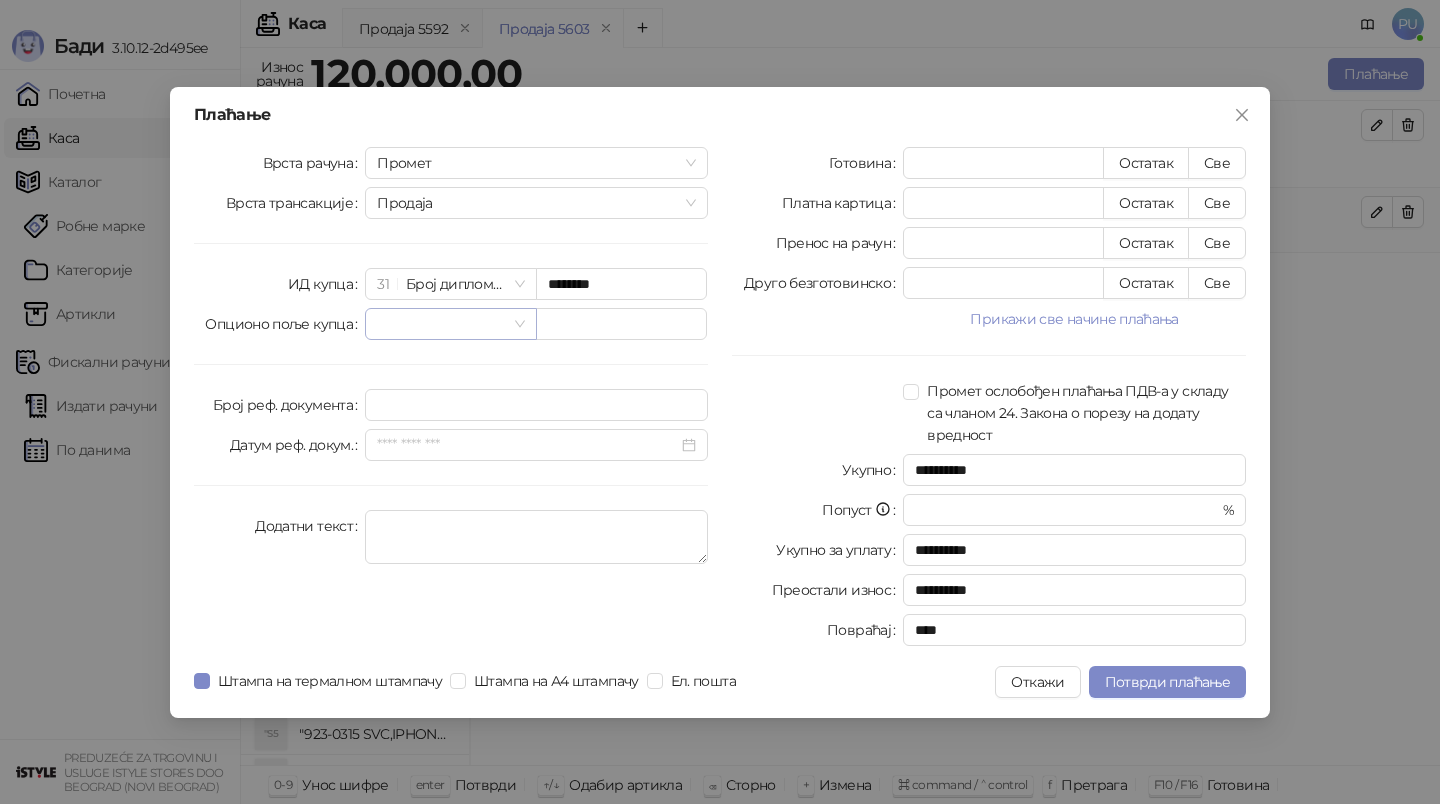 click at bounding box center [441, 324] 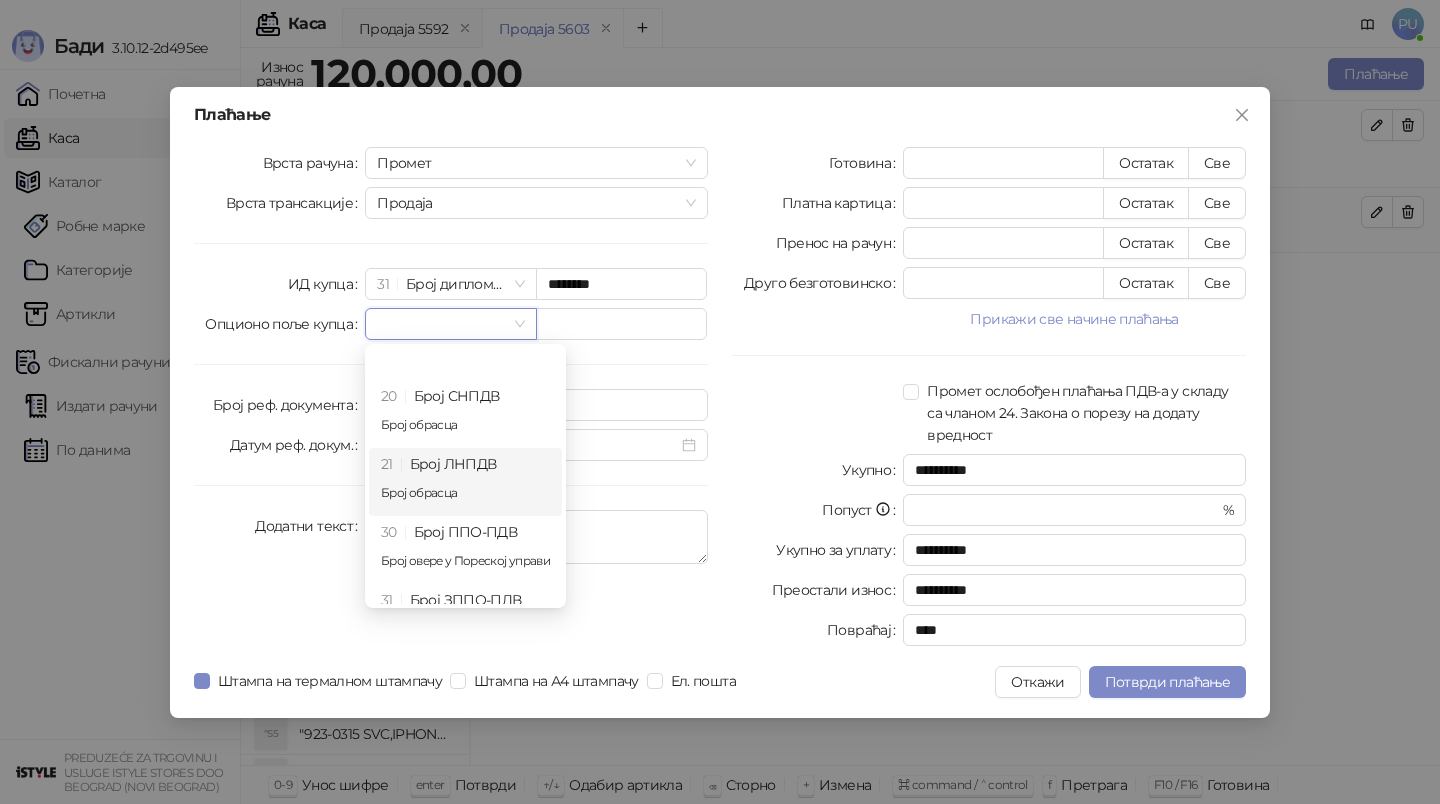 click on "21 Број ЛНПДВ Број обрасца" at bounding box center [465, 482] 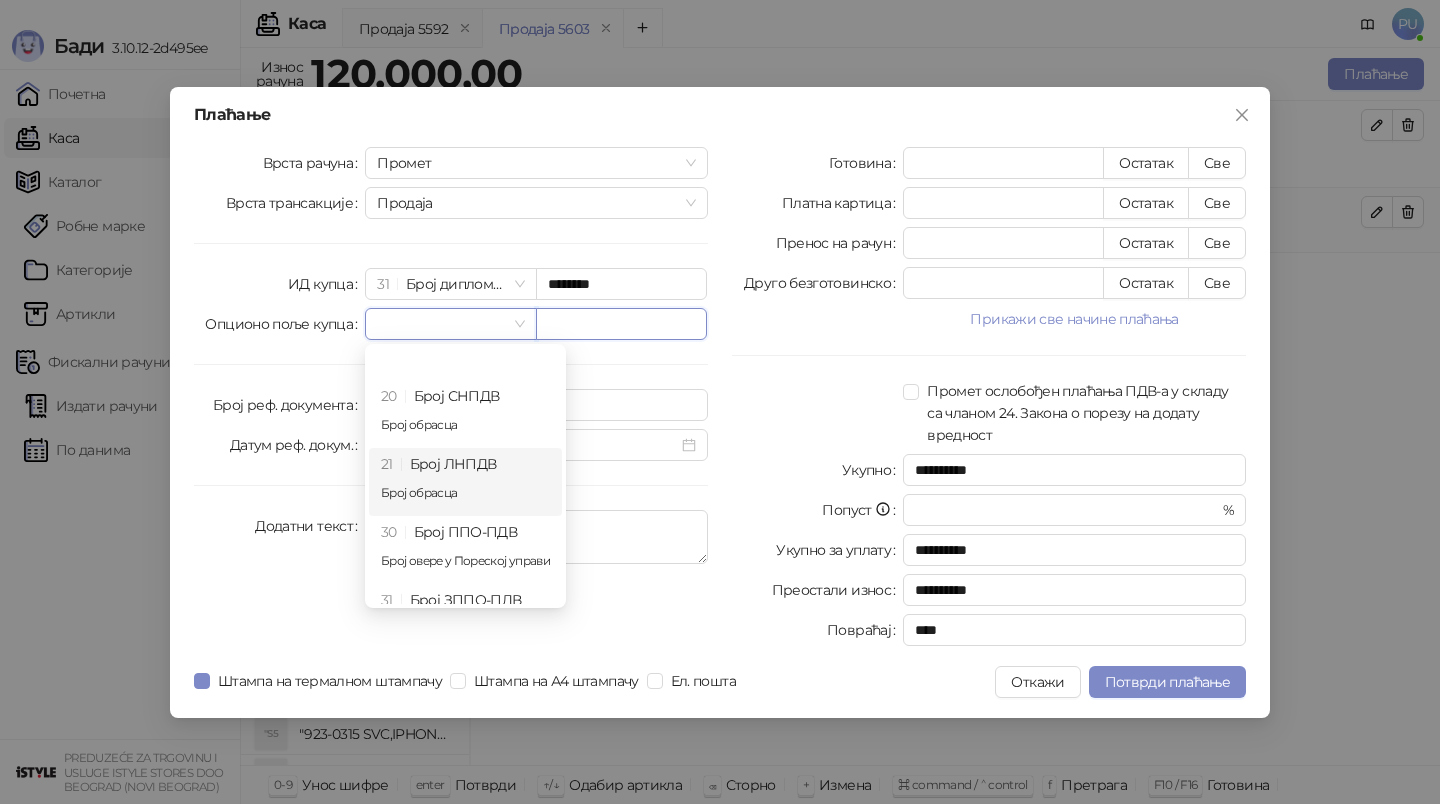 type on "**********" 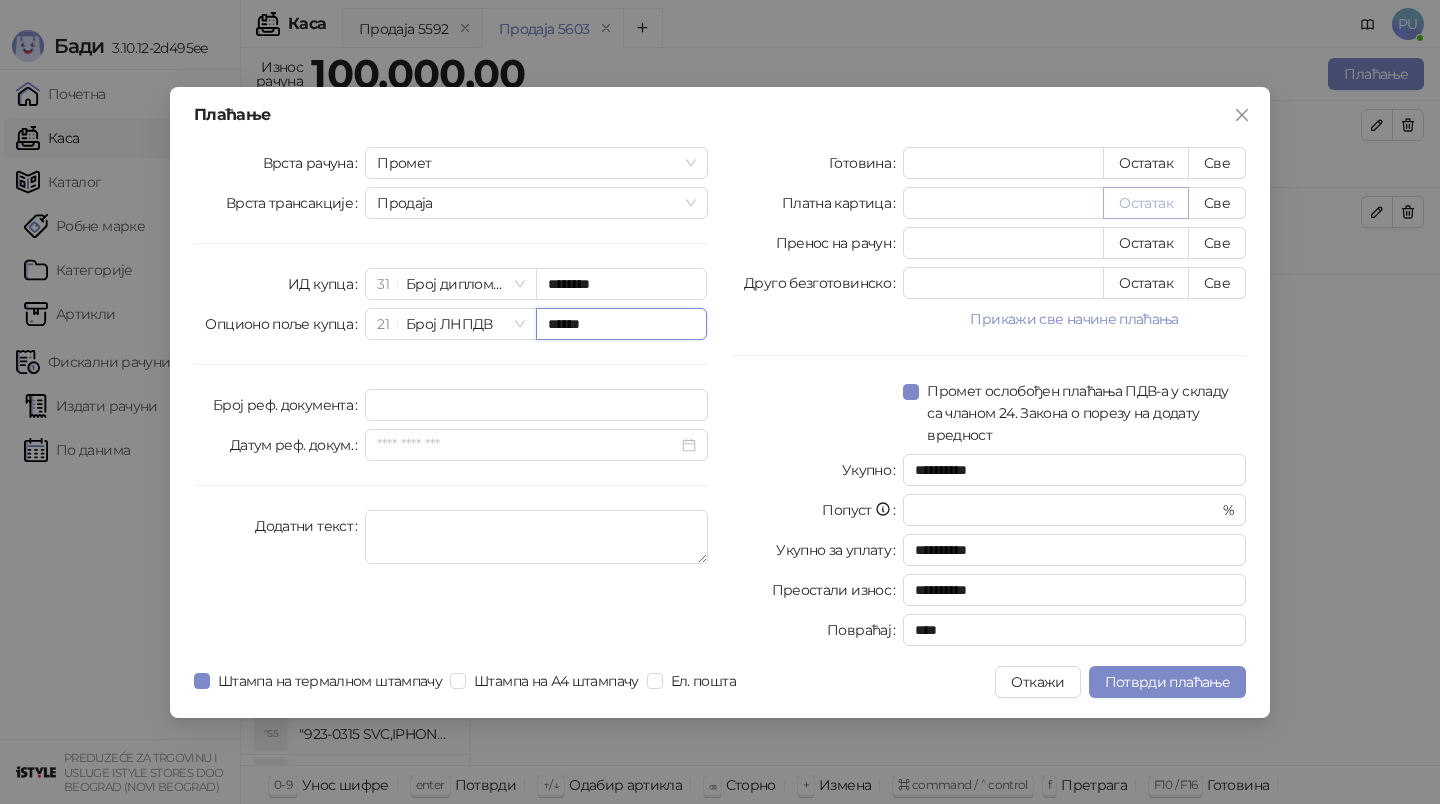 type on "******" 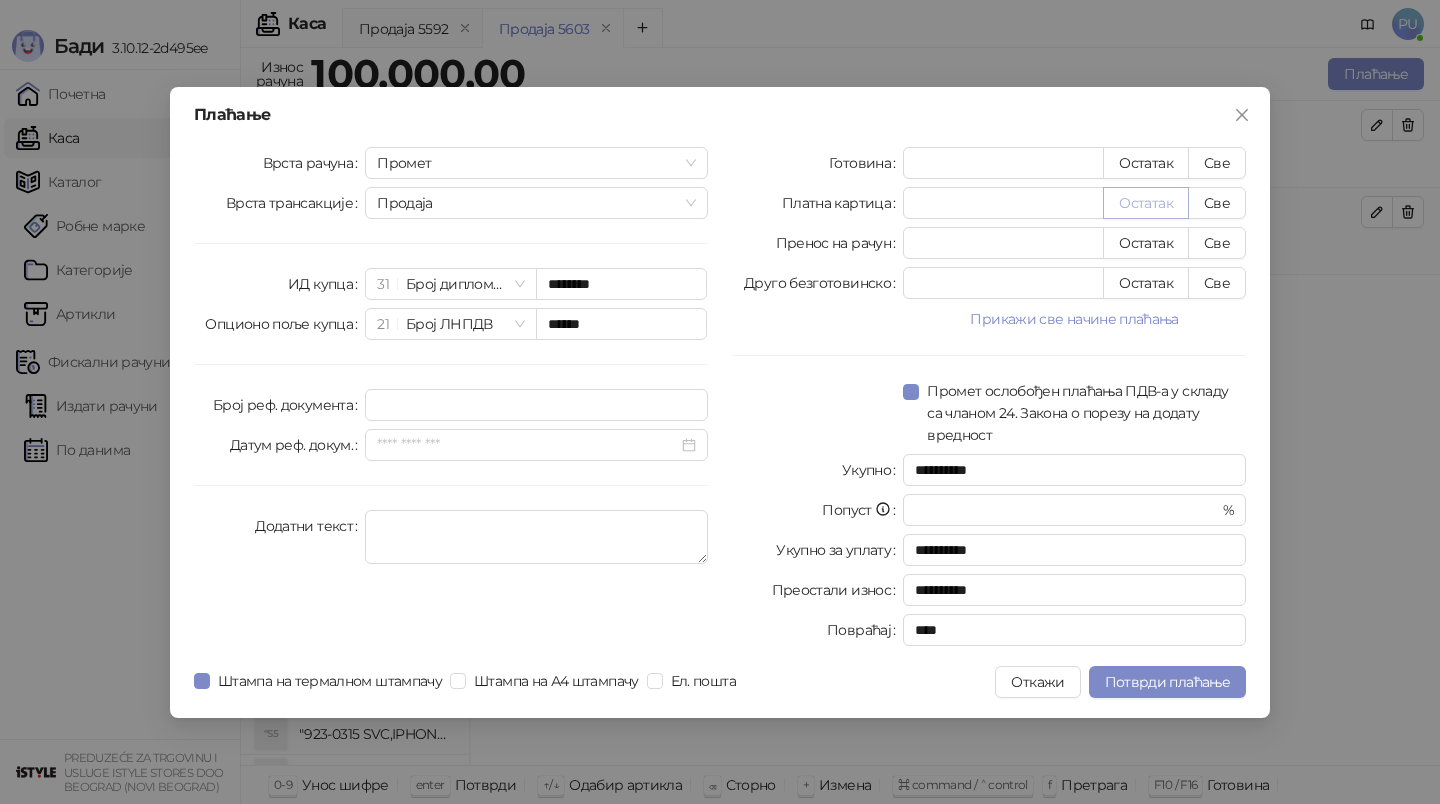 click on "Остатак" at bounding box center (1146, 203) 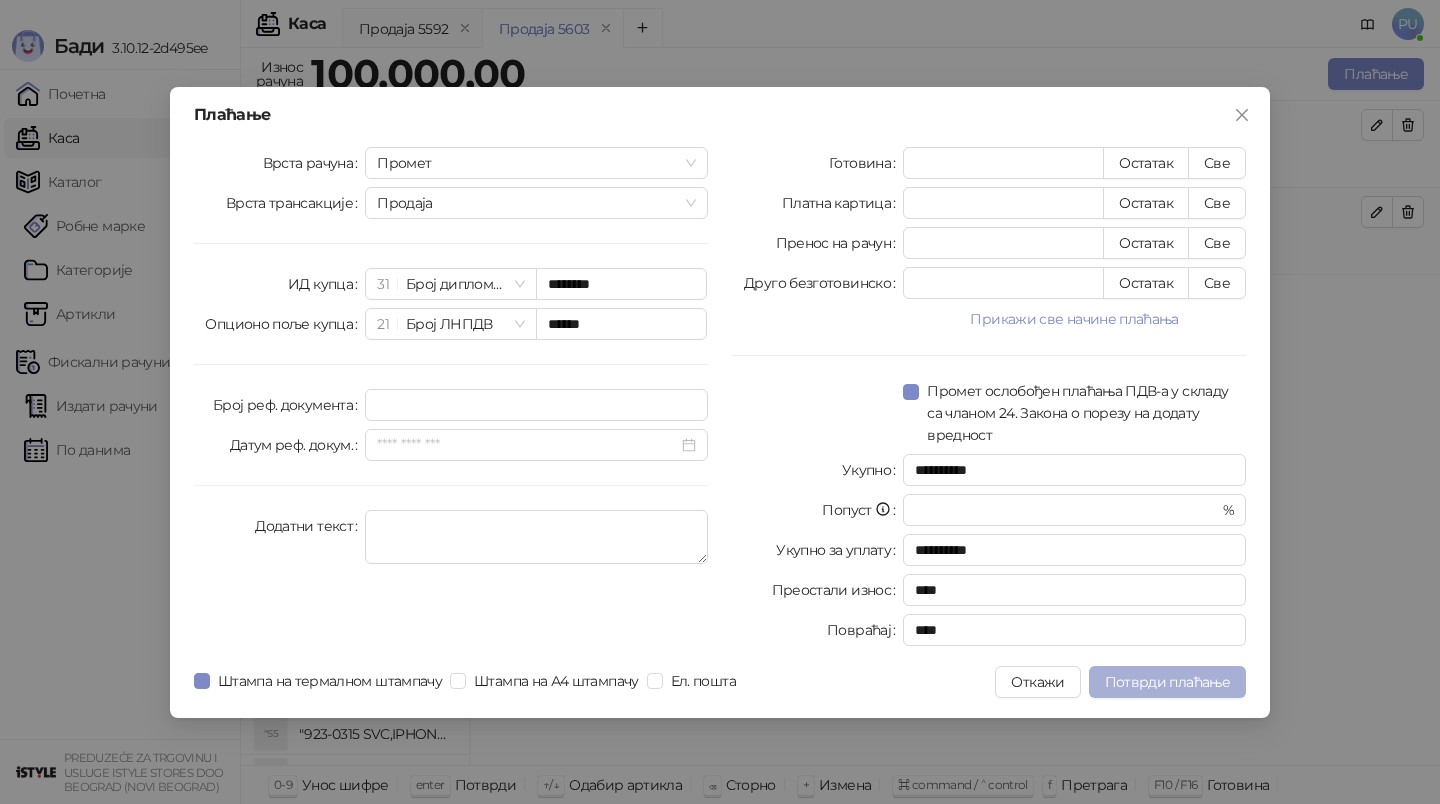 click on "Потврди плаћање" at bounding box center [1167, 682] 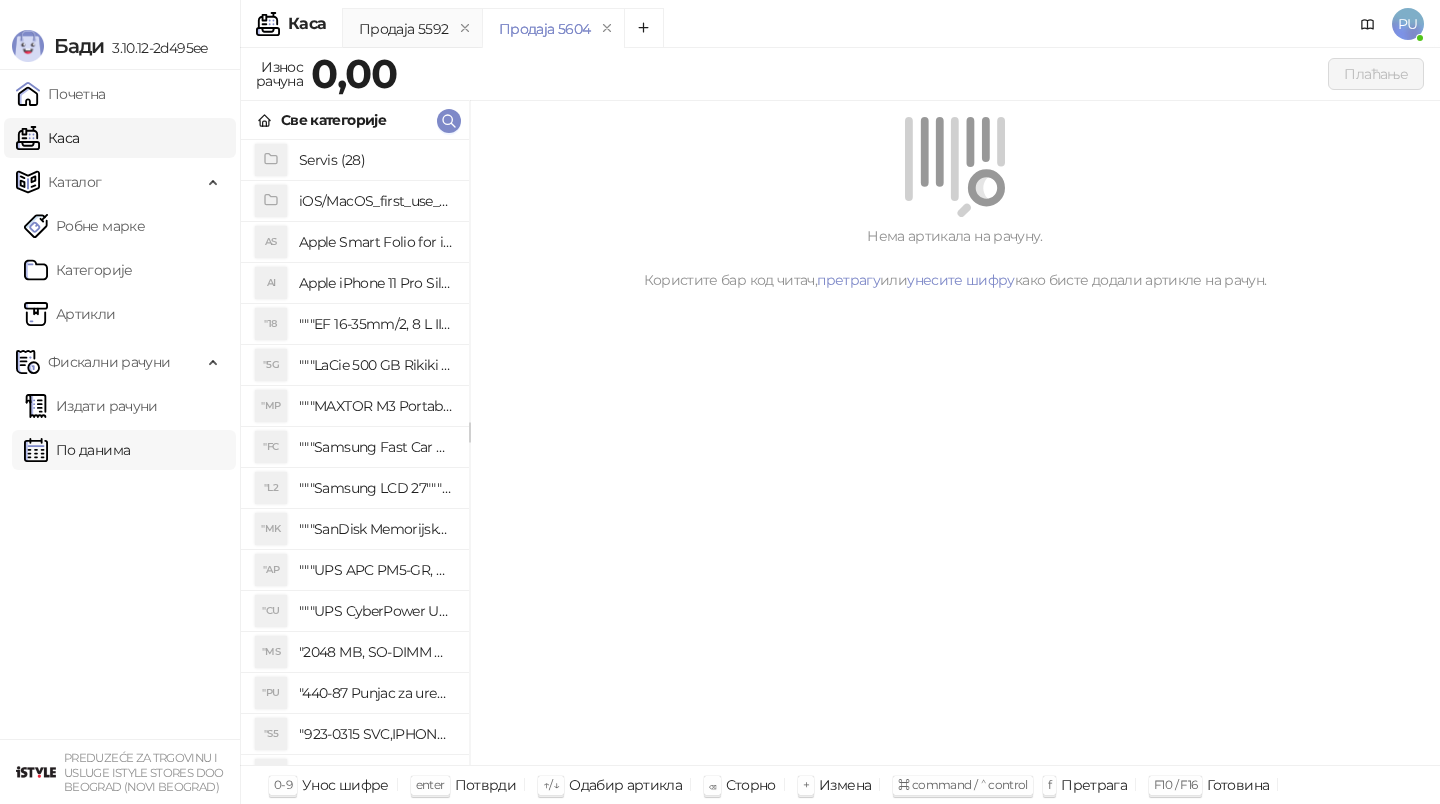 click on "По данима" at bounding box center (77, 450) 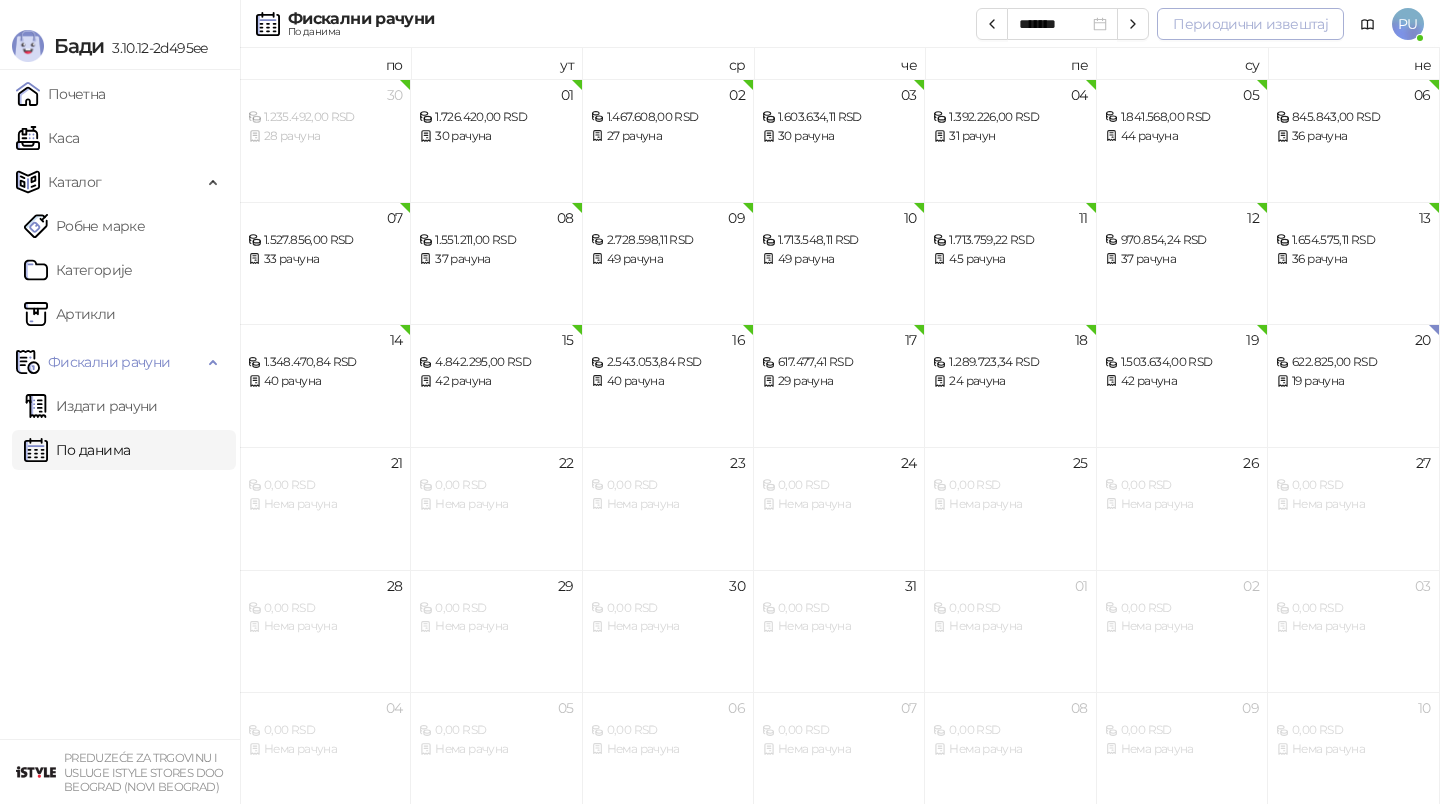 click on "Периодични извештај" at bounding box center [1250, 24] 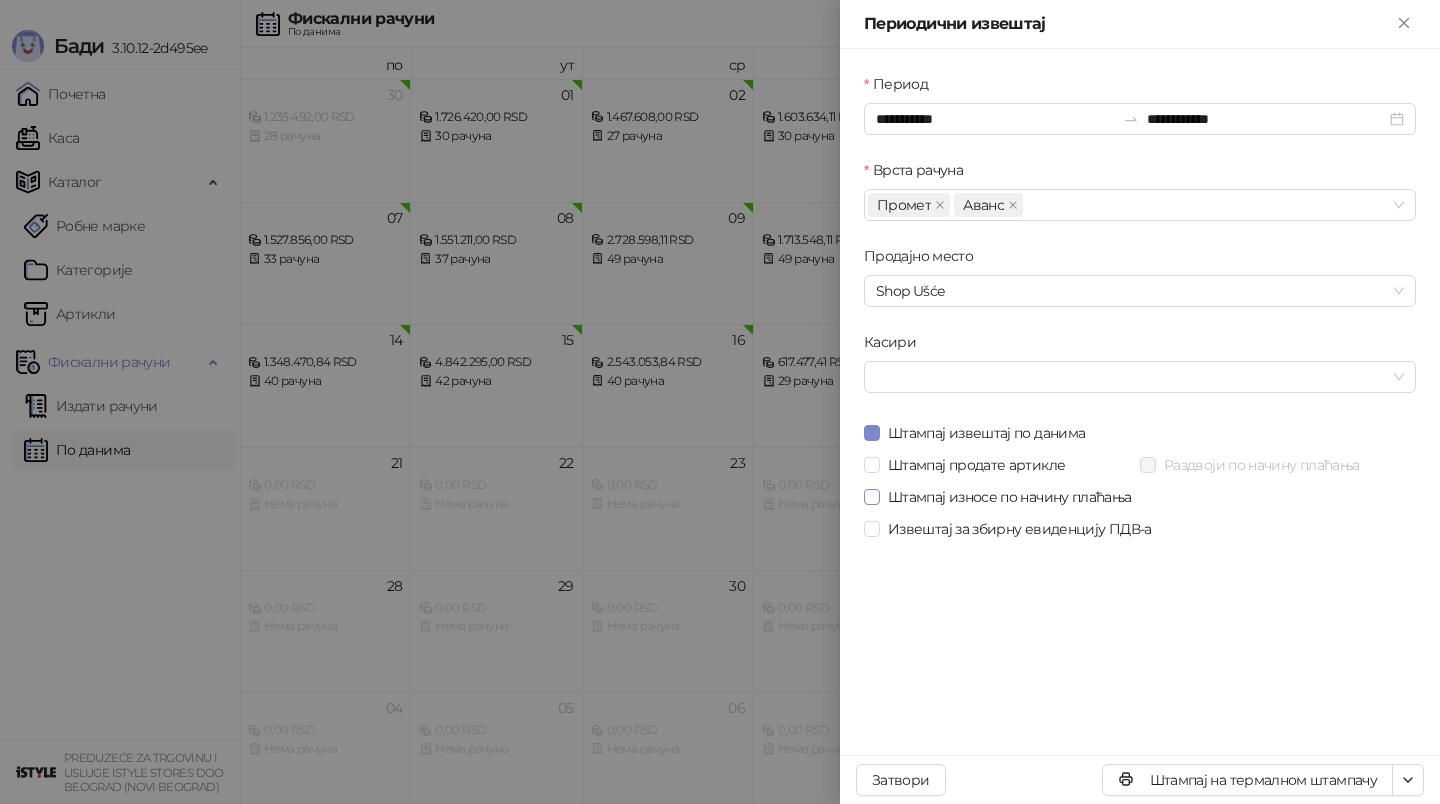 click on "Штампај износе по начину плаћања" at bounding box center [1010, 497] 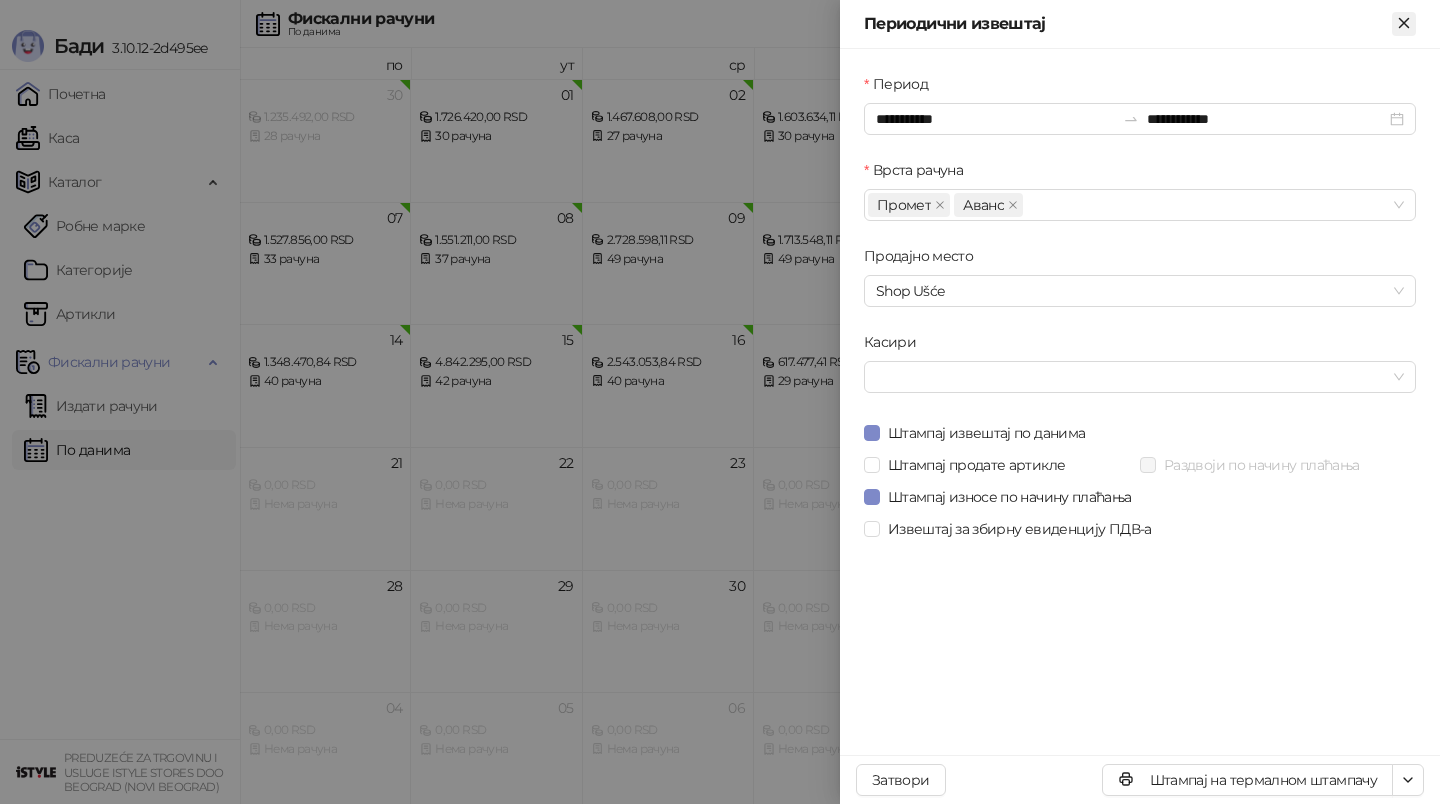 click 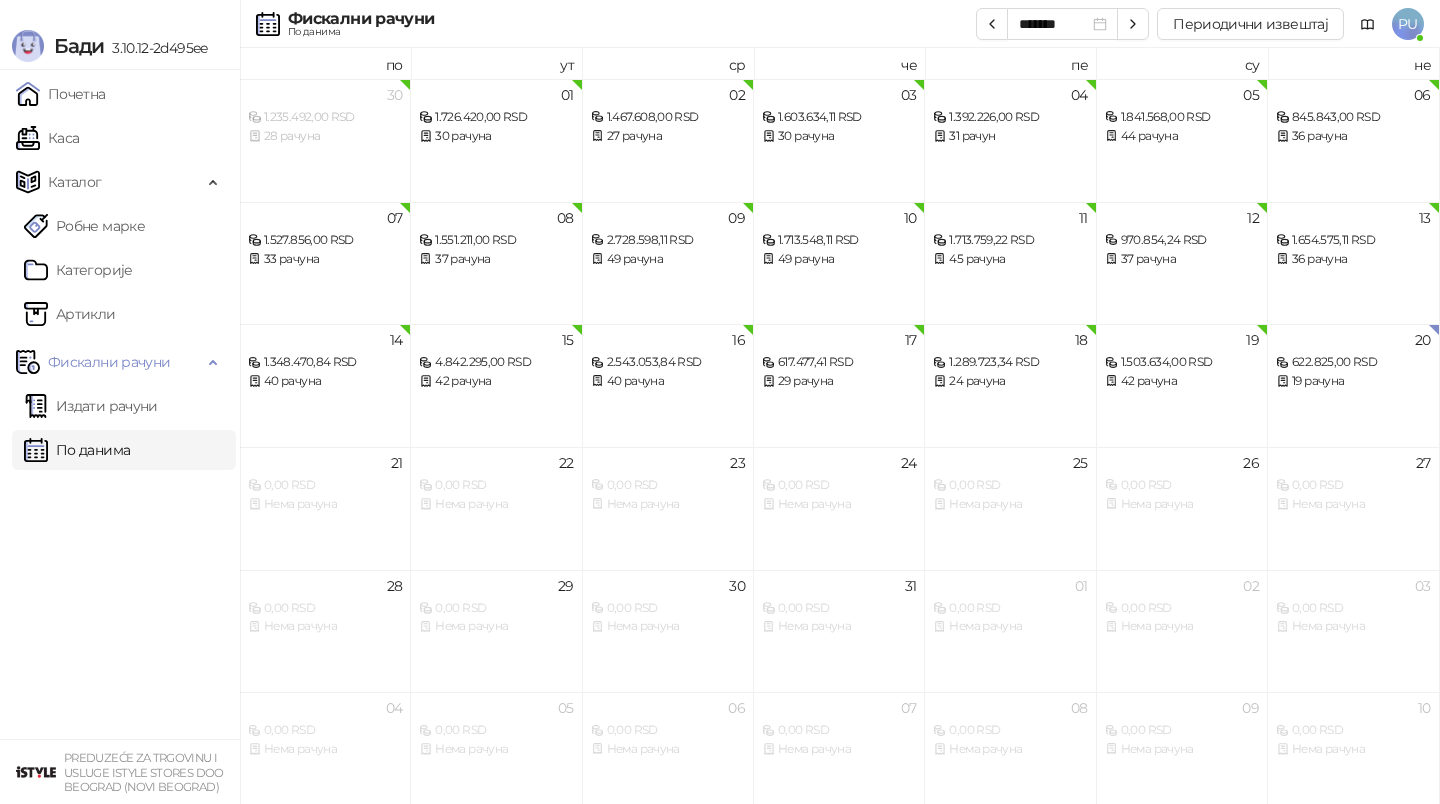 click on "Издати рачуни По данима" at bounding box center (120, 428) 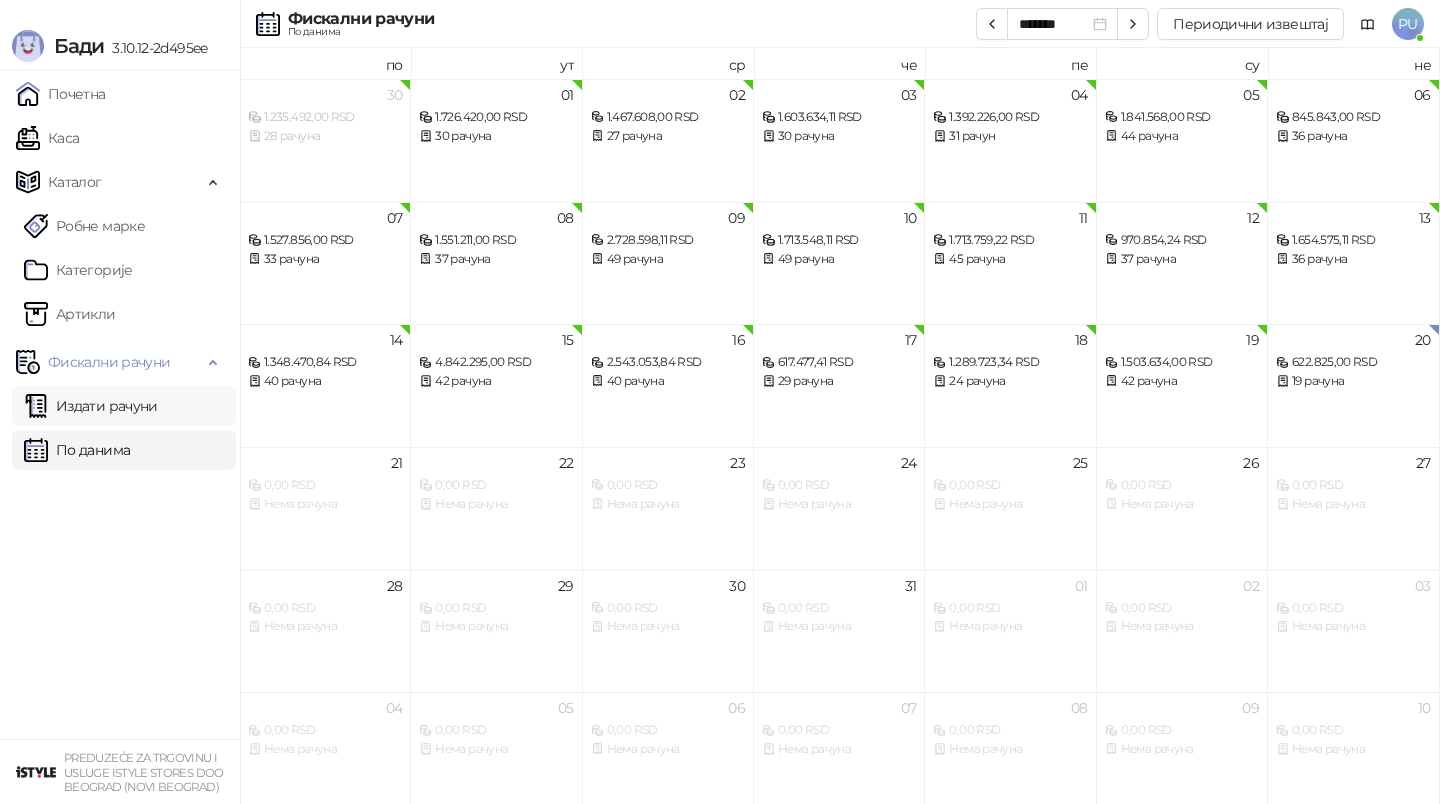 click on "Издати рачуни" at bounding box center (91, 406) 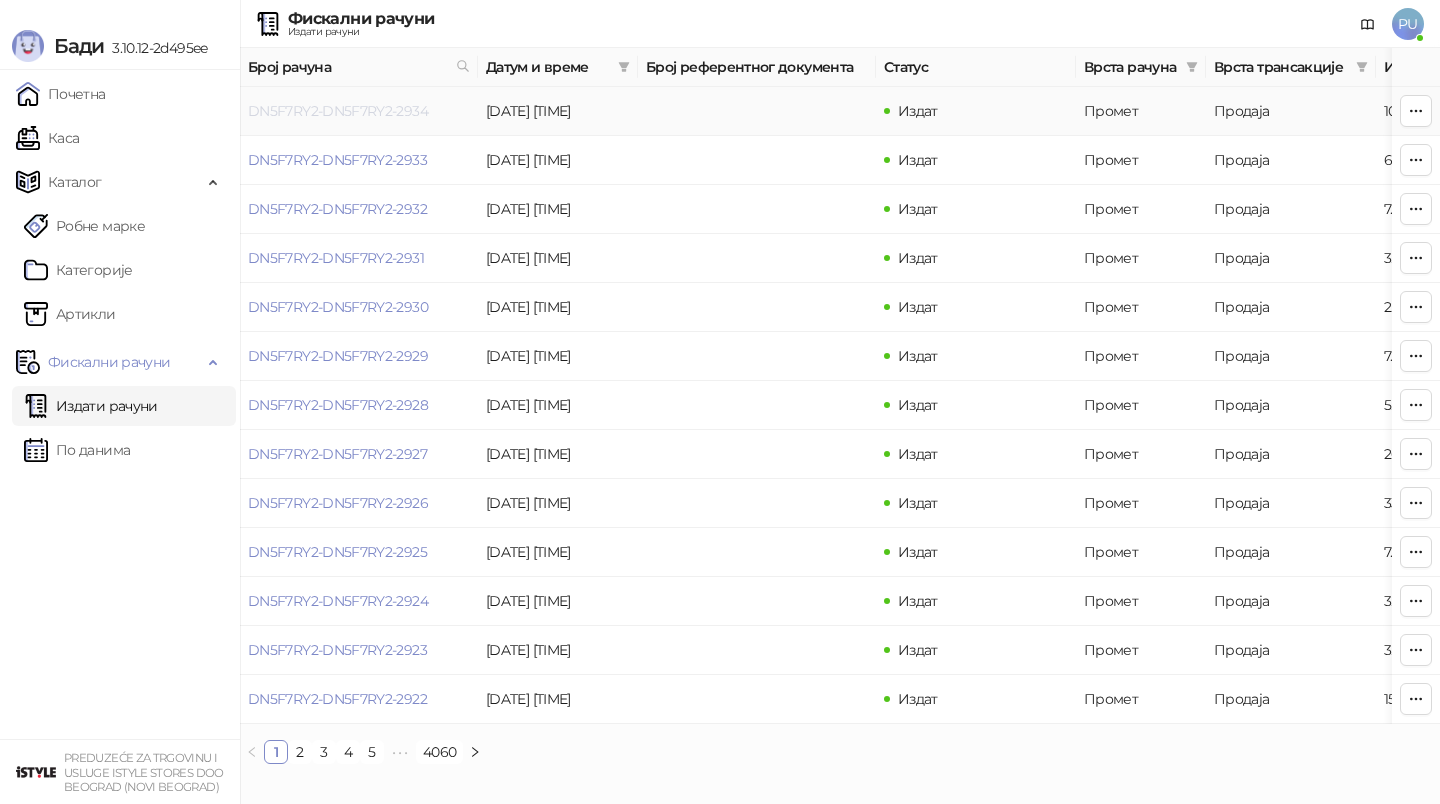 click on "DN5F7RY2-DN5F7RY2-2934" at bounding box center (338, 111) 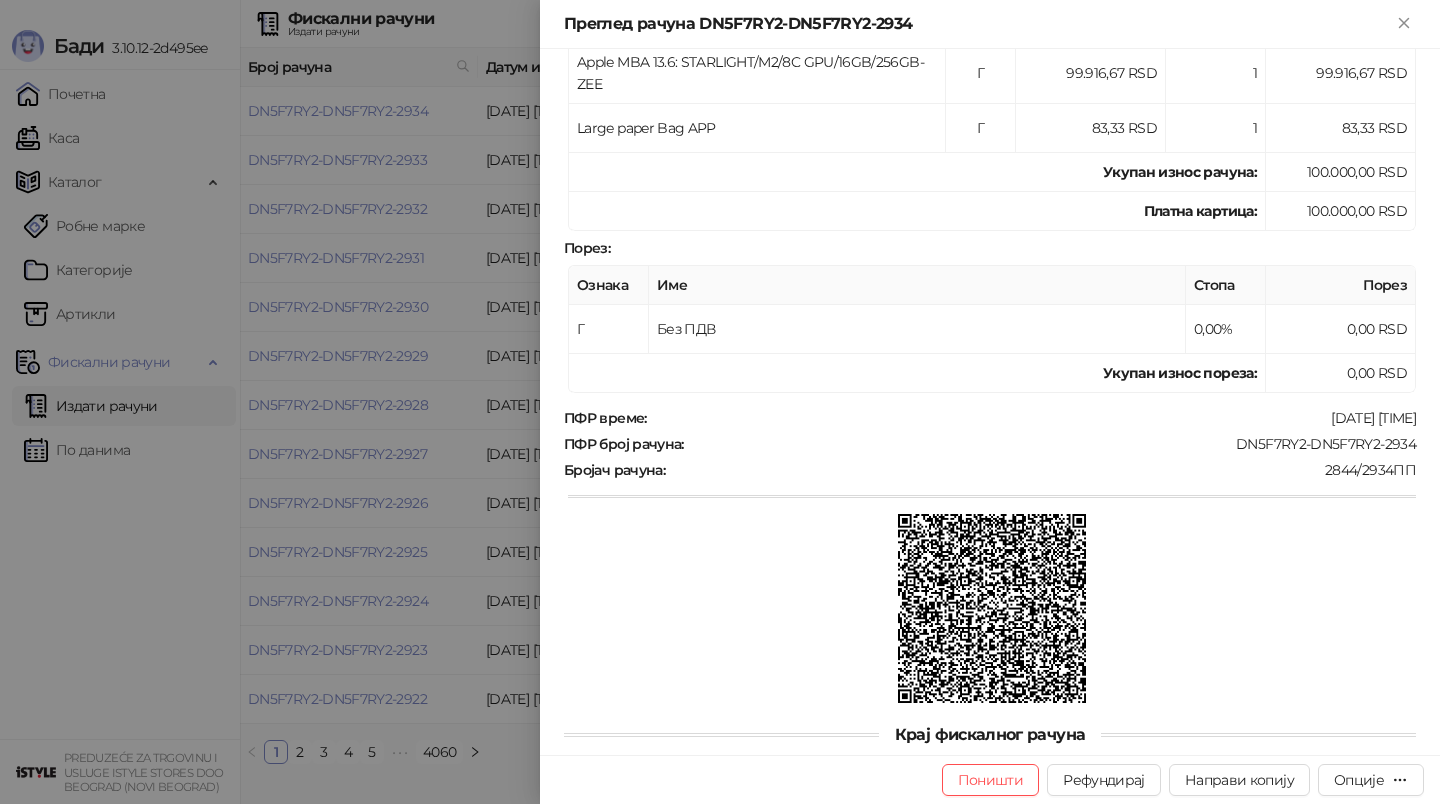 scroll, scrollTop: 428, scrollLeft: 0, axis: vertical 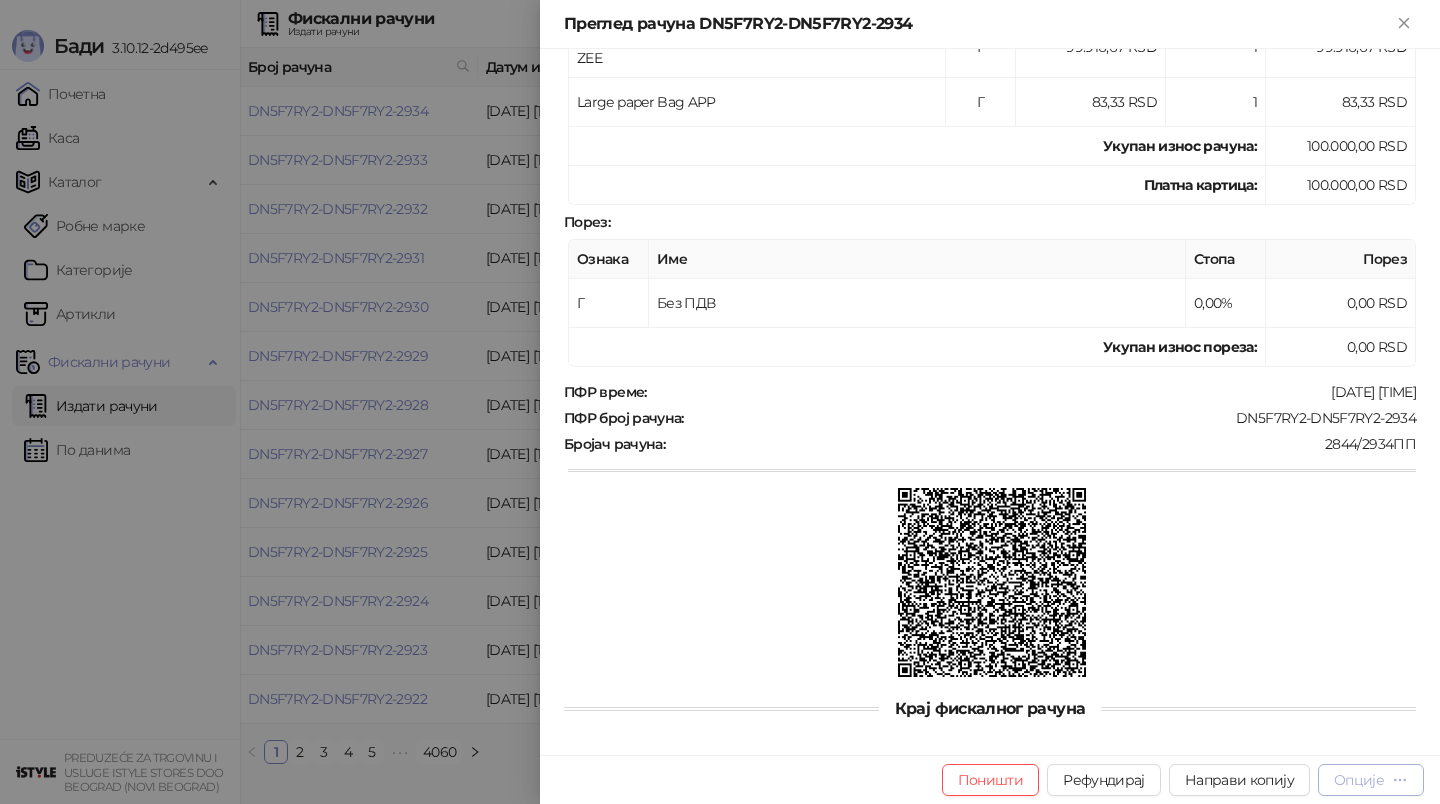 click on "Опције" at bounding box center [1359, 780] 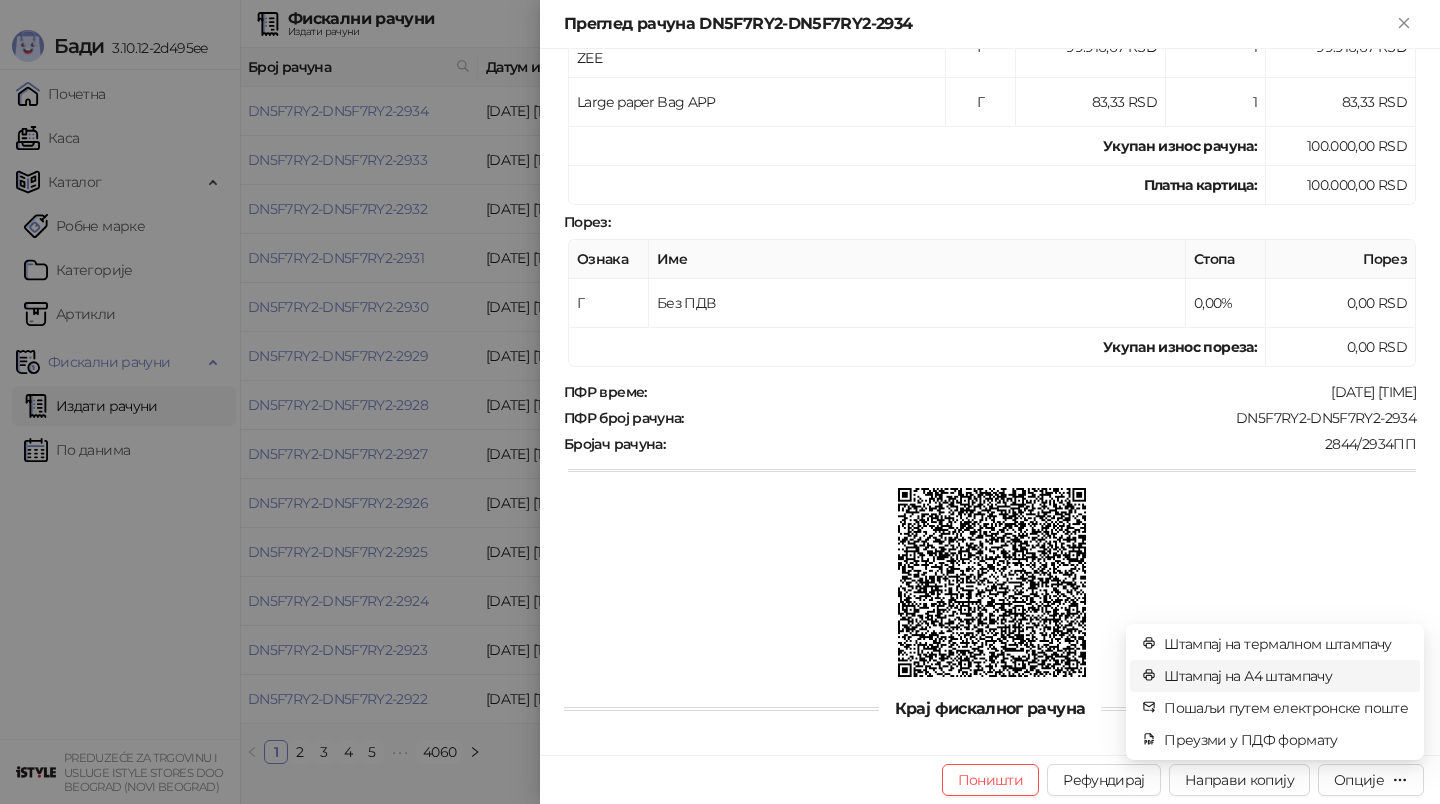 click on "Штампај на А4 штампачу" at bounding box center [1286, 676] 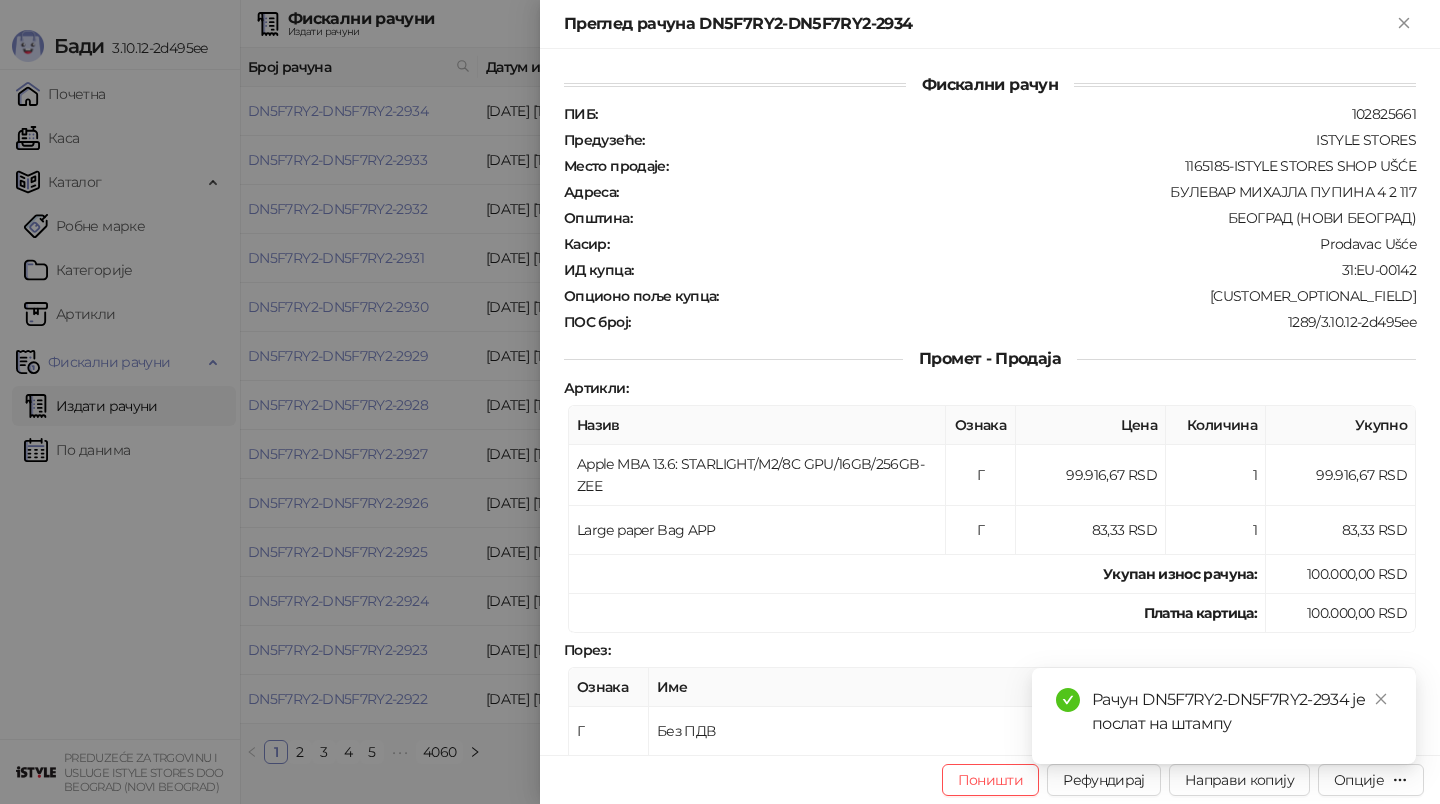 click on "Рачун DN5F7RY2-DN5F7RY2-2934 је послат на штампу" at bounding box center [1224, 716] 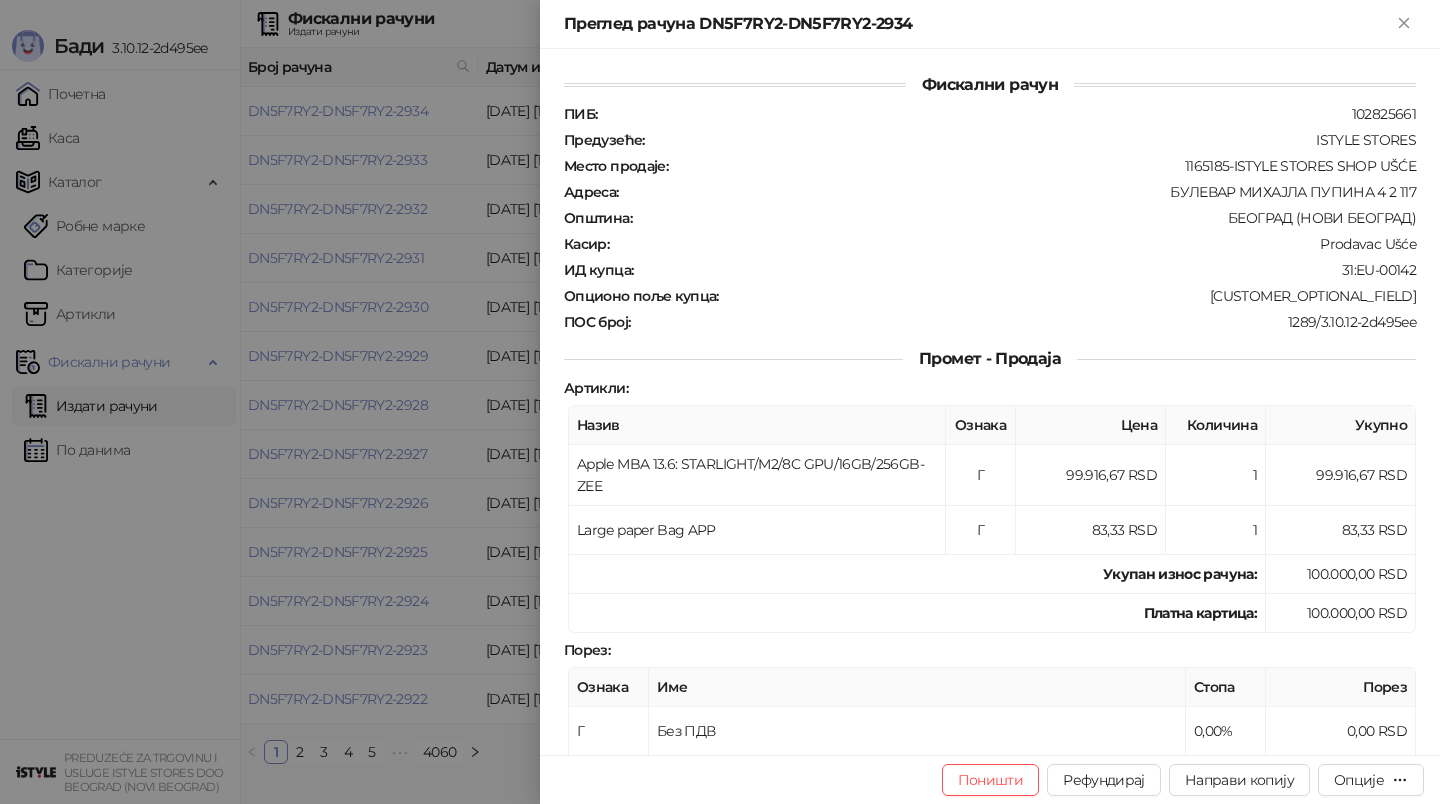 click at bounding box center [720, 402] 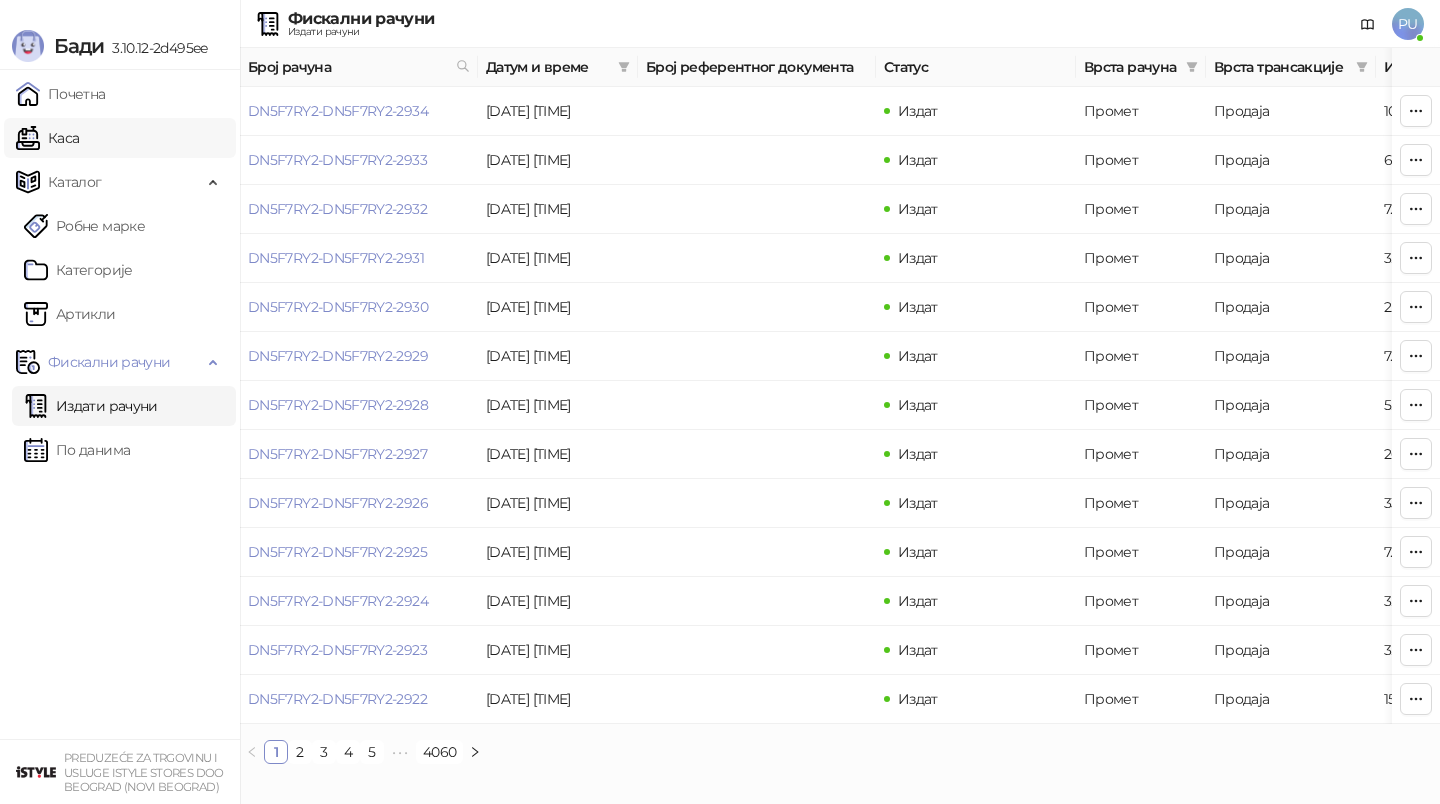 click on "Каса" at bounding box center (47, 138) 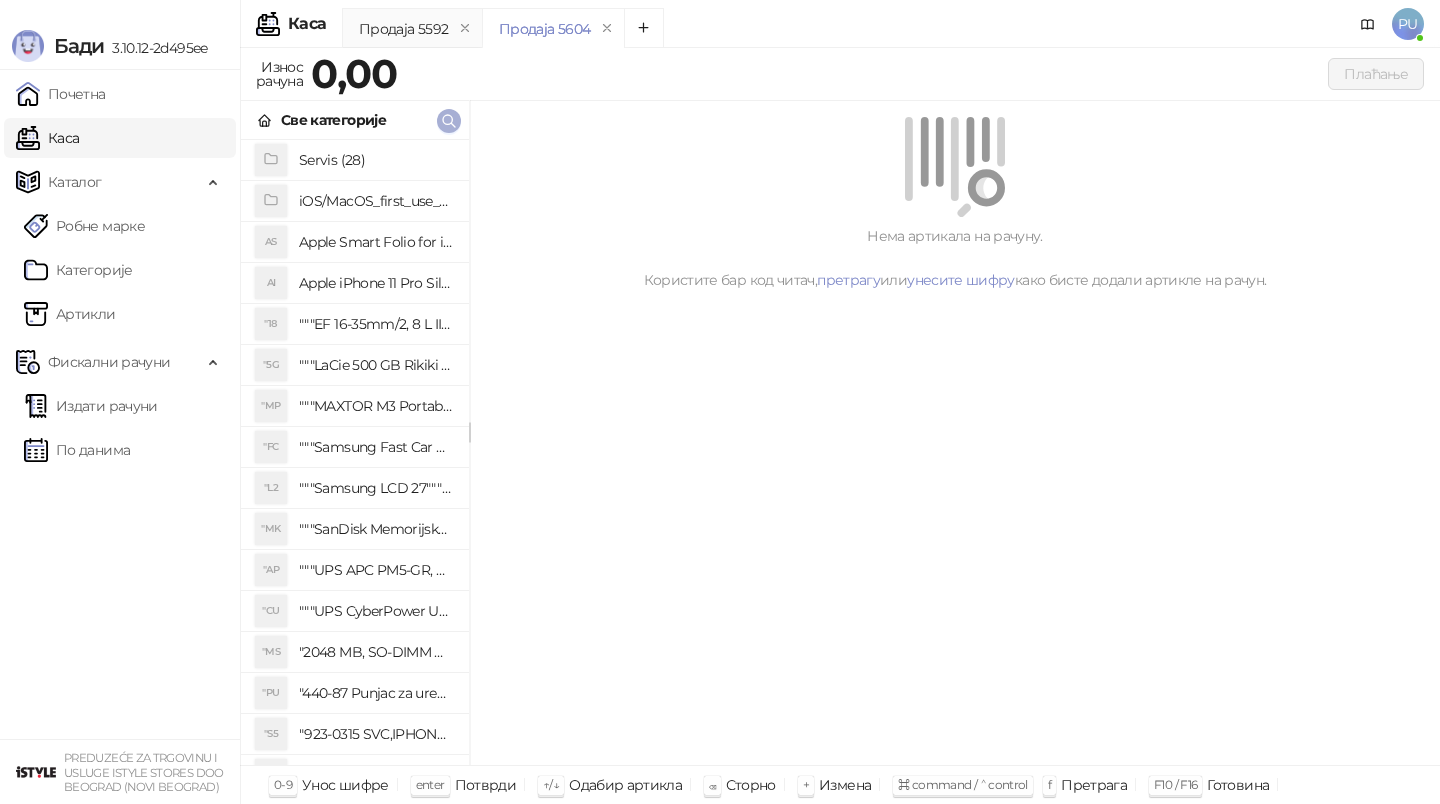click 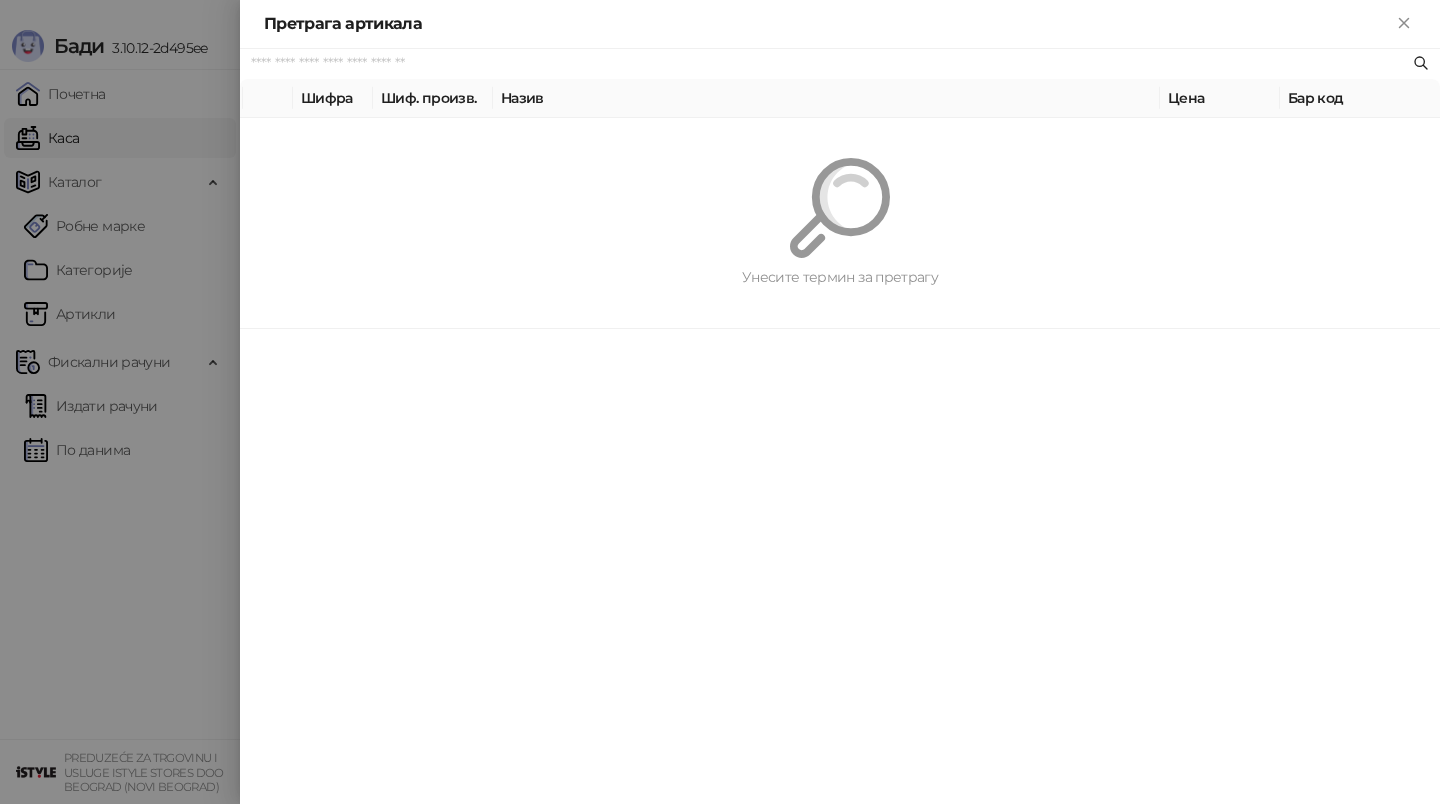 paste on "**********" 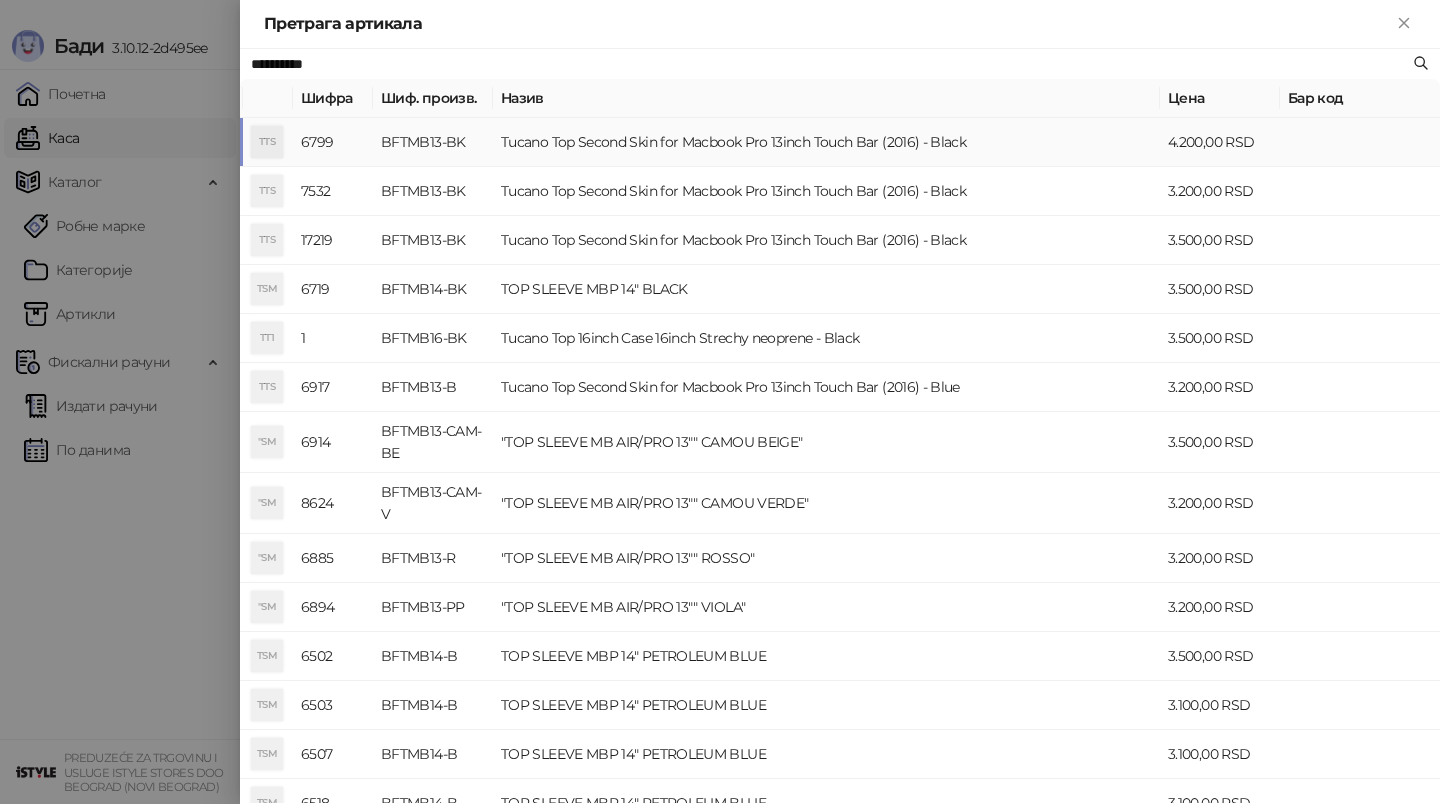 type on "**********" 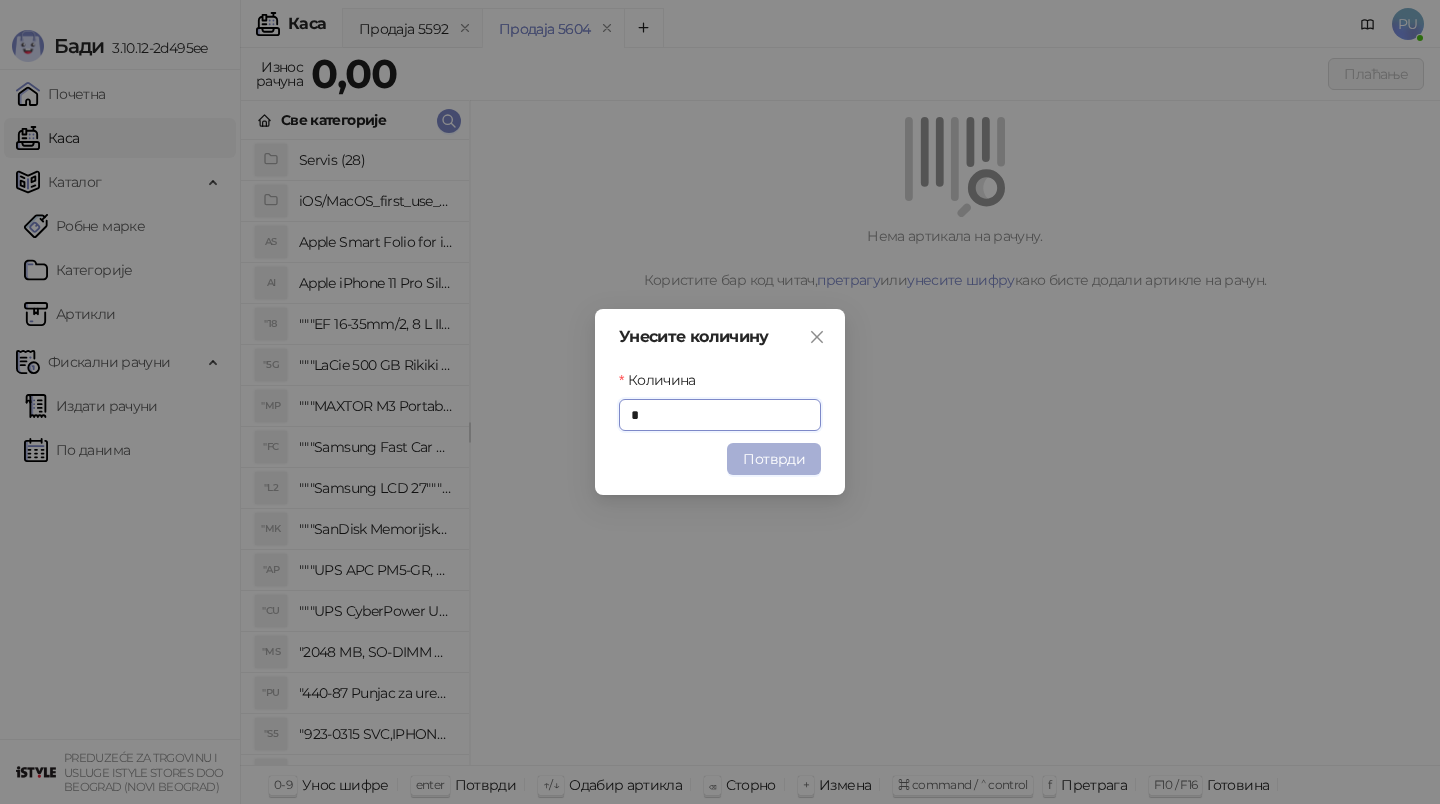 click on "Потврди" at bounding box center (774, 459) 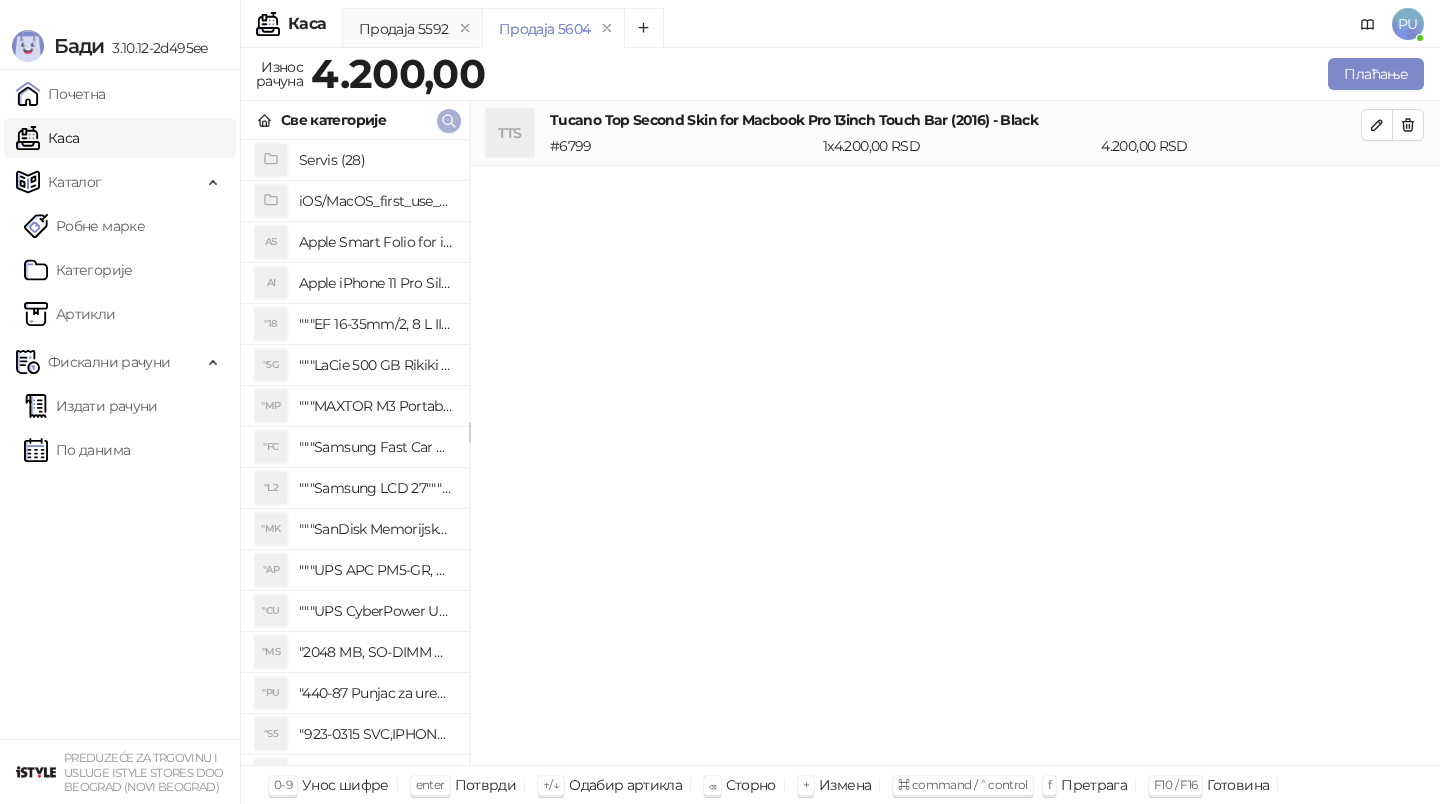 click at bounding box center (449, 121) 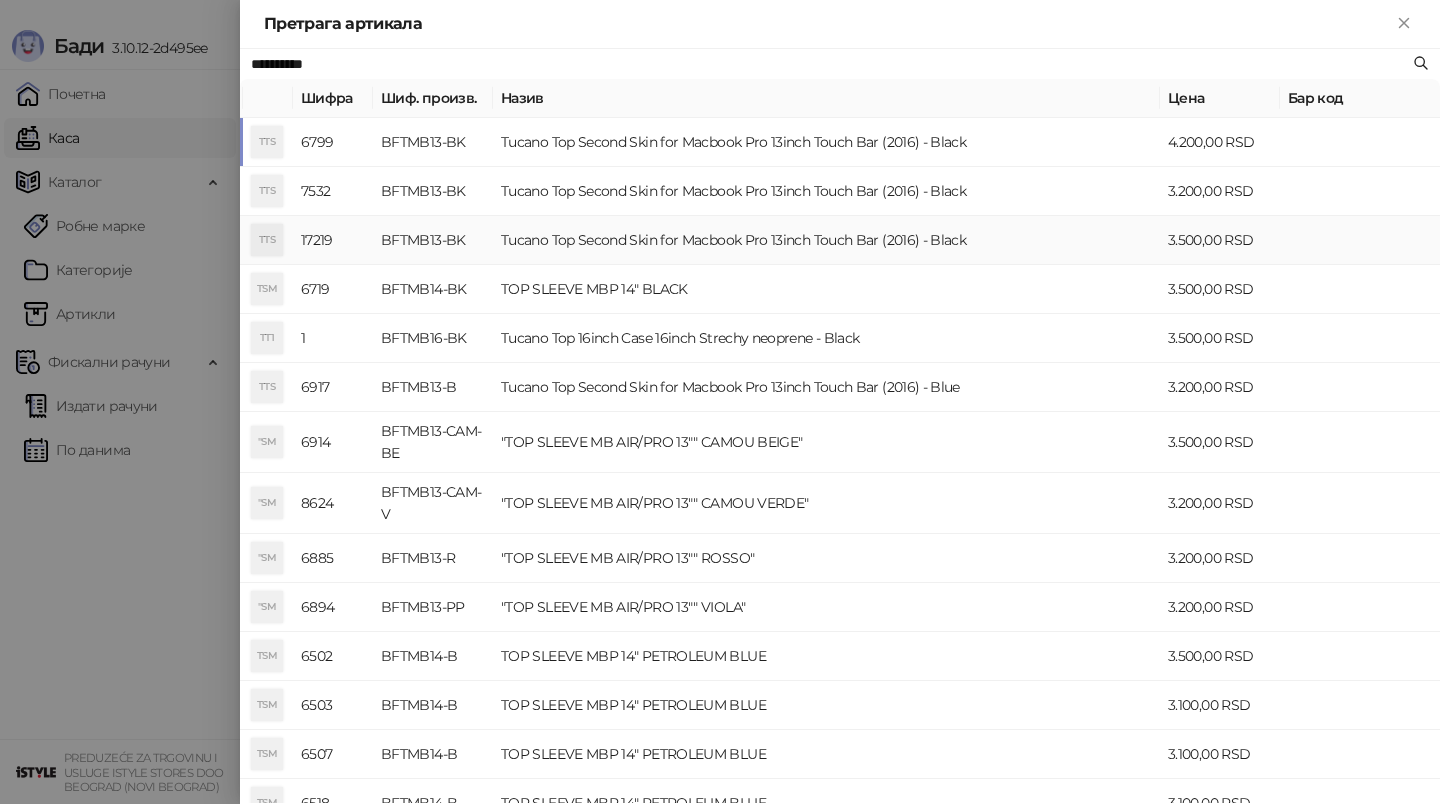 click on "Tucano Top Second Skin for Macbook Pro 13inch Touch Bar (2016) - Black" at bounding box center [826, 240] 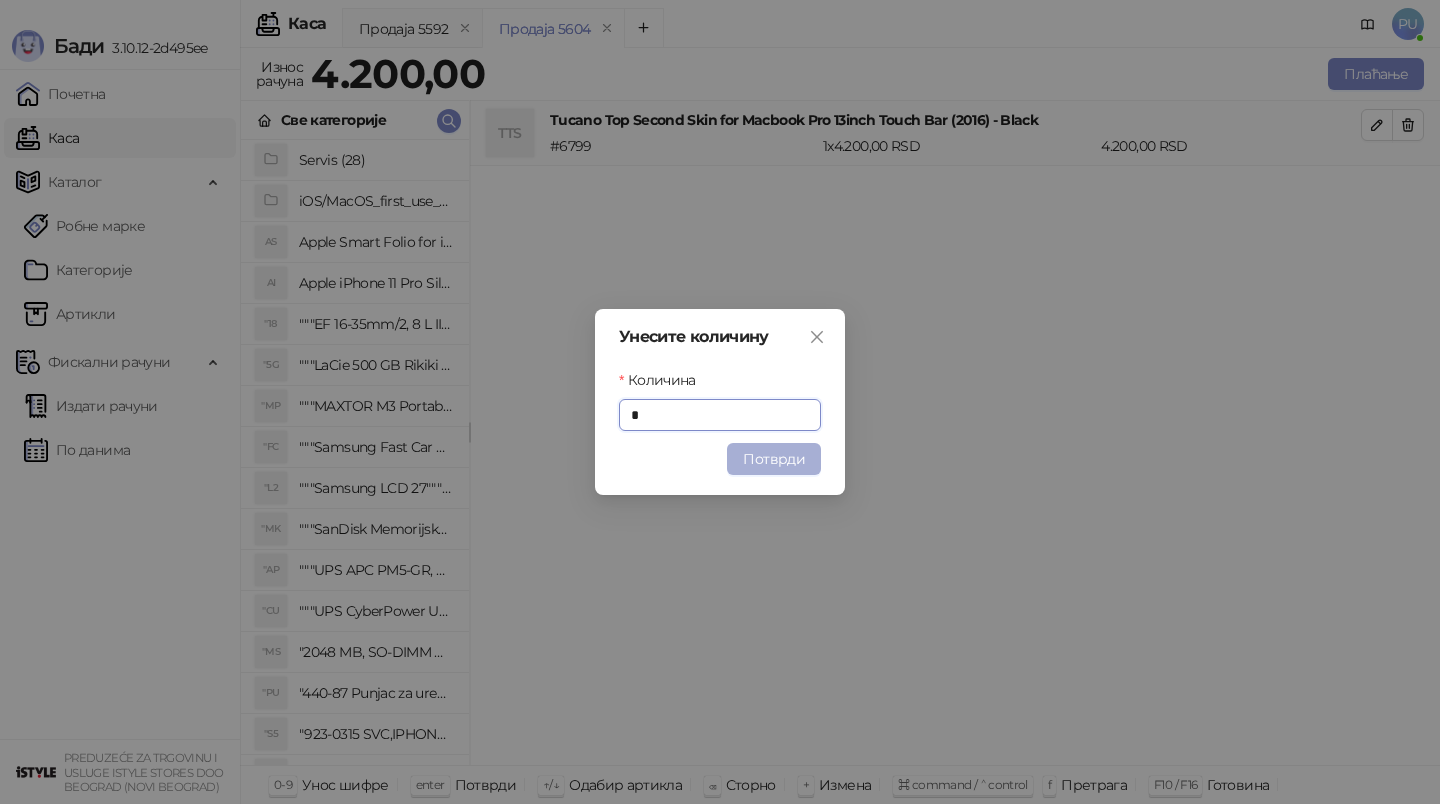 click on "Потврди" at bounding box center [774, 459] 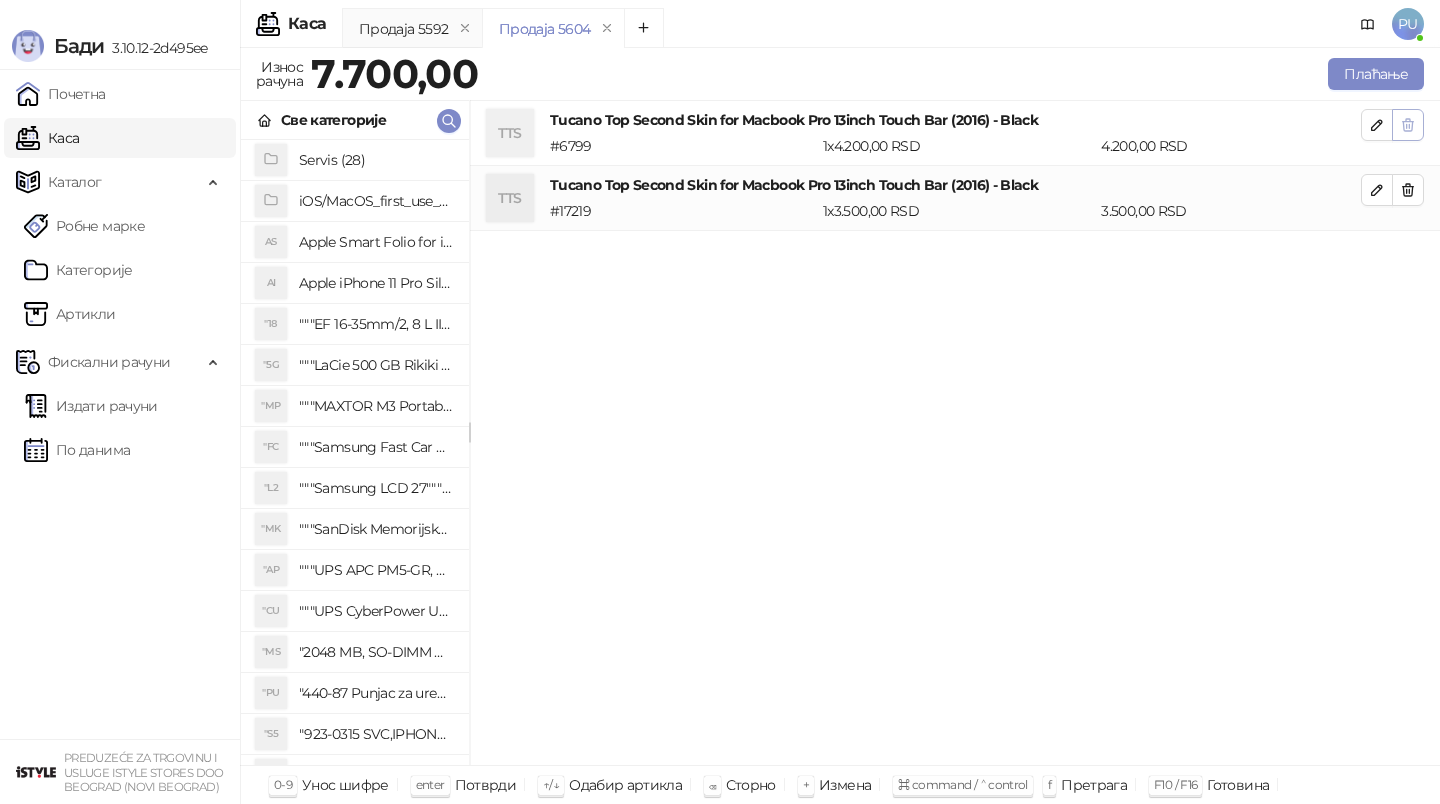click 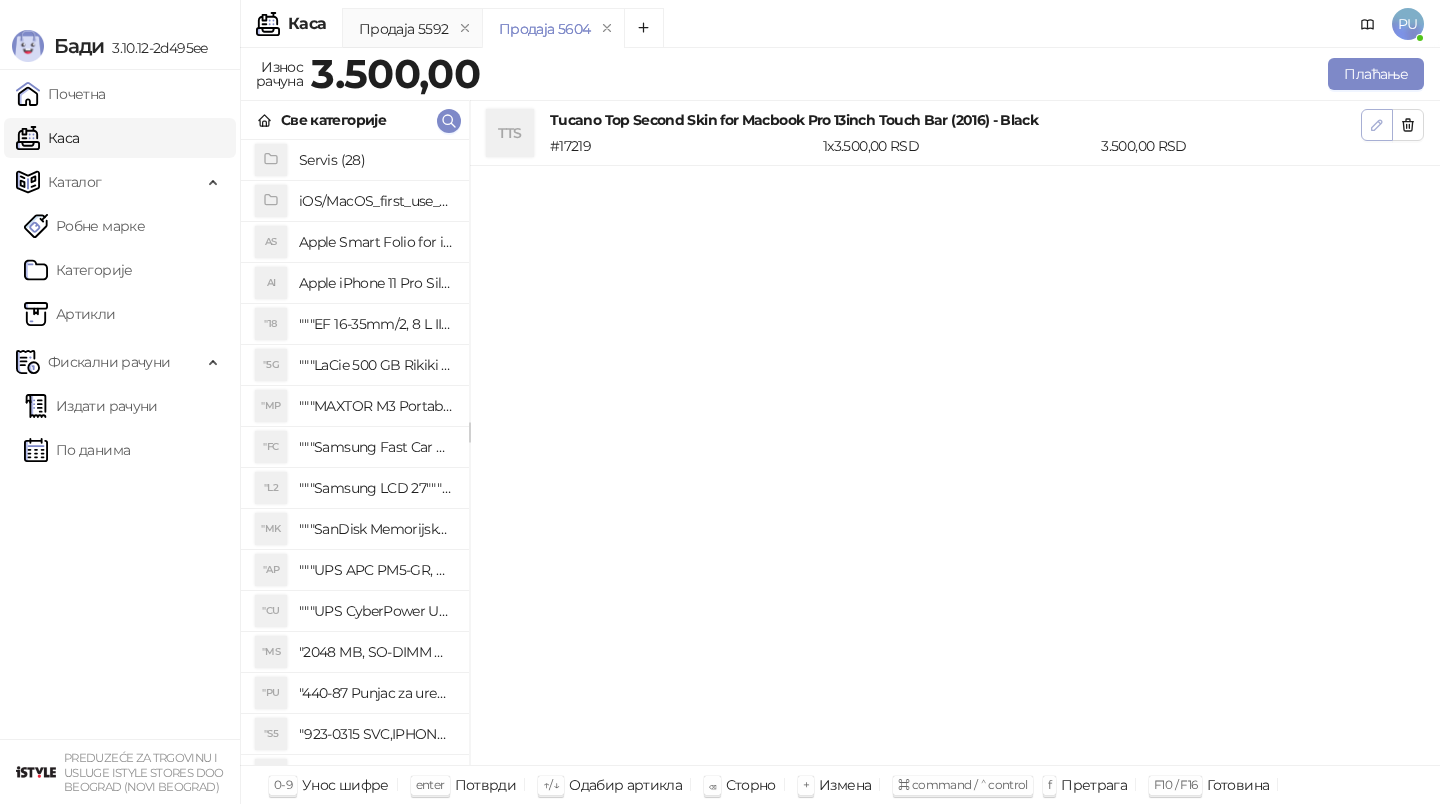click at bounding box center [1377, 125] 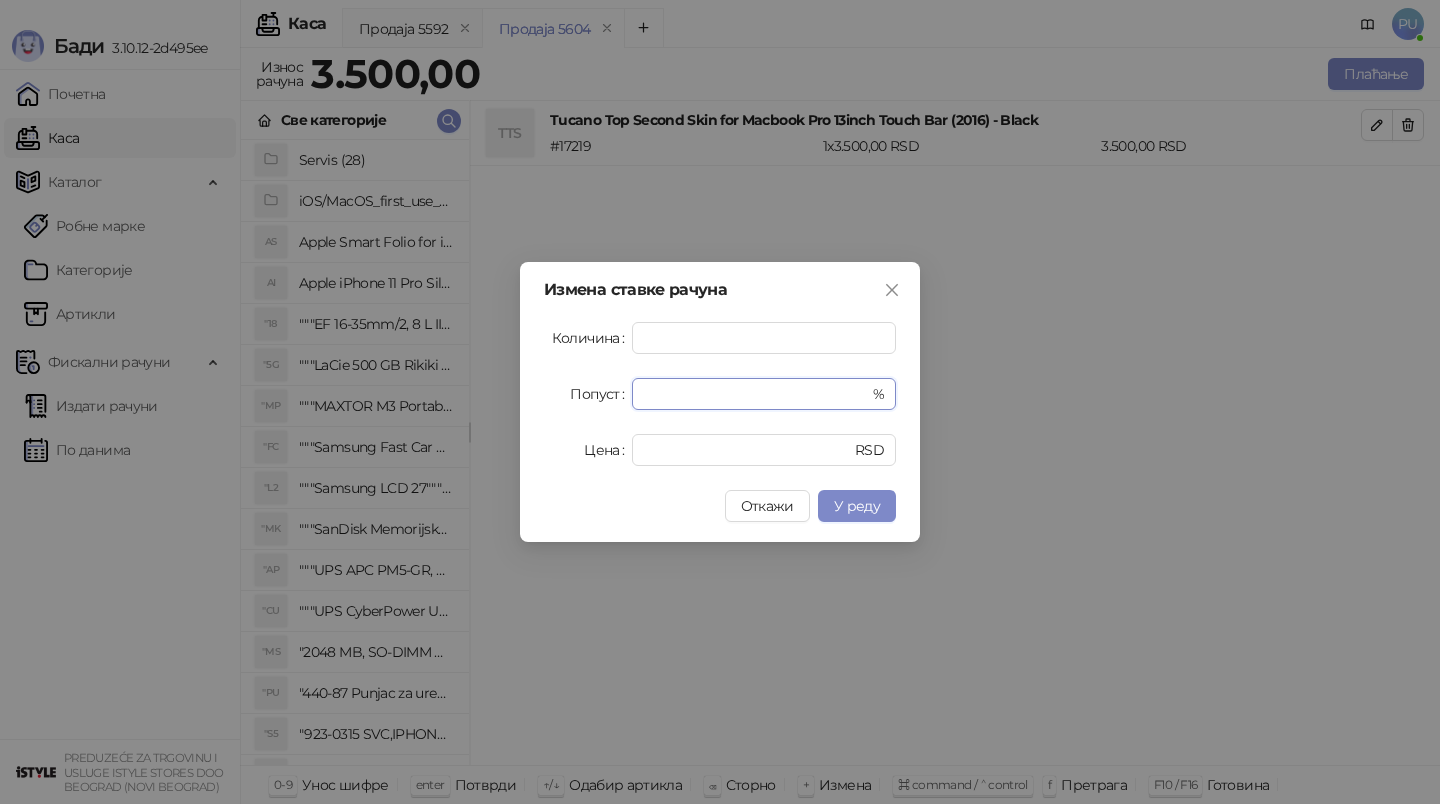 drag, startPoint x: 669, startPoint y: 399, endPoint x: 576, endPoint y: 399, distance: 93 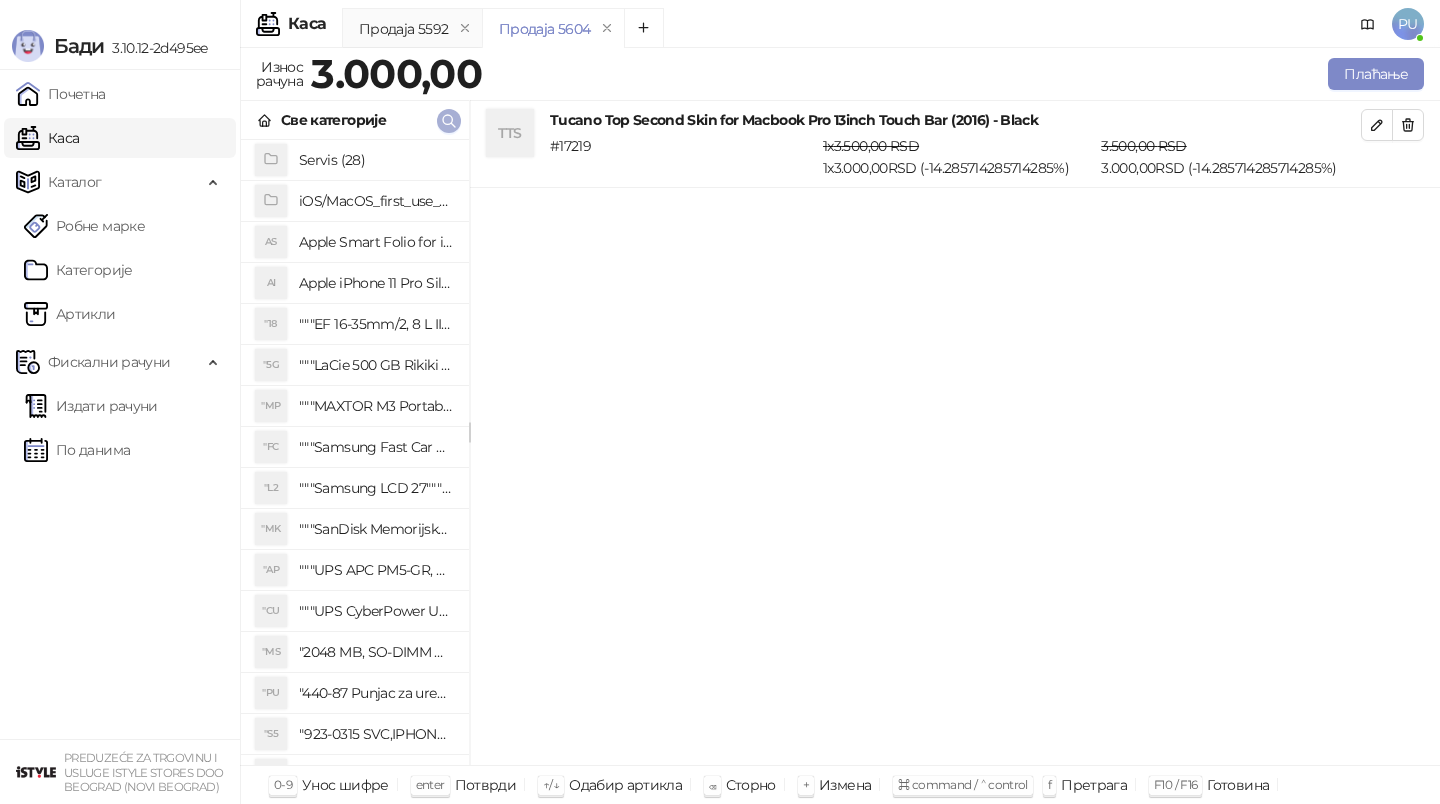 click 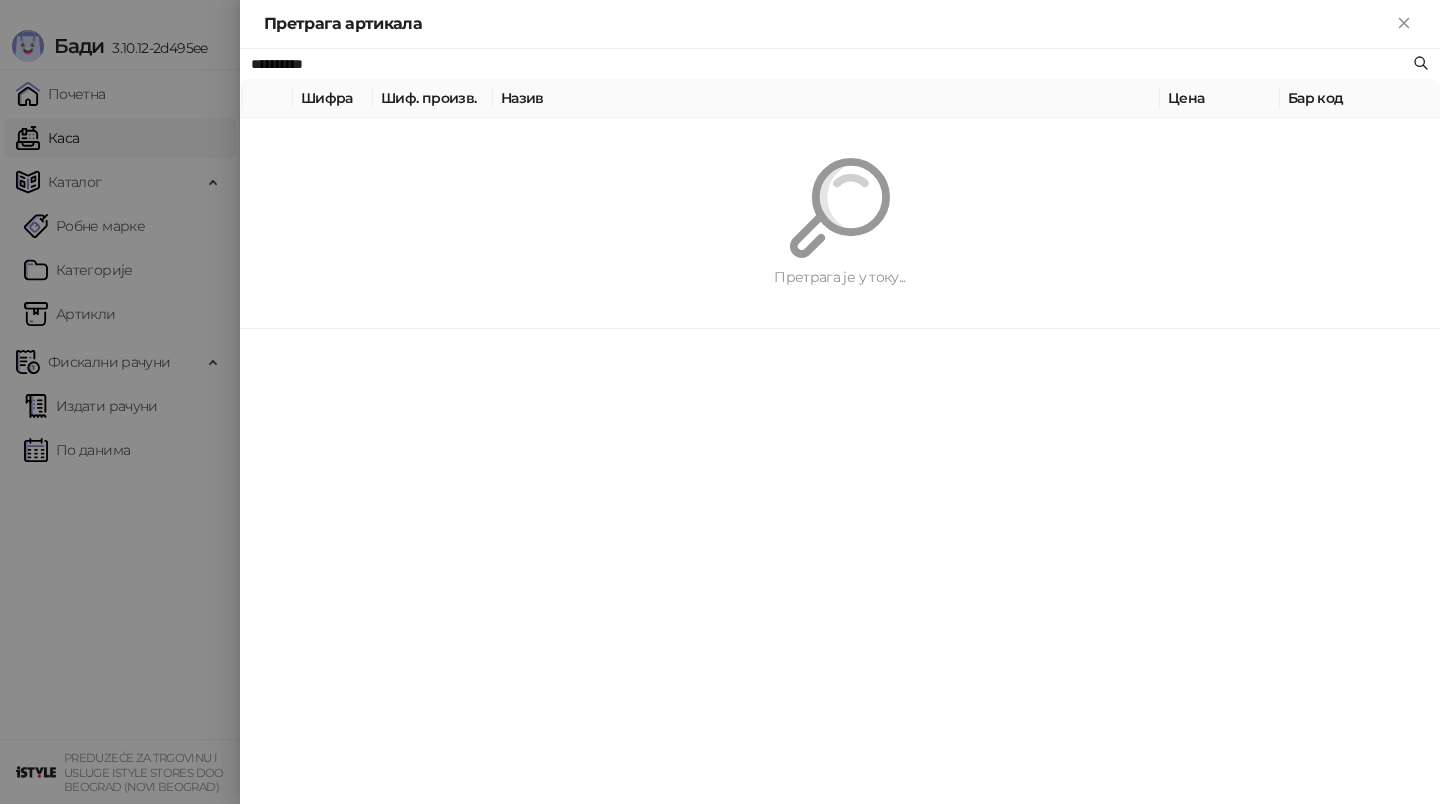 paste 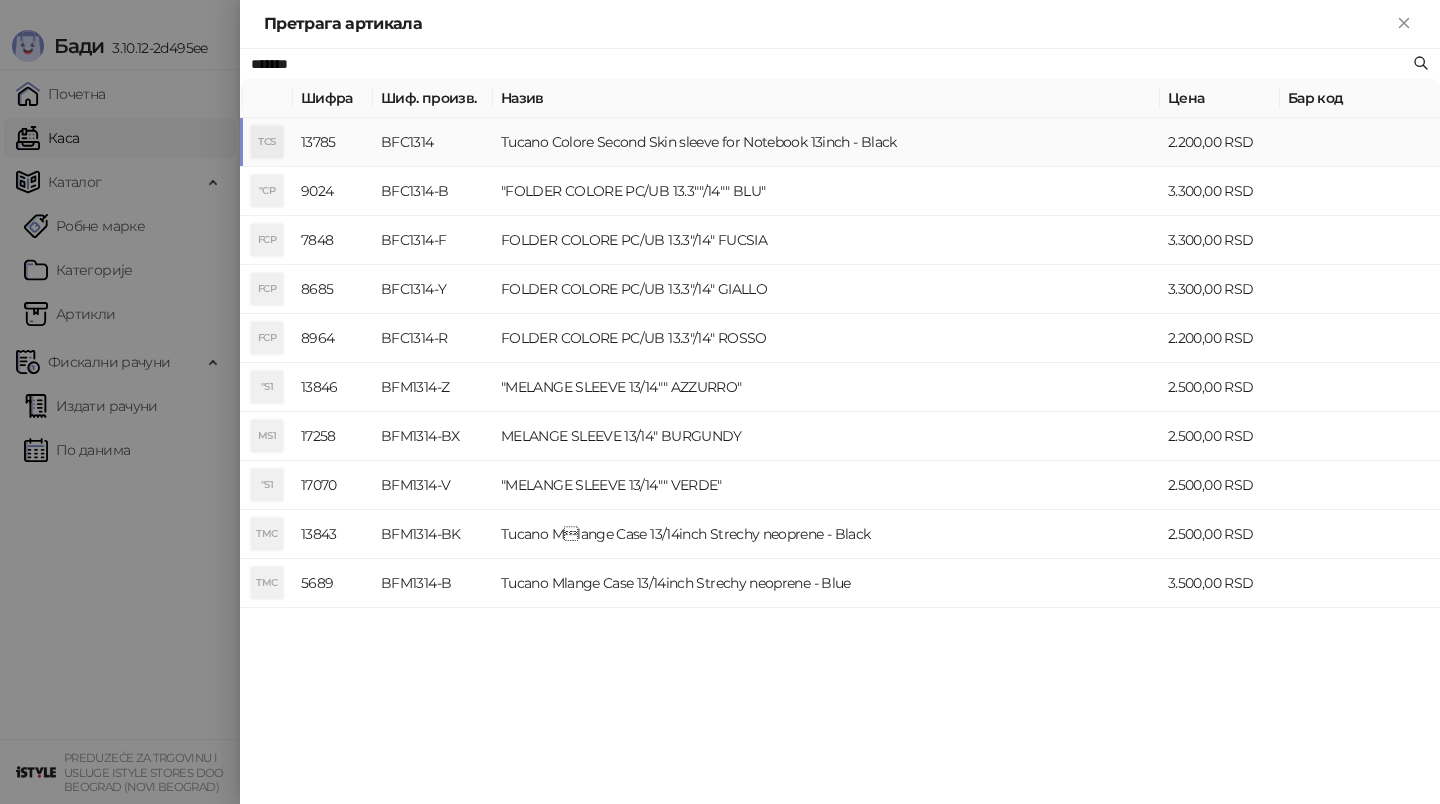 type on "*******" 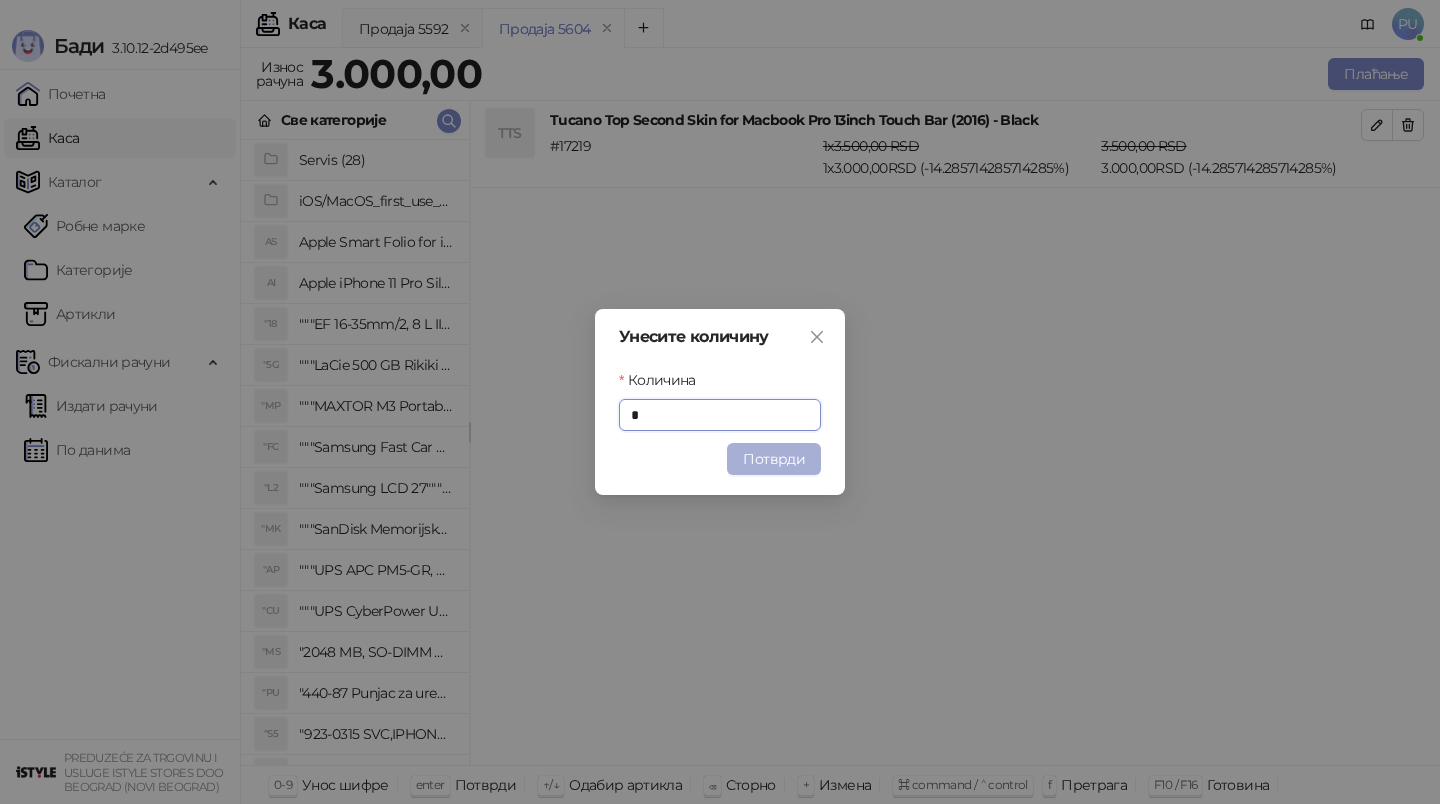 click on "Потврди" at bounding box center [774, 459] 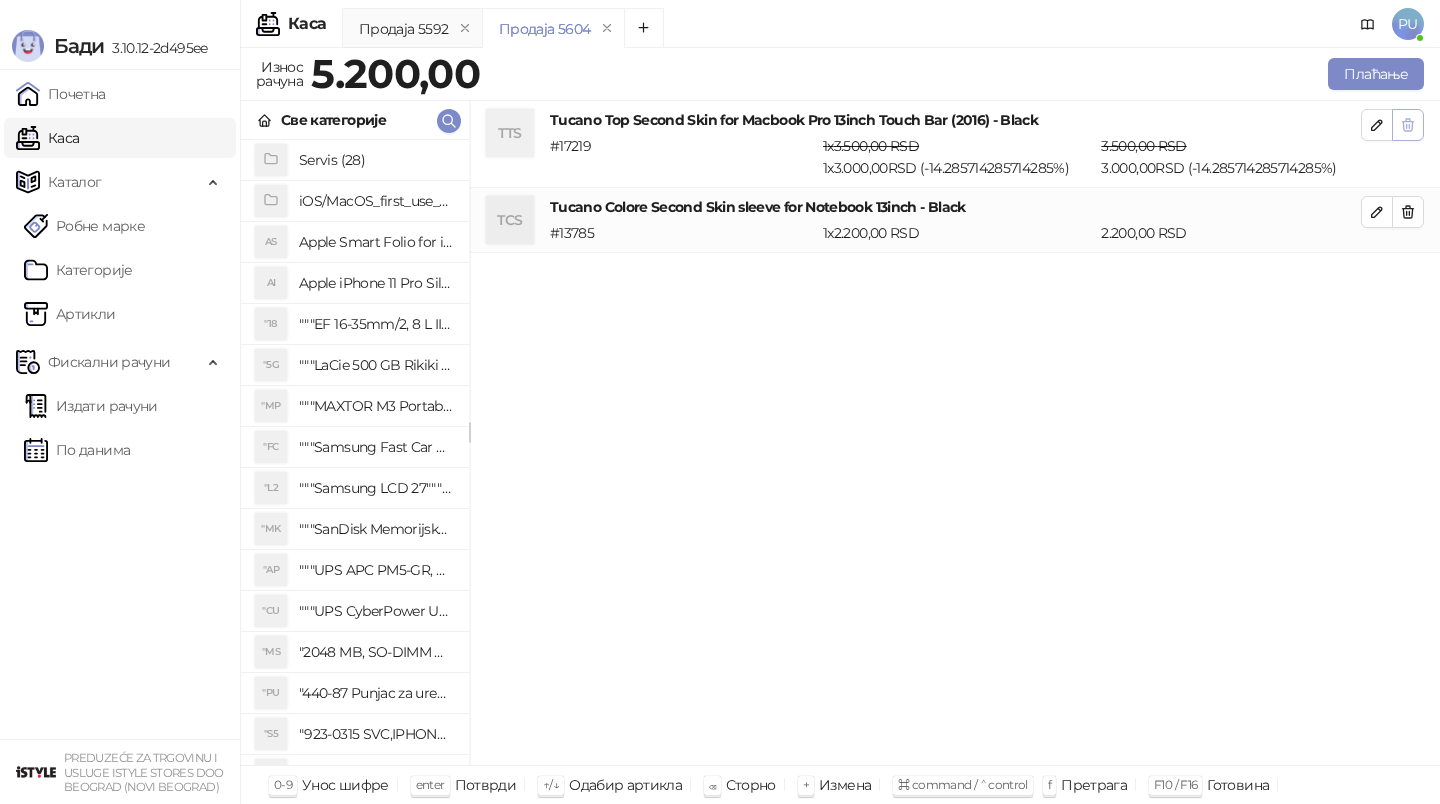 click 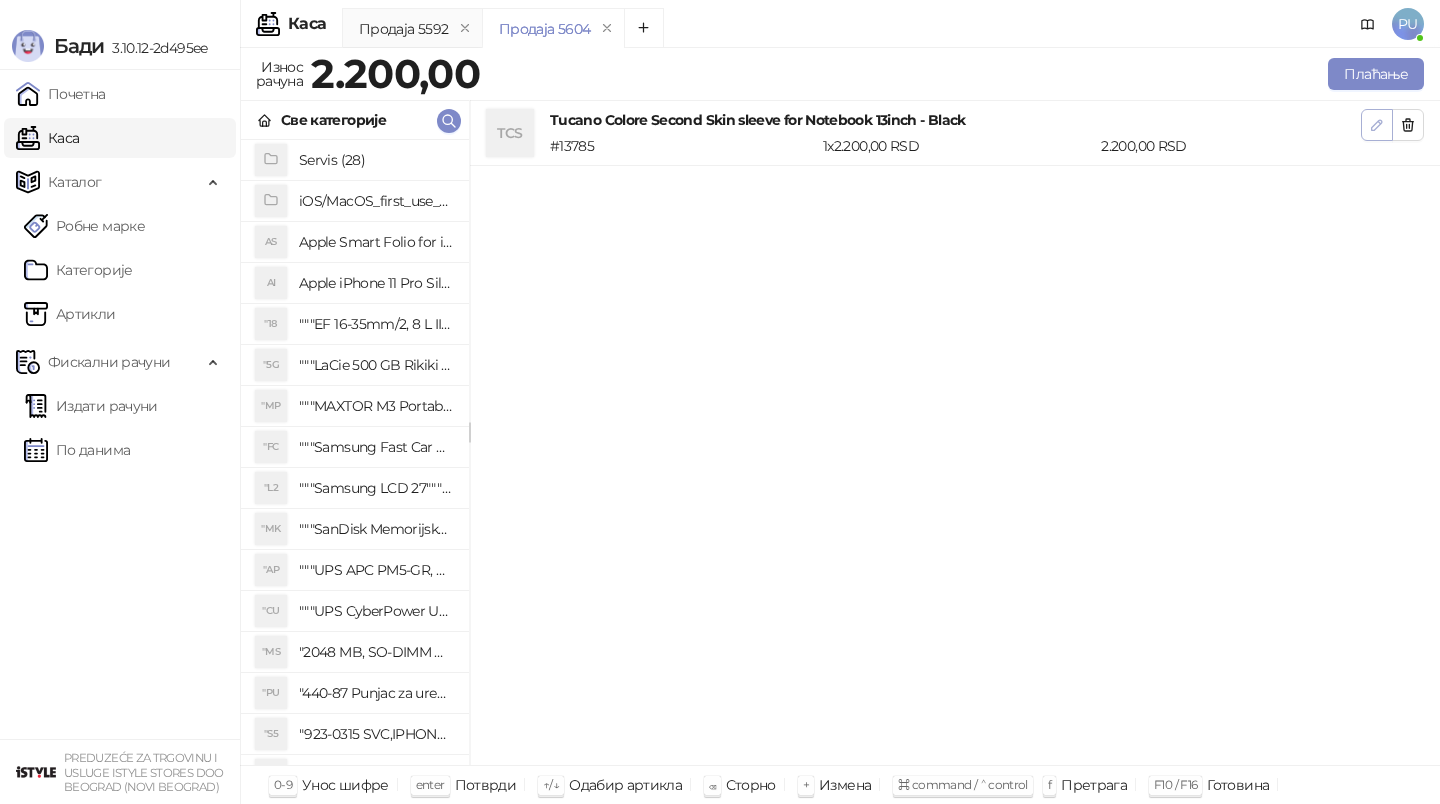 click 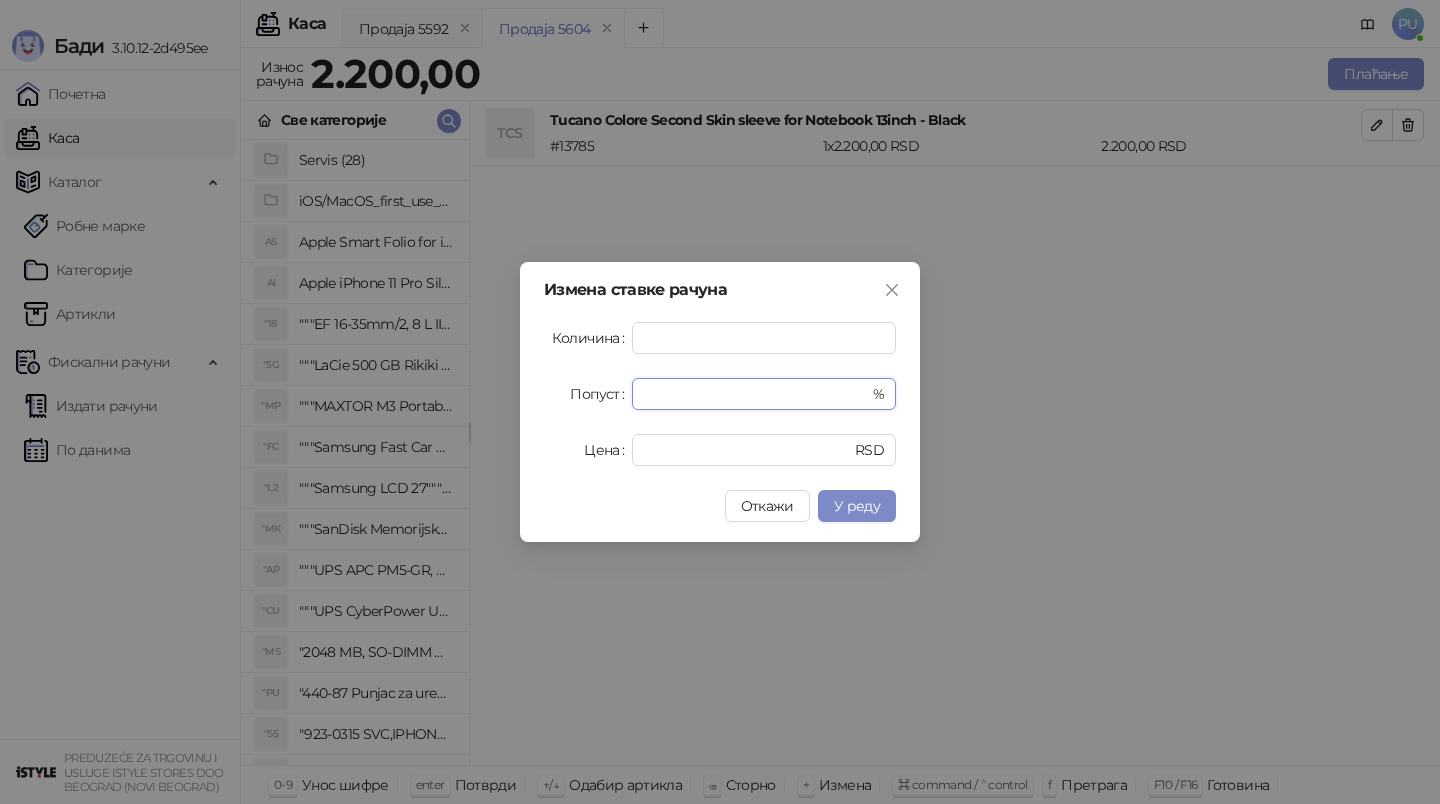 drag, startPoint x: 675, startPoint y: 392, endPoint x: 617, endPoint y: 392, distance: 58 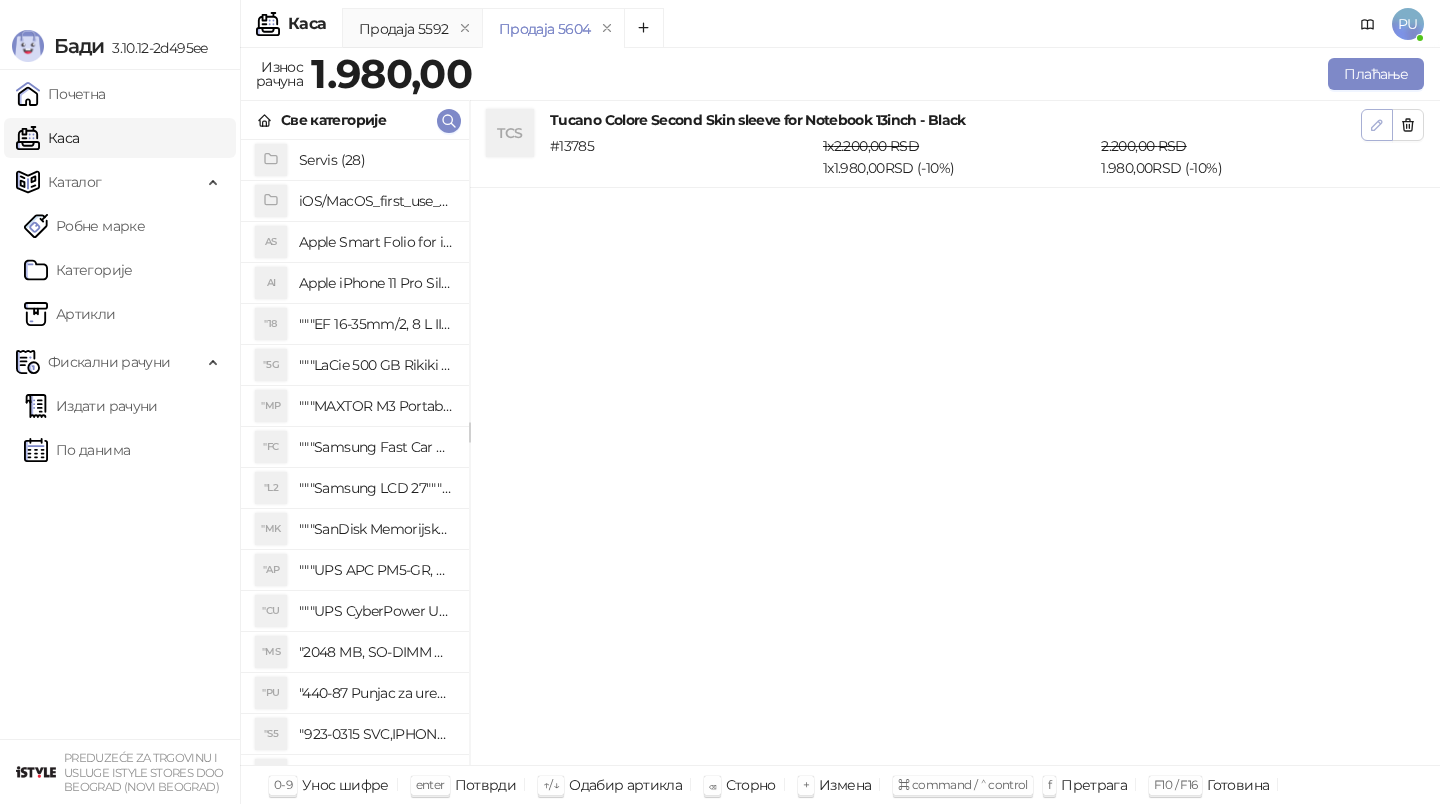 click 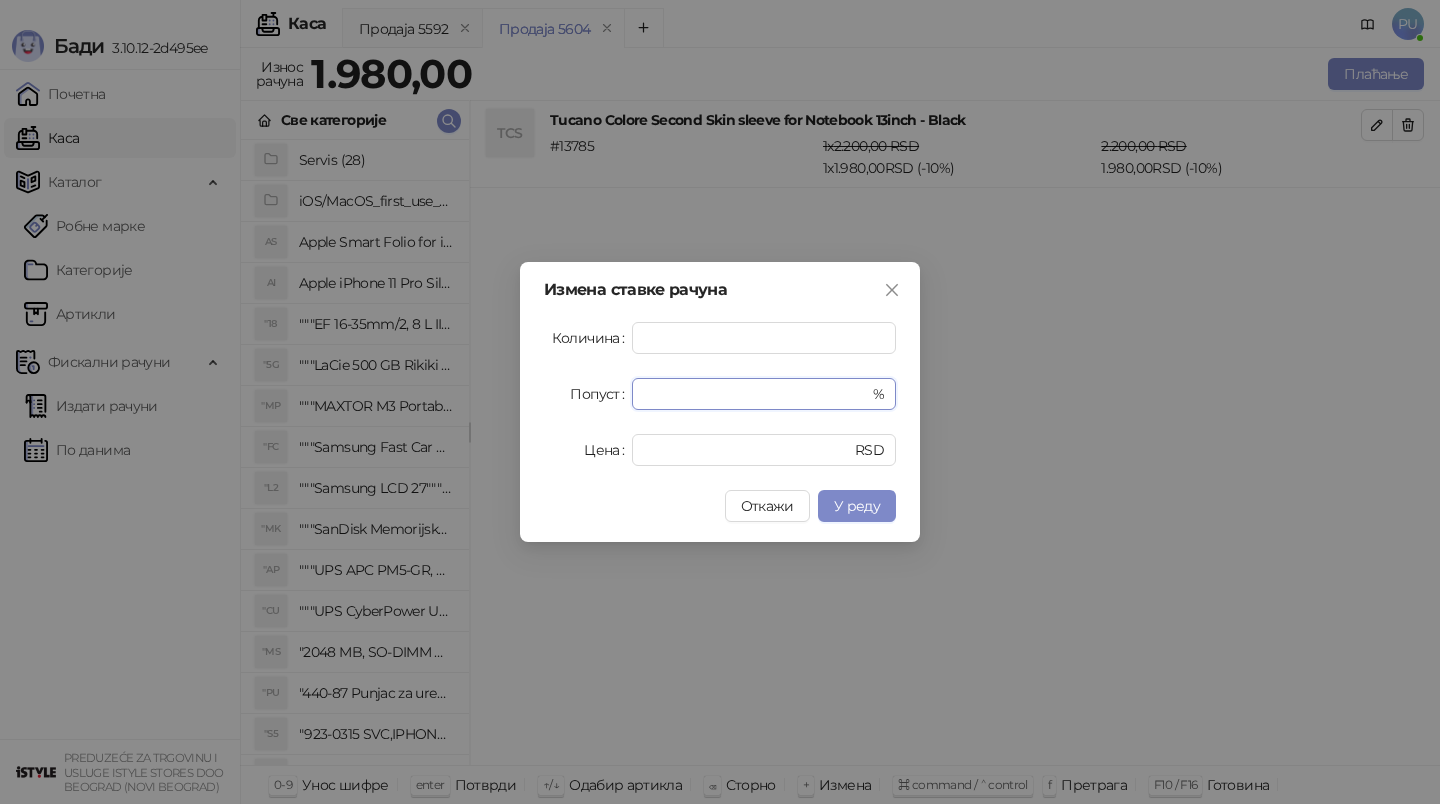 drag, startPoint x: 679, startPoint y: 396, endPoint x: 577, endPoint y: 396, distance: 102 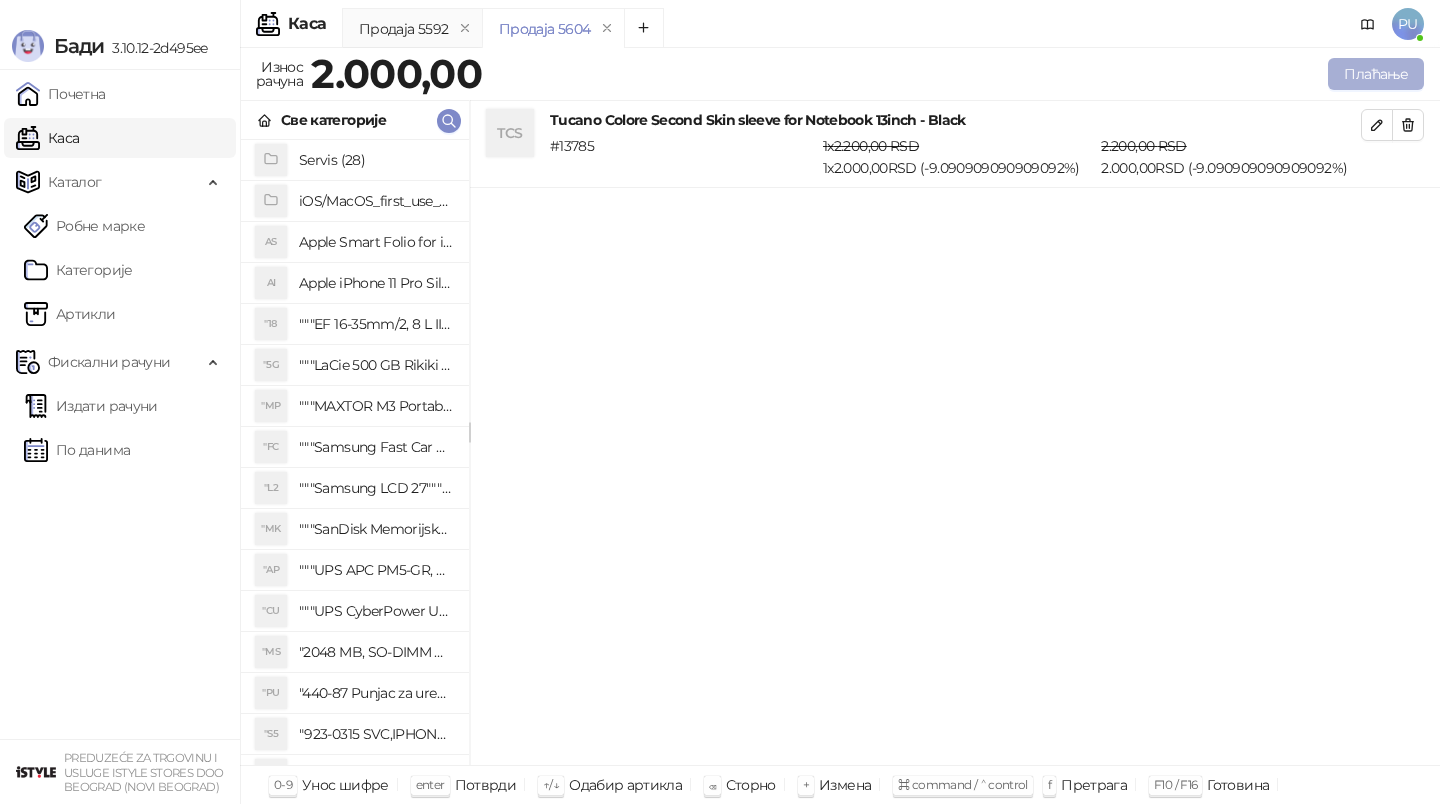 click on "Плаћање" at bounding box center [1376, 74] 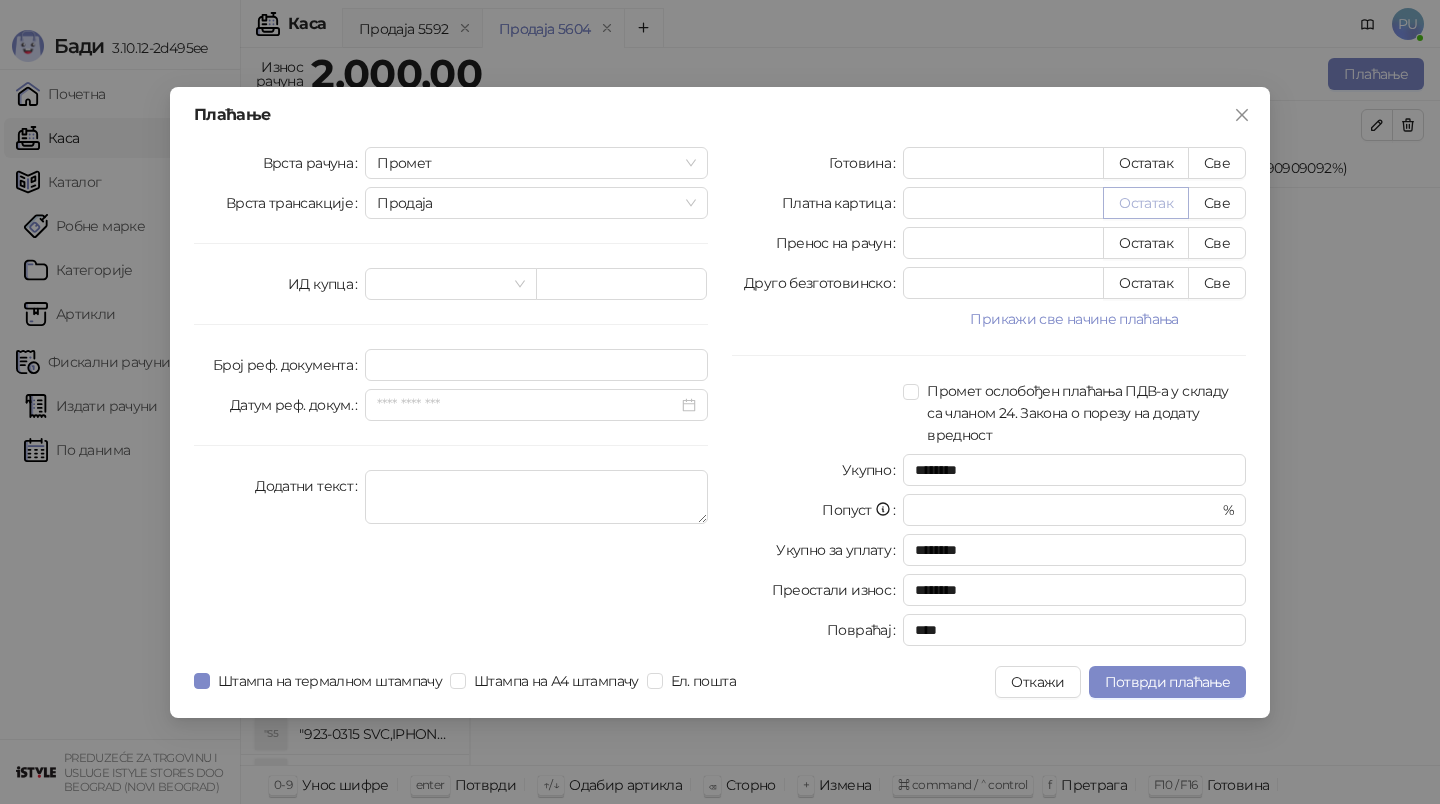 click on "Остатак" at bounding box center (1146, 203) 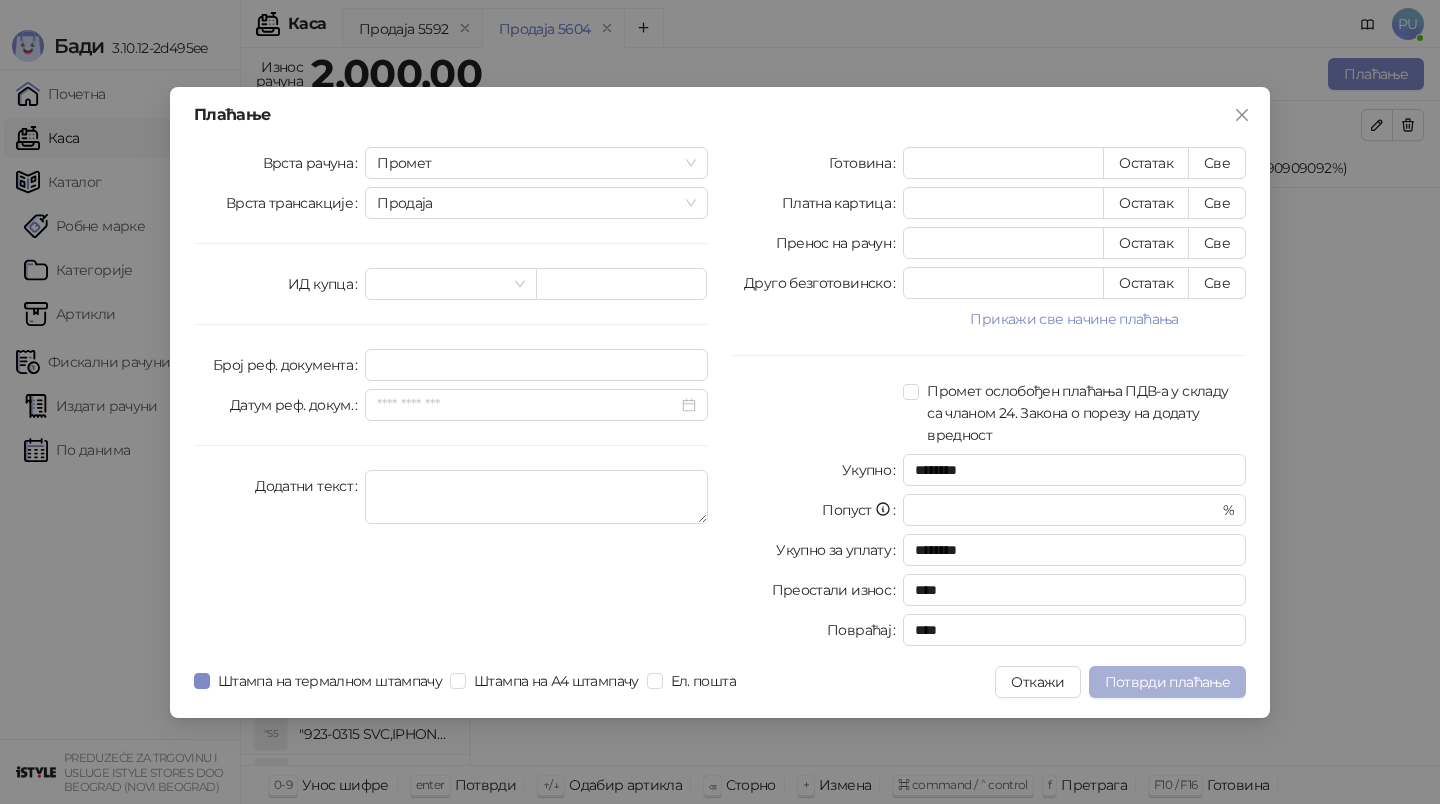 click on "Потврди плаћање" at bounding box center (1167, 682) 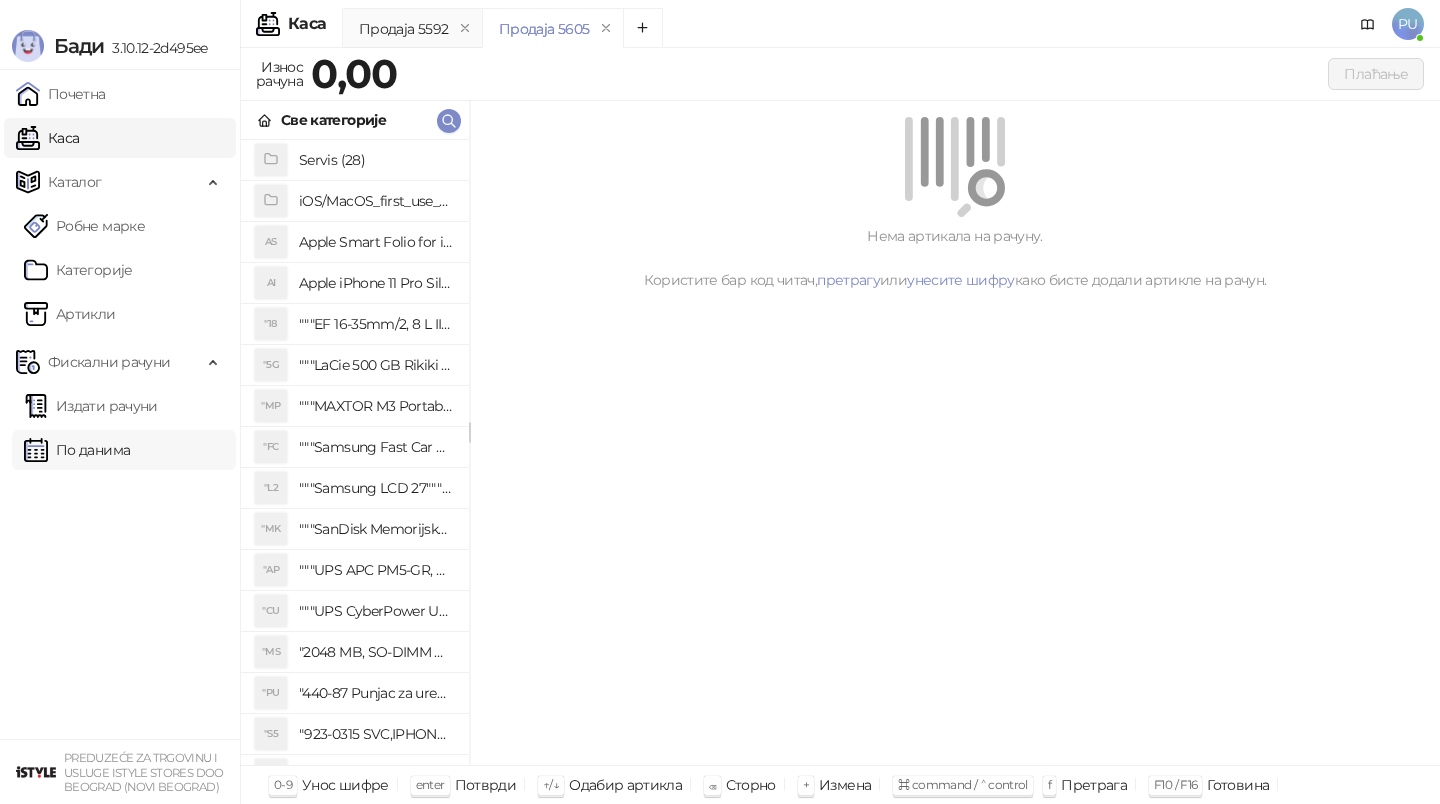 click on "По данима" at bounding box center (77, 450) 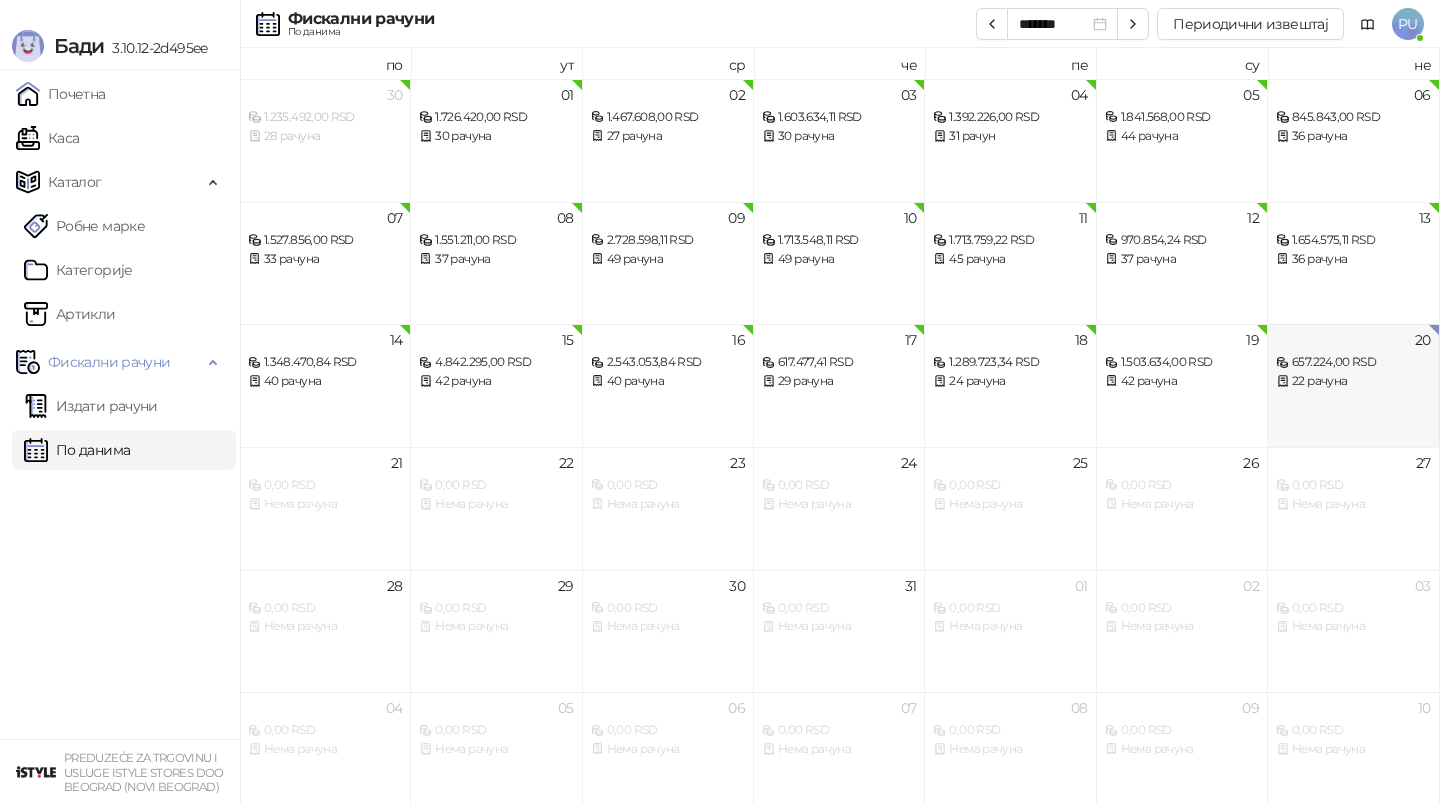 click on "22 рачуна" at bounding box center [1353, 381] 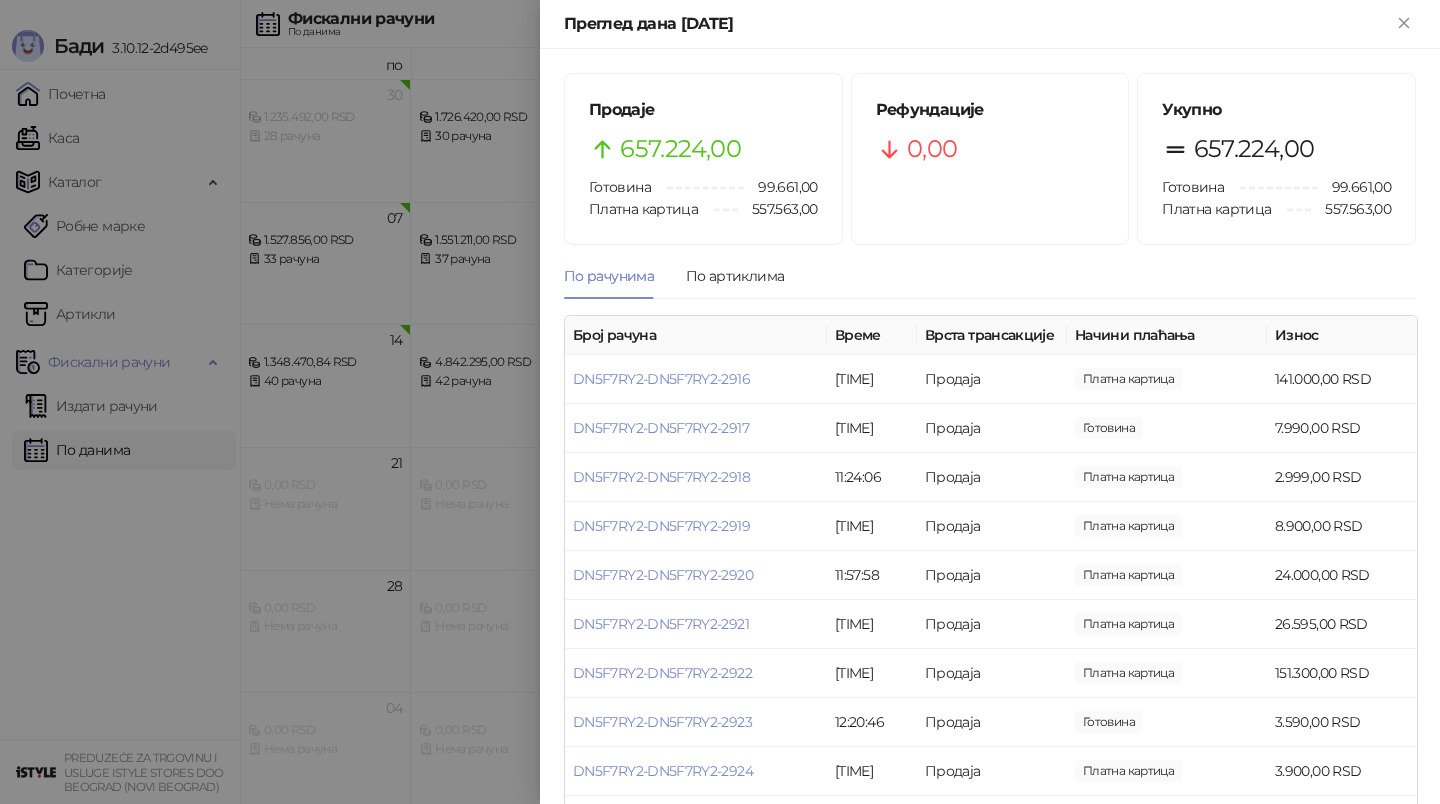 click at bounding box center [720, 402] 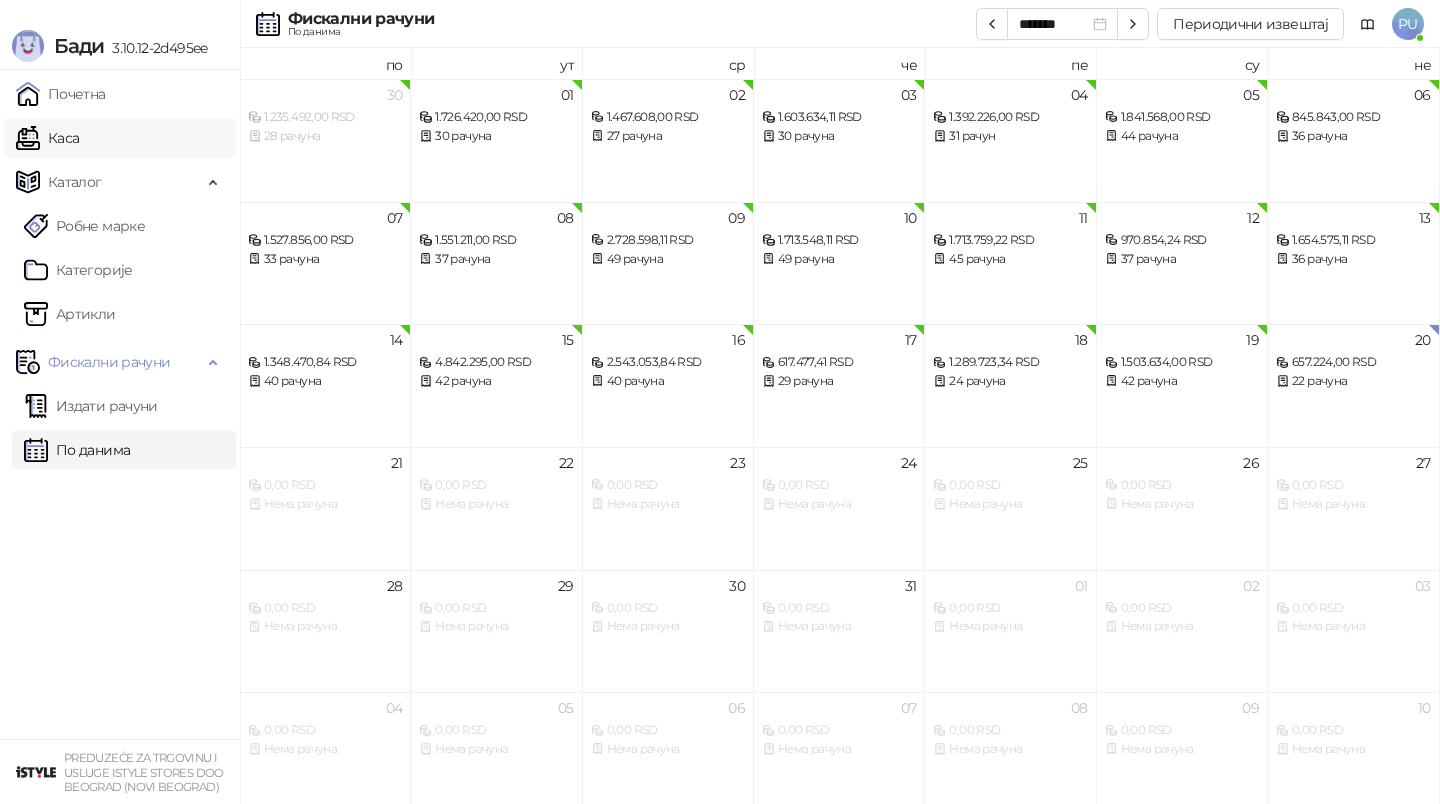 click on "Каса" at bounding box center (47, 138) 